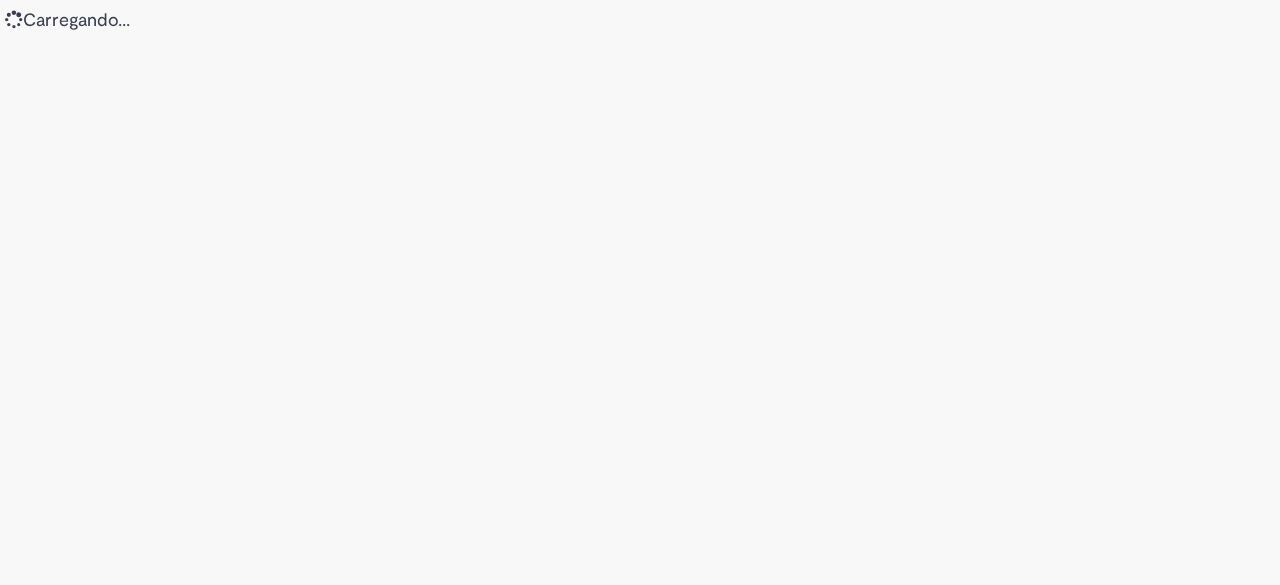 scroll, scrollTop: 0, scrollLeft: 0, axis: both 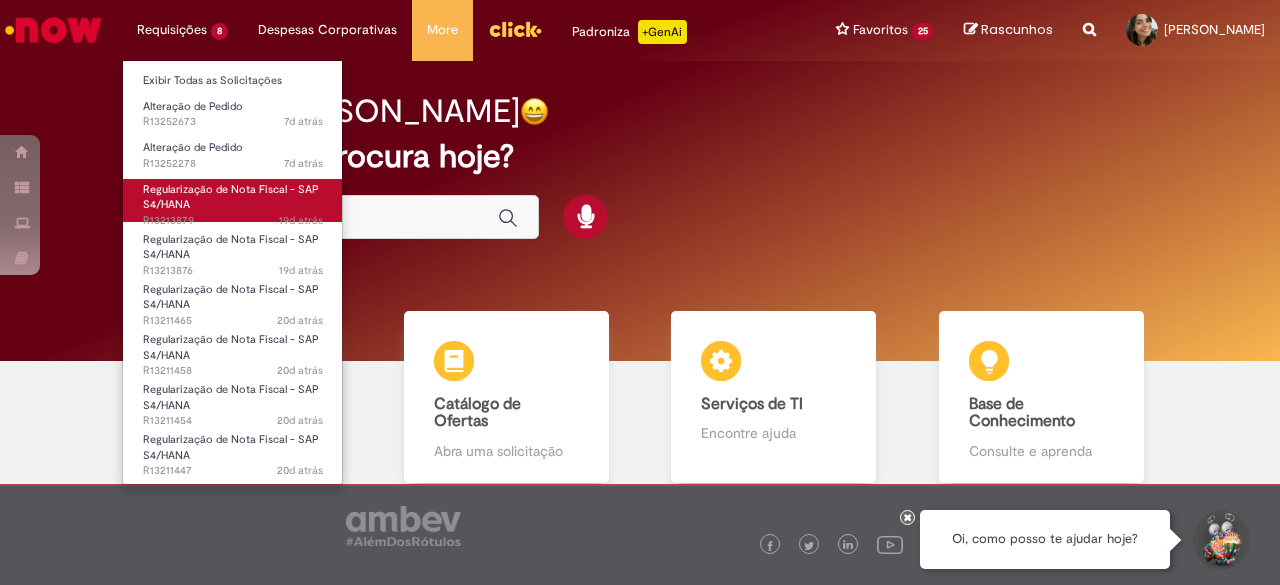 click on "Regularização de Nota Fiscal - SAP S4/HANA" at bounding box center (231, 197) 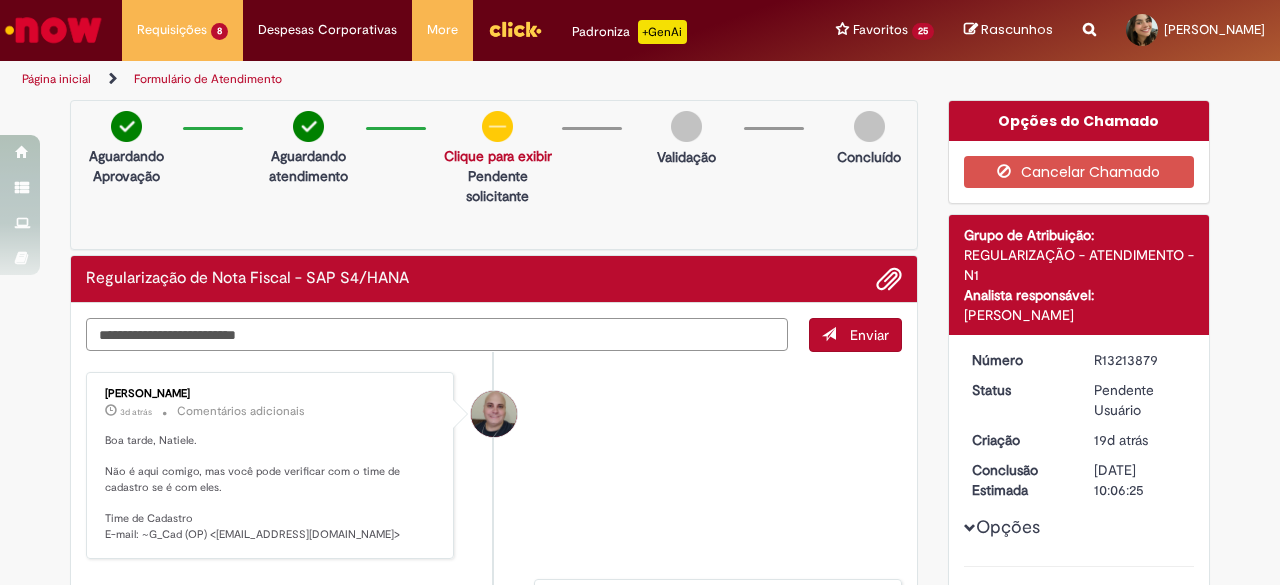 click at bounding box center [437, 334] 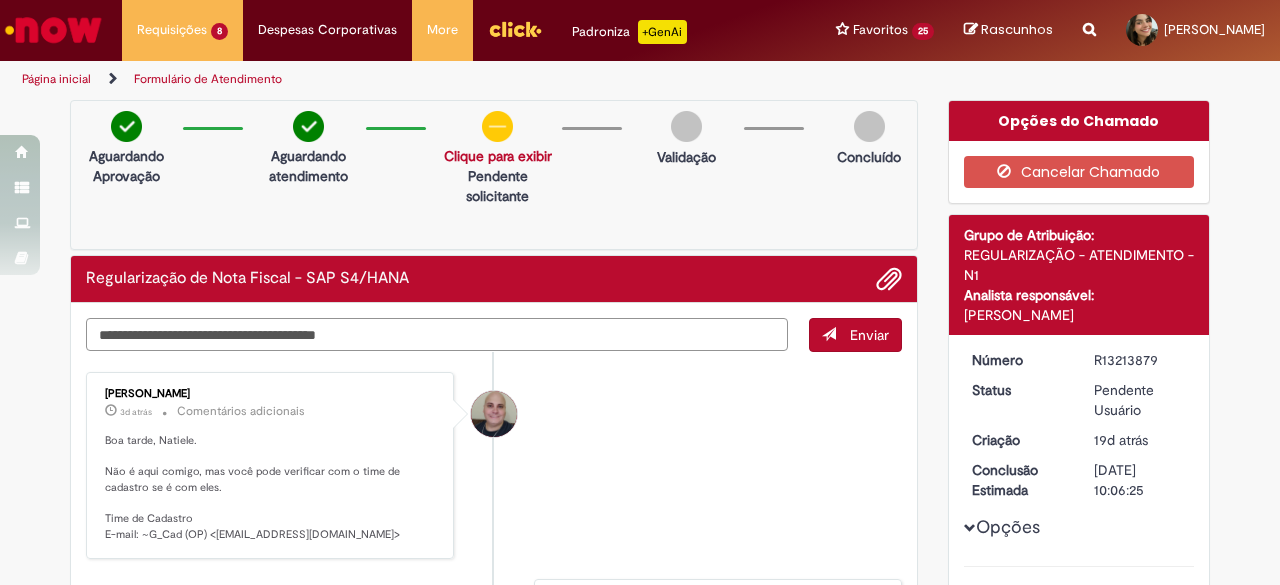 type on "**********" 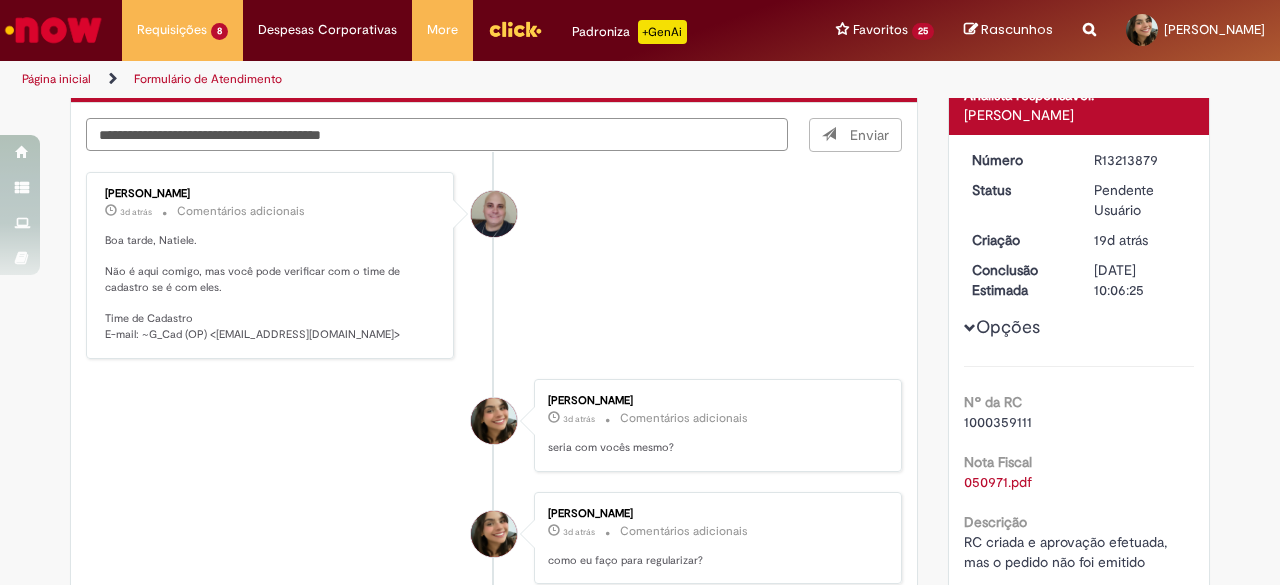 type 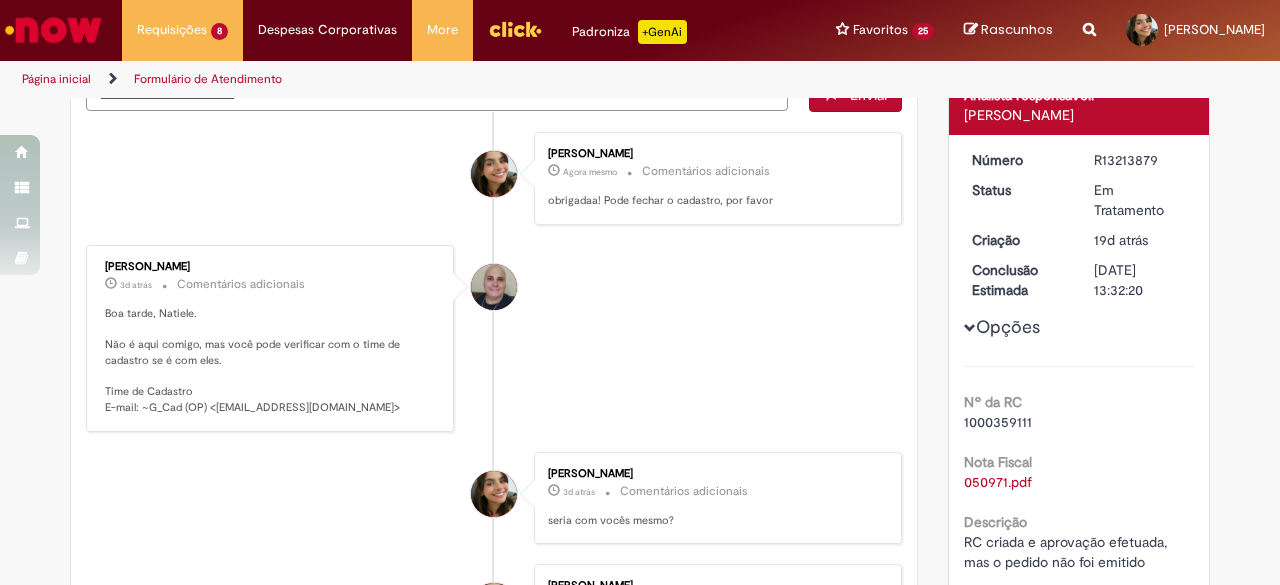 scroll, scrollTop: 160, scrollLeft: 0, axis: vertical 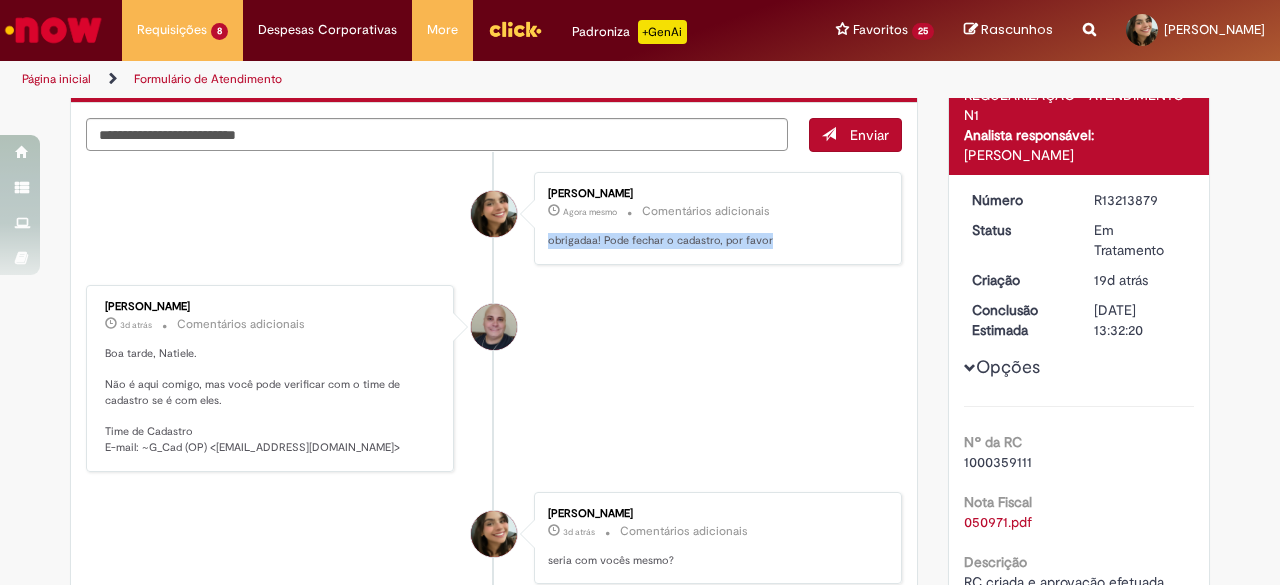 drag, startPoint x: 766, startPoint y: 237, endPoint x: 538, endPoint y: 237, distance: 228 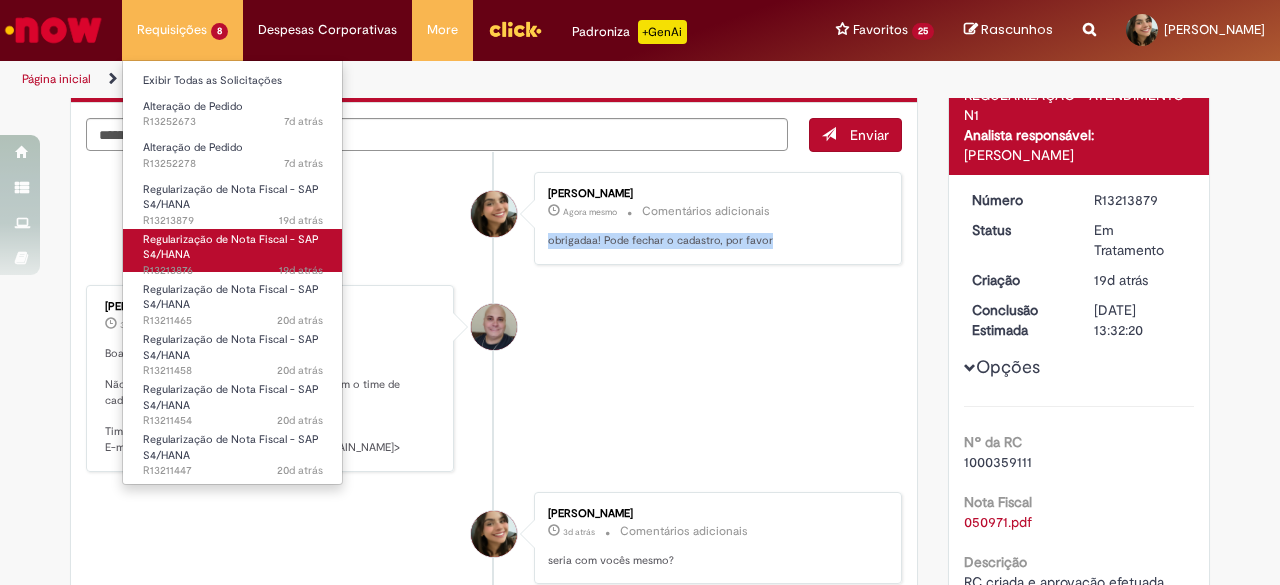 click on "Regularização de Nota Fiscal - SAP S4/HANA
19d atrás 19 dias atrás  R13213876" at bounding box center (233, 250) 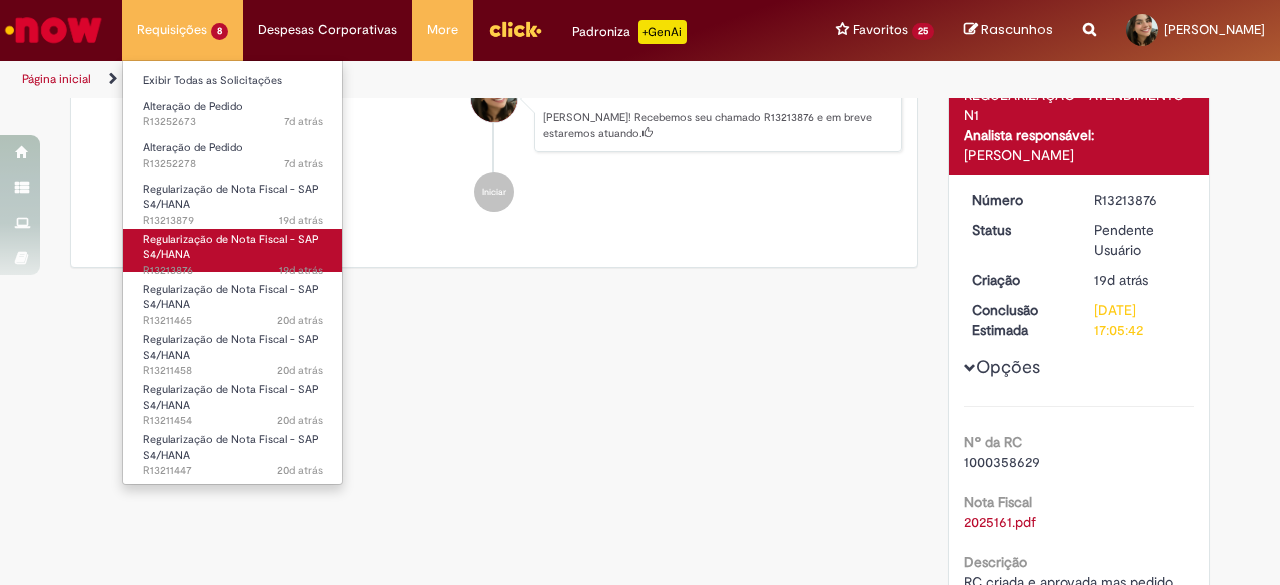 scroll, scrollTop: 0, scrollLeft: 0, axis: both 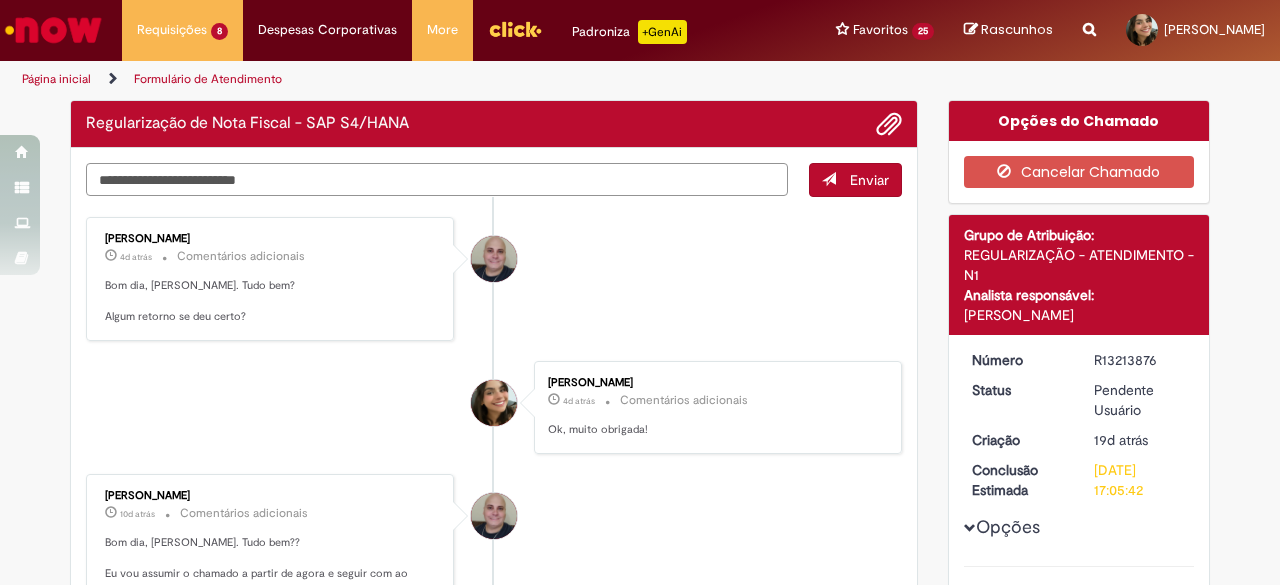 click at bounding box center (437, 179) 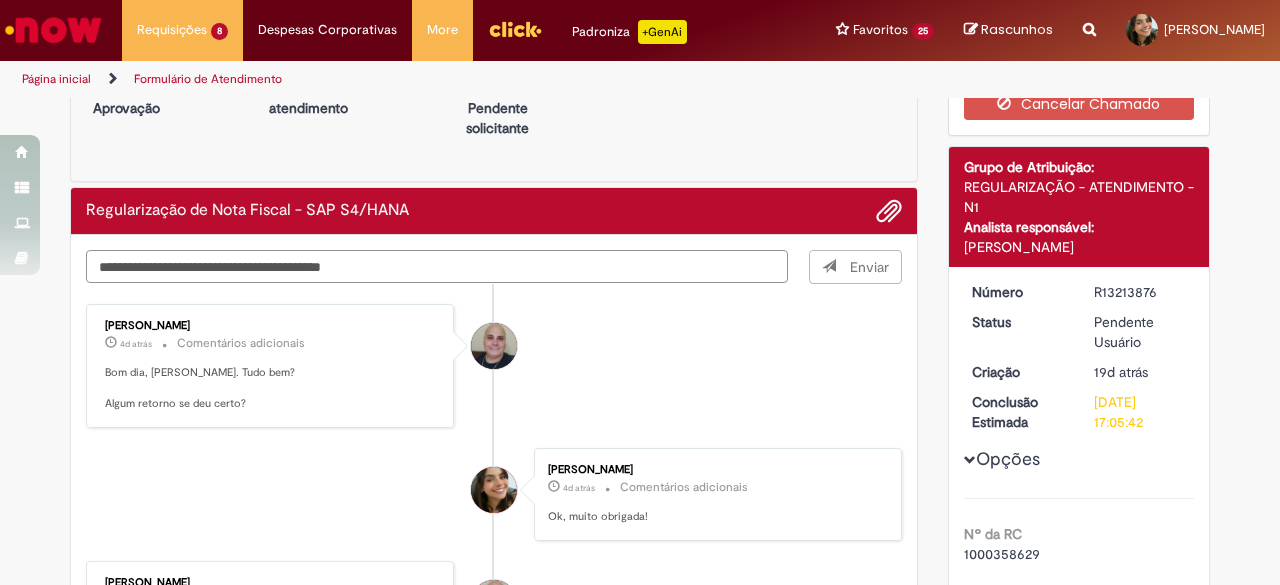 scroll, scrollTop: 100, scrollLeft: 0, axis: vertical 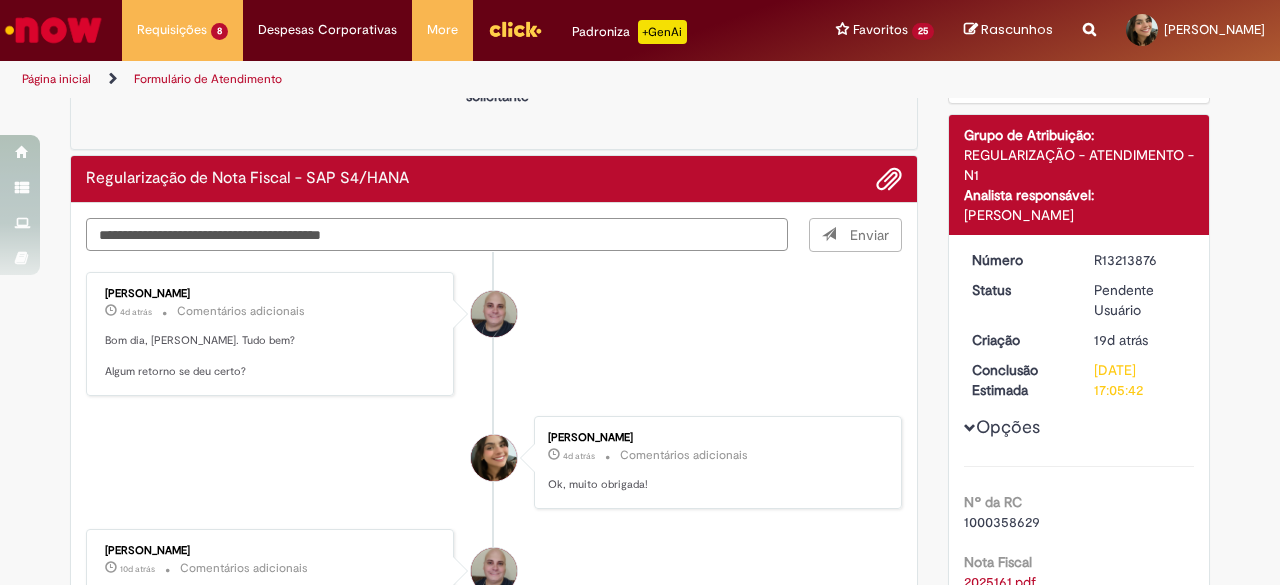 type 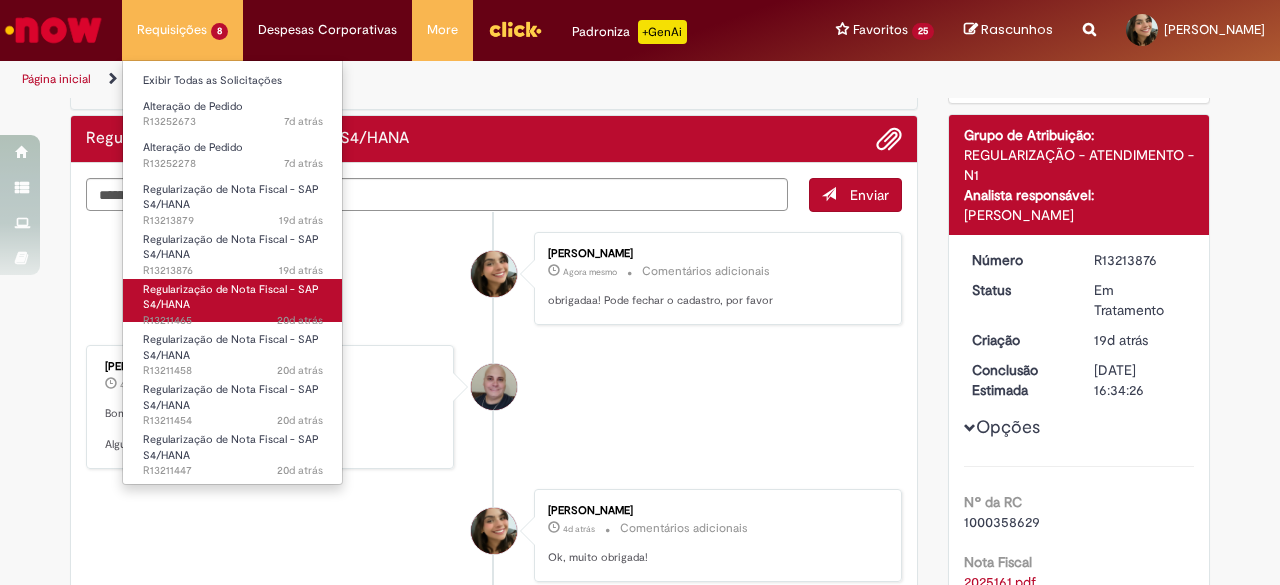 click on "Regularização de Nota Fiscal - SAP S4/HANA" at bounding box center [231, 297] 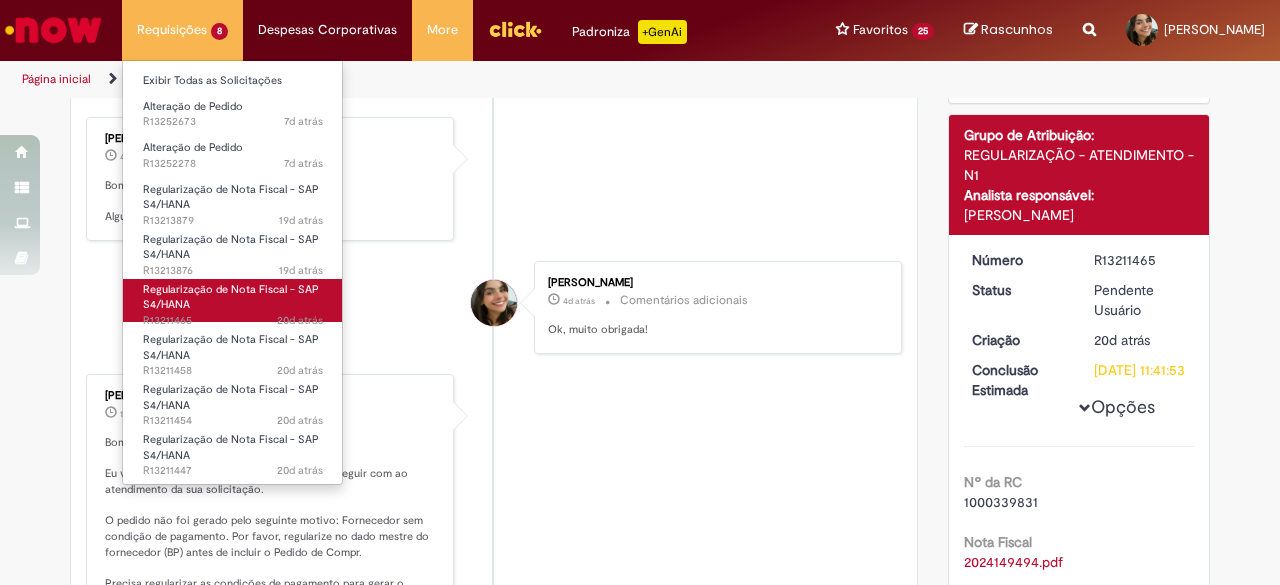 scroll, scrollTop: 0, scrollLeft: 0, axis: both 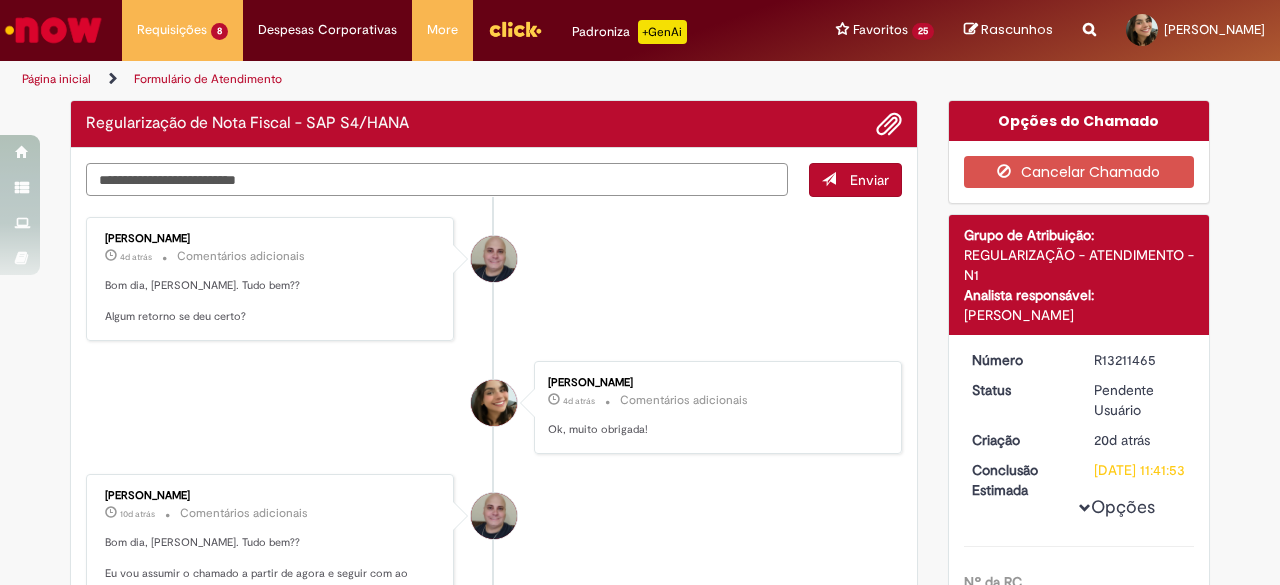 click at bounding box center (437, 179) 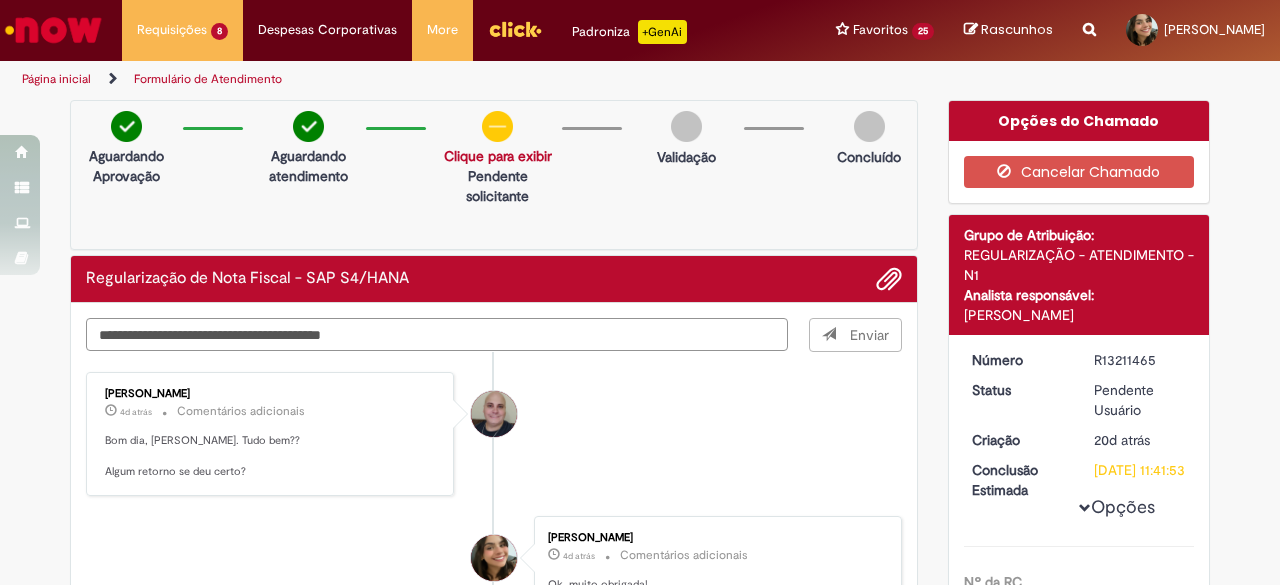 type 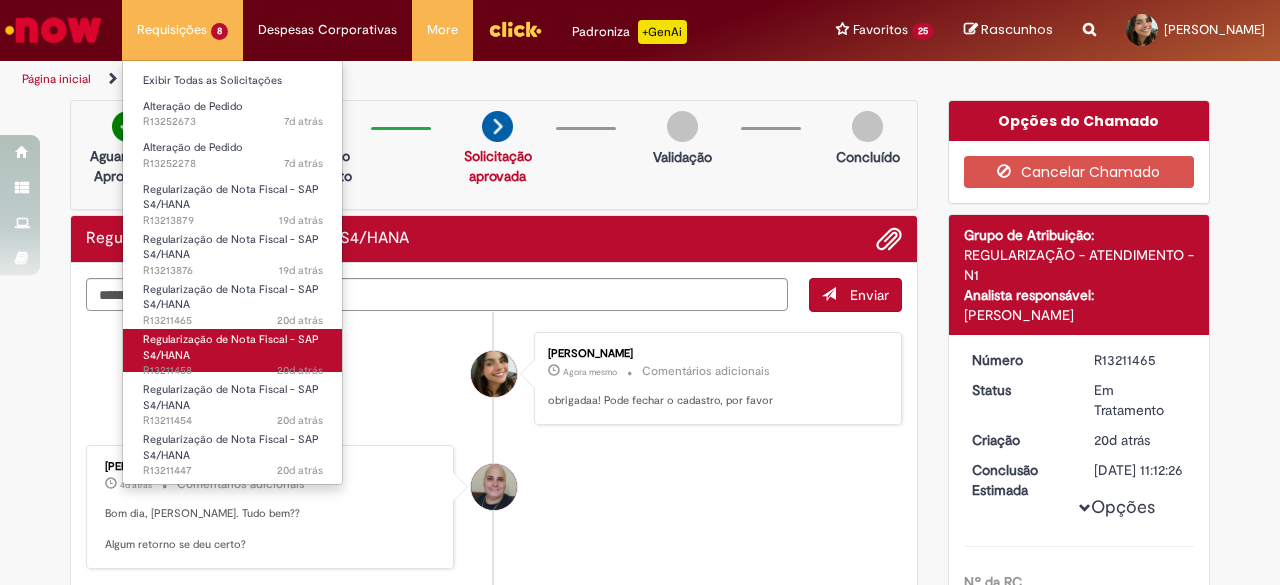 click on "Regularização de Nota Fiscal - SAP S4/HANA
20d atrás 20 dias atrás  R13211458" at bounding box center (233, 350) 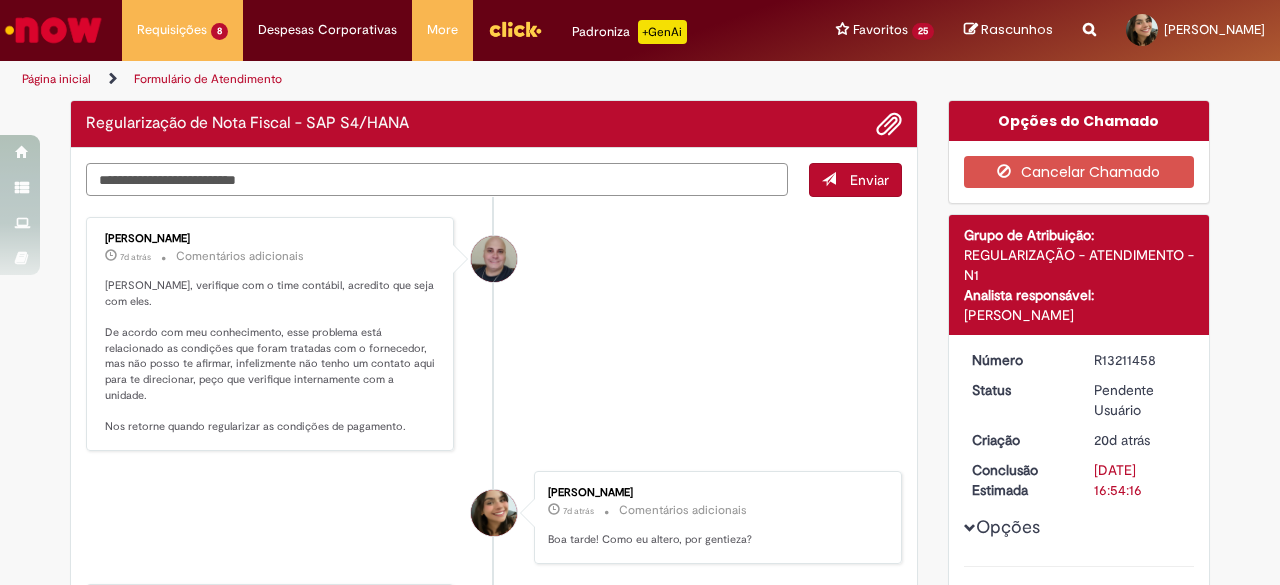 click at bounding box center (437, 179) 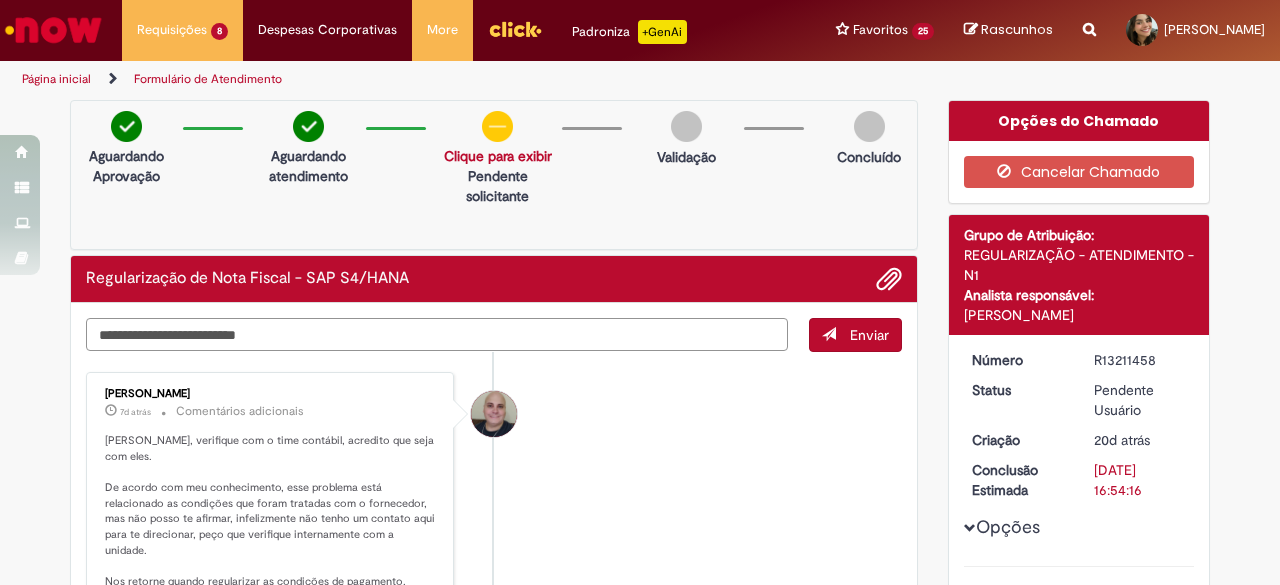 paste on "**********" 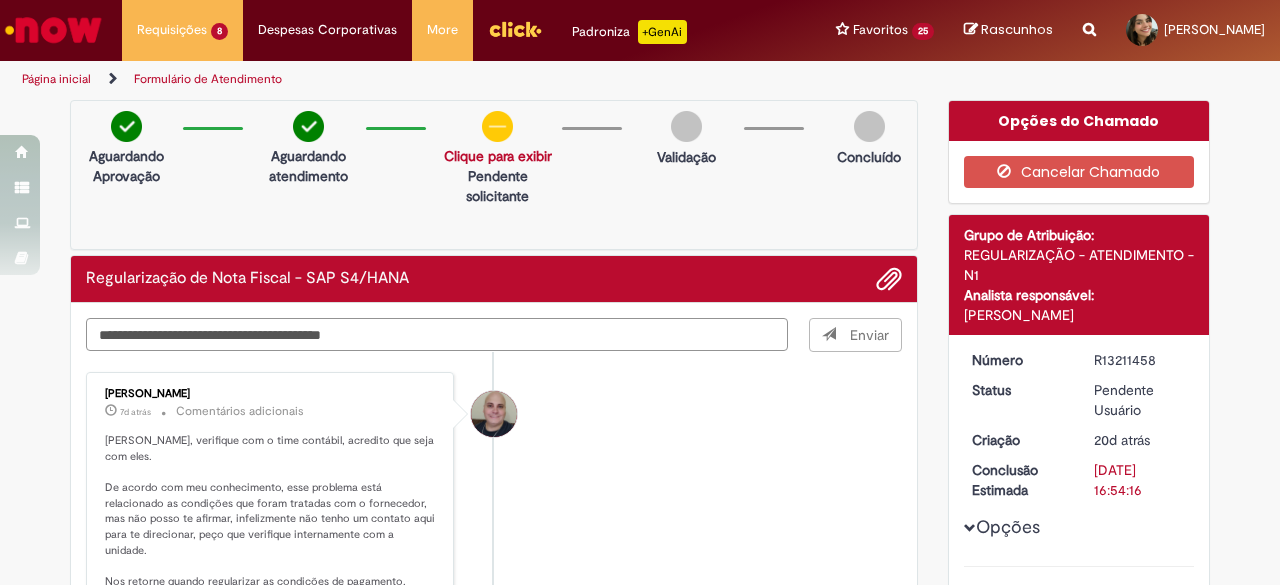 type 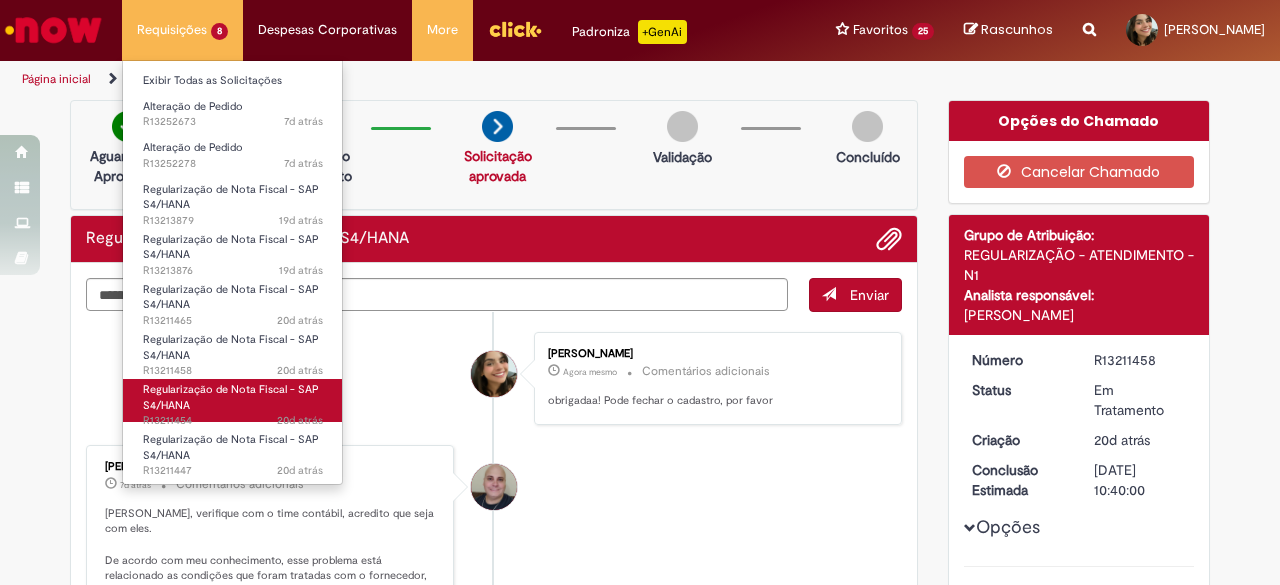 click on "Regularização de Nota Fiscal - SAP S4/HANA" at bounding box center [231, 397] 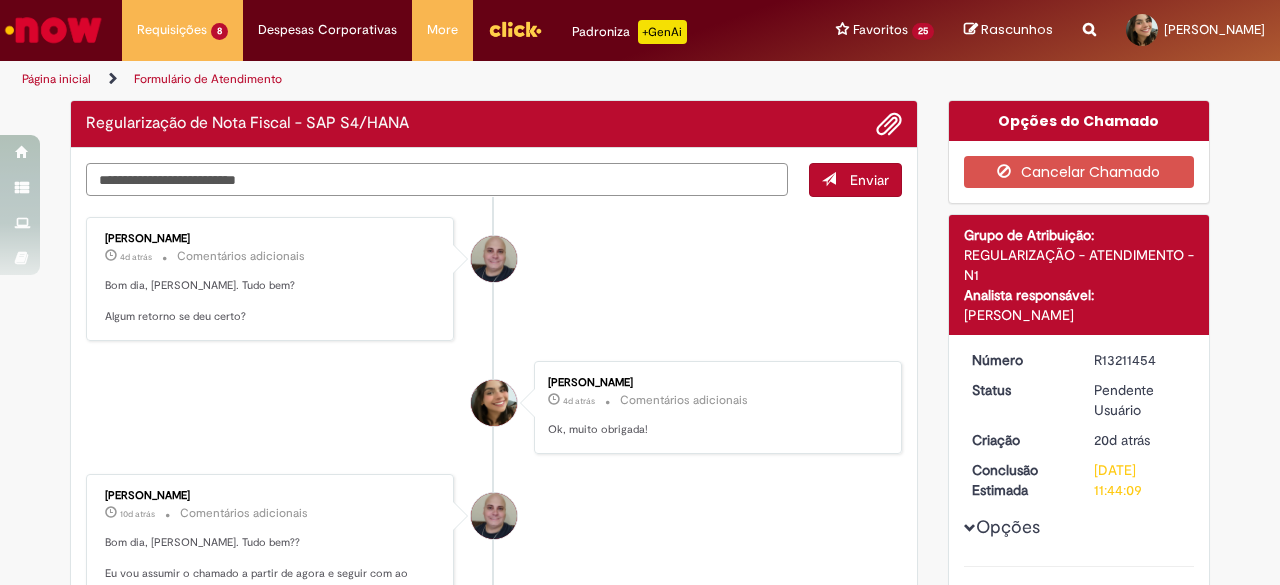 click at bounding box center (437, 179) 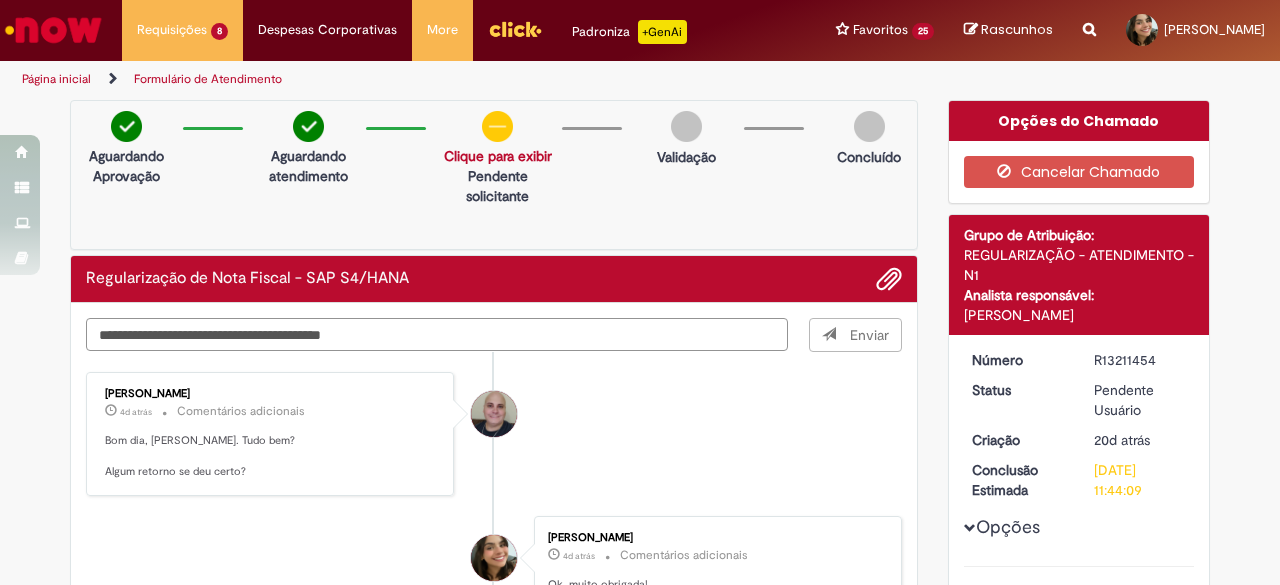 type 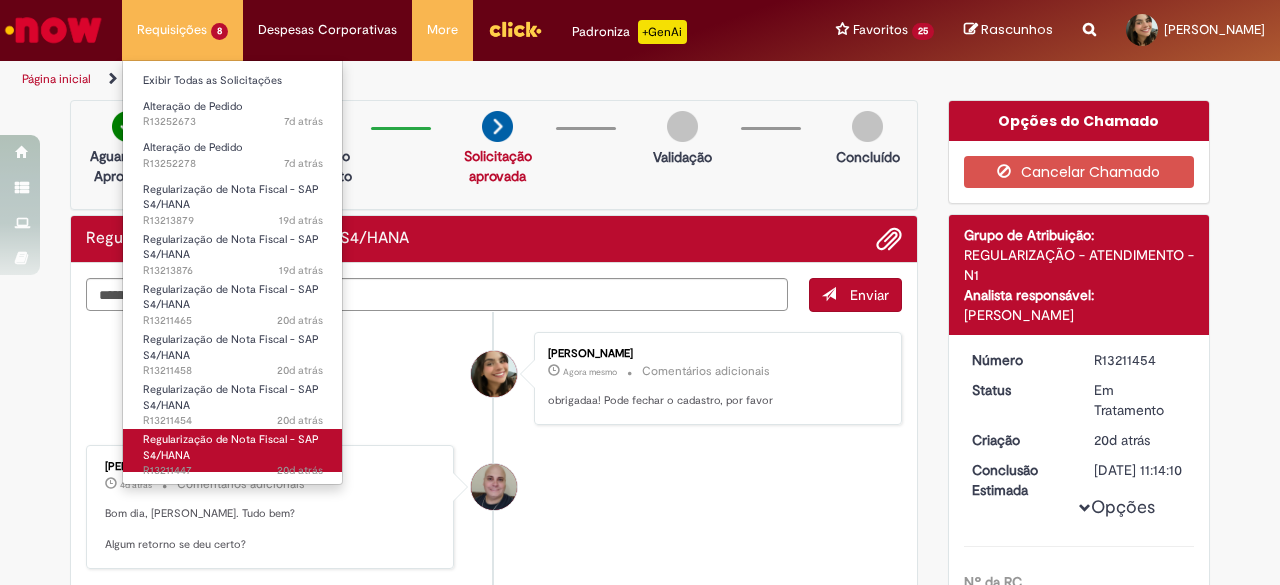 click on "Regularização de Nota Fiscal - SAP S4/HANA" at bounding box center [231, 447] 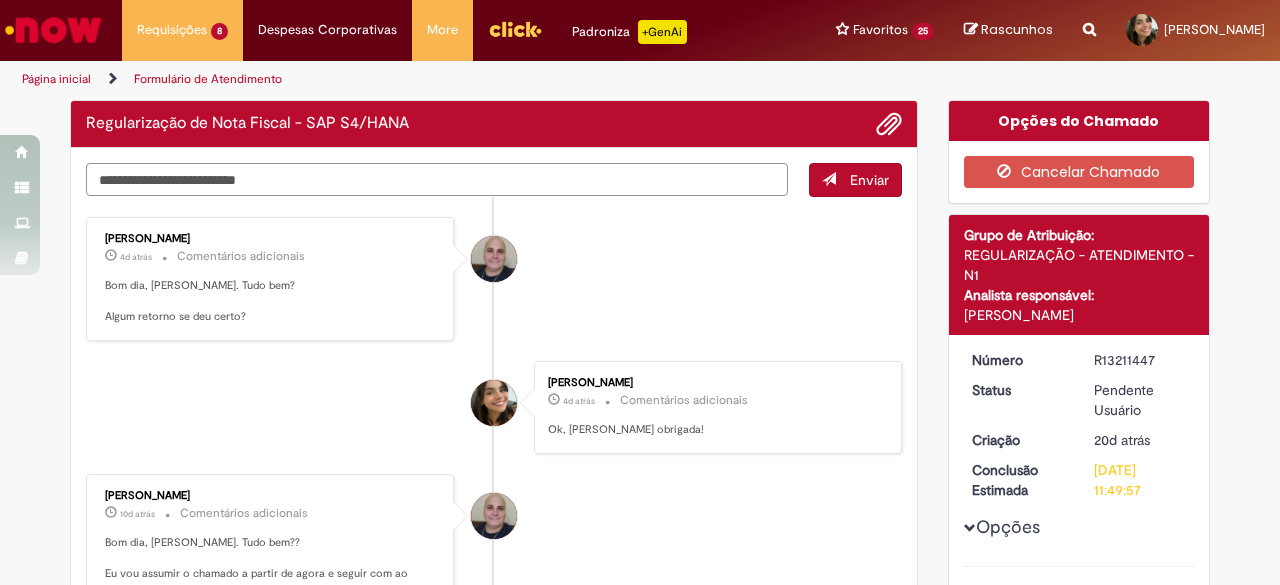click at bounding box center (437, 179) 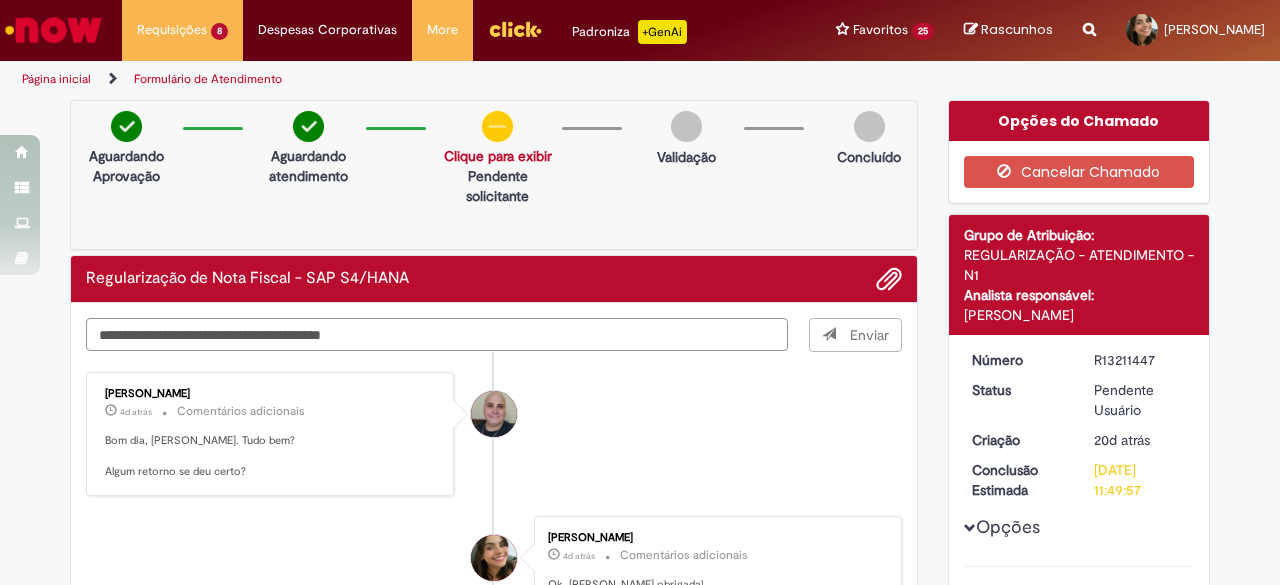 type on "**********" 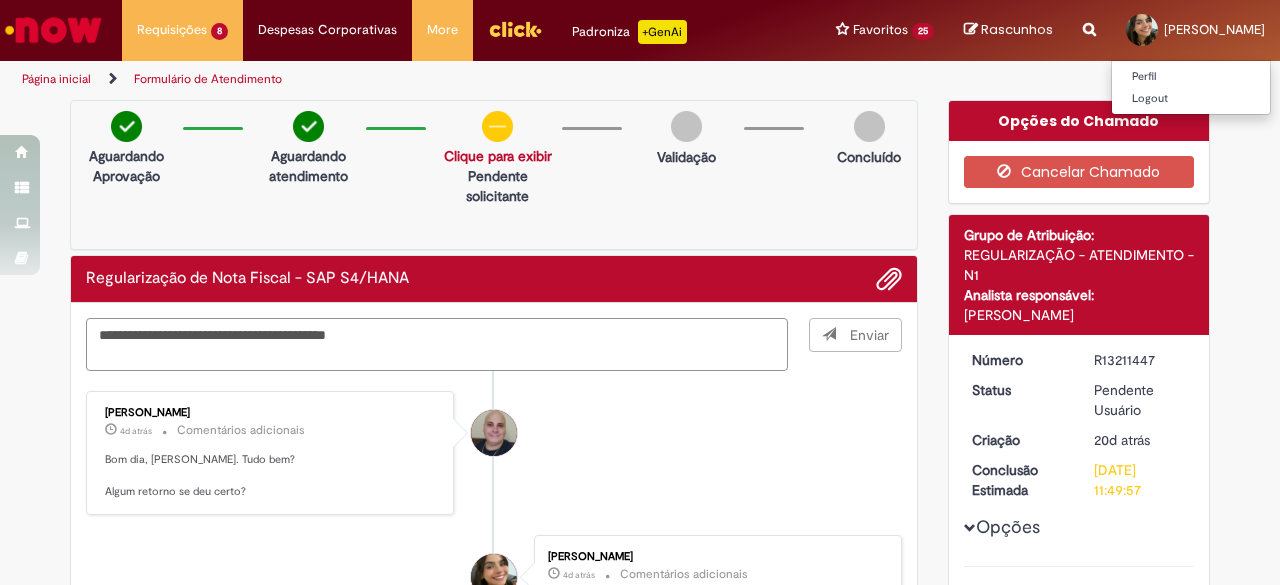type 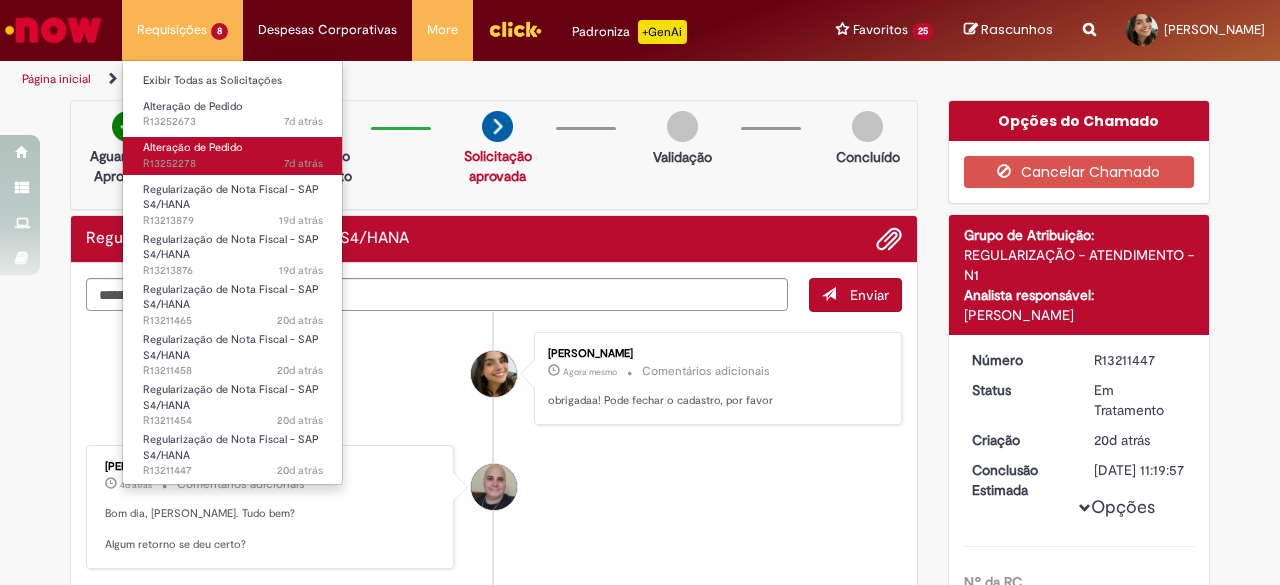 click on "Alteração de Pedido" at bounding box center [193, 147] 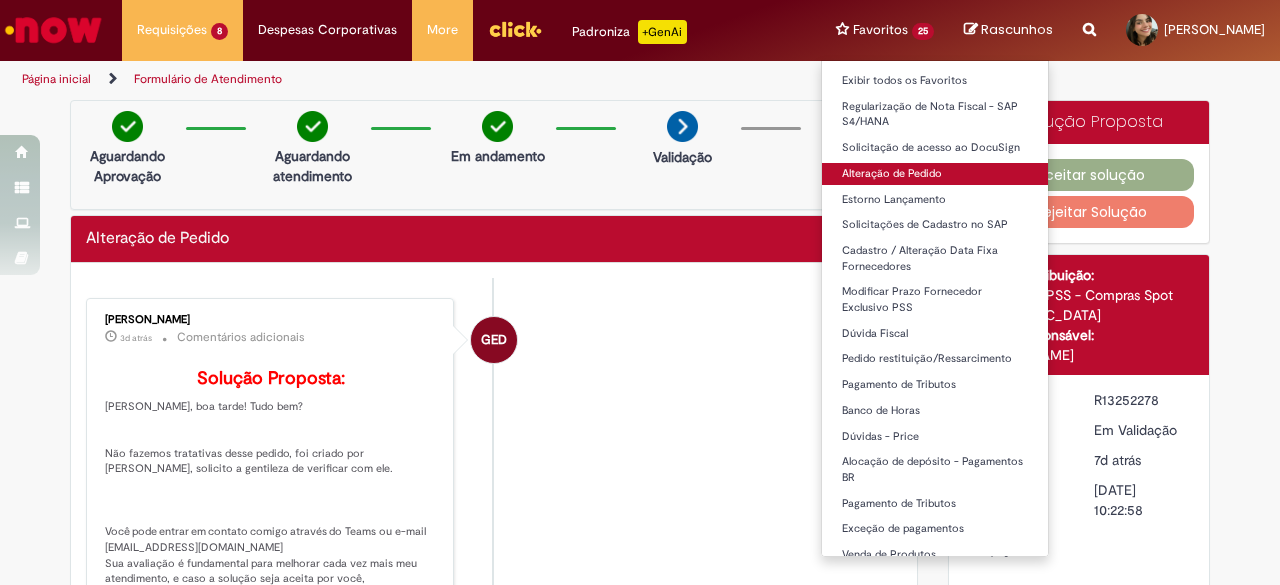 click on "Alteração de Pedido" at bounding box center [935, 174] 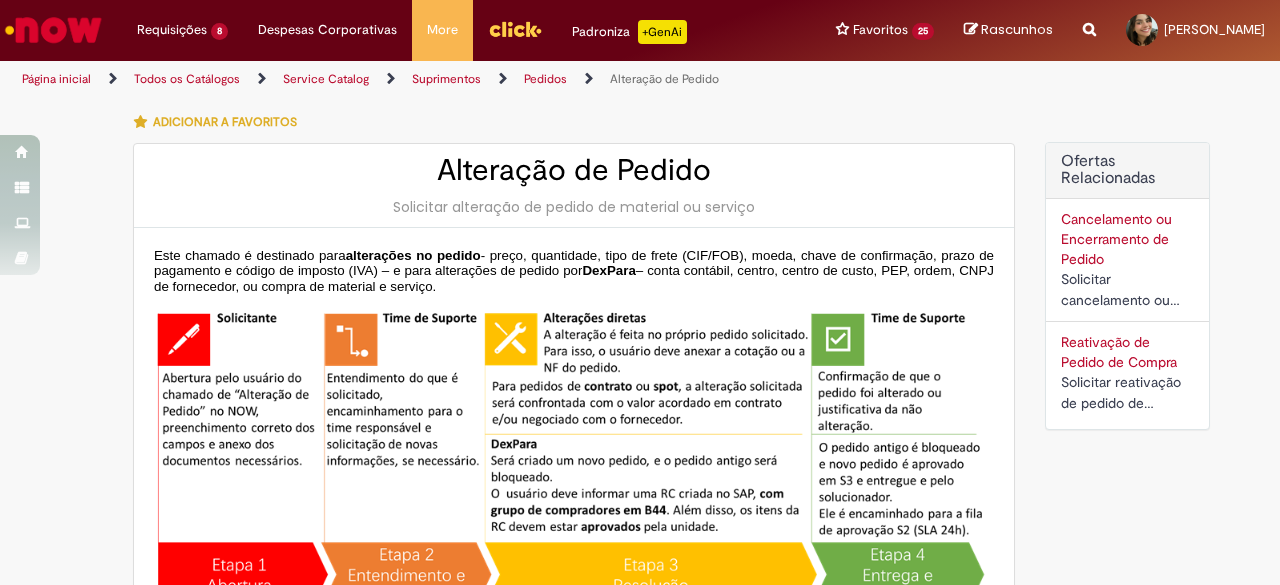 type on "********" 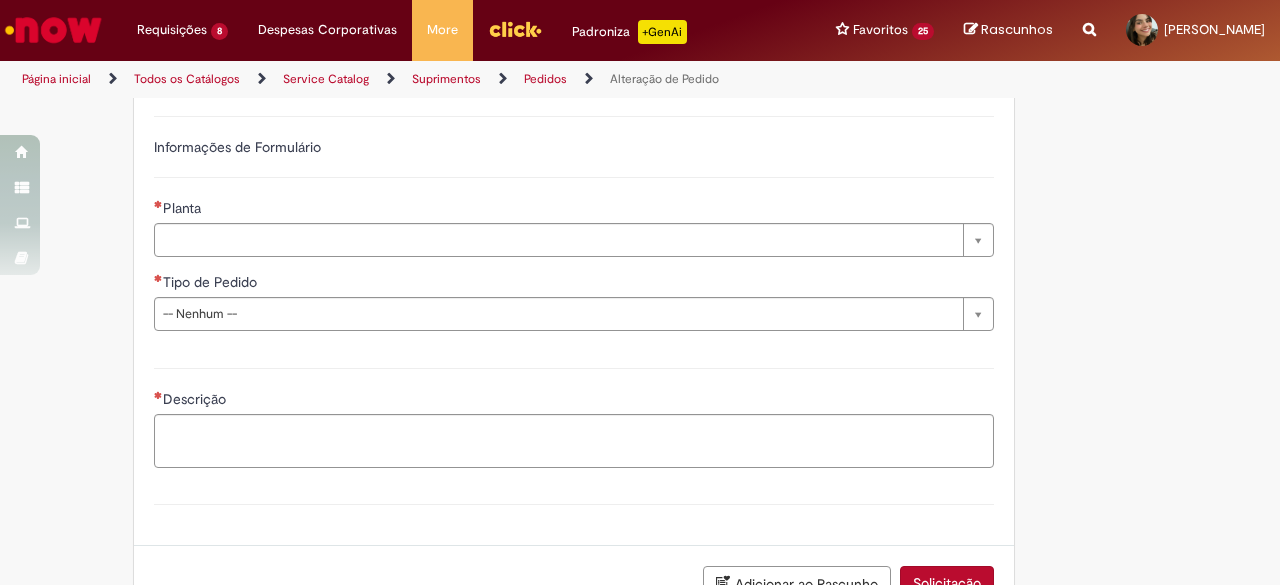 scroll, scrollTop: 1200, scrollLeft: 0, axis: vertical 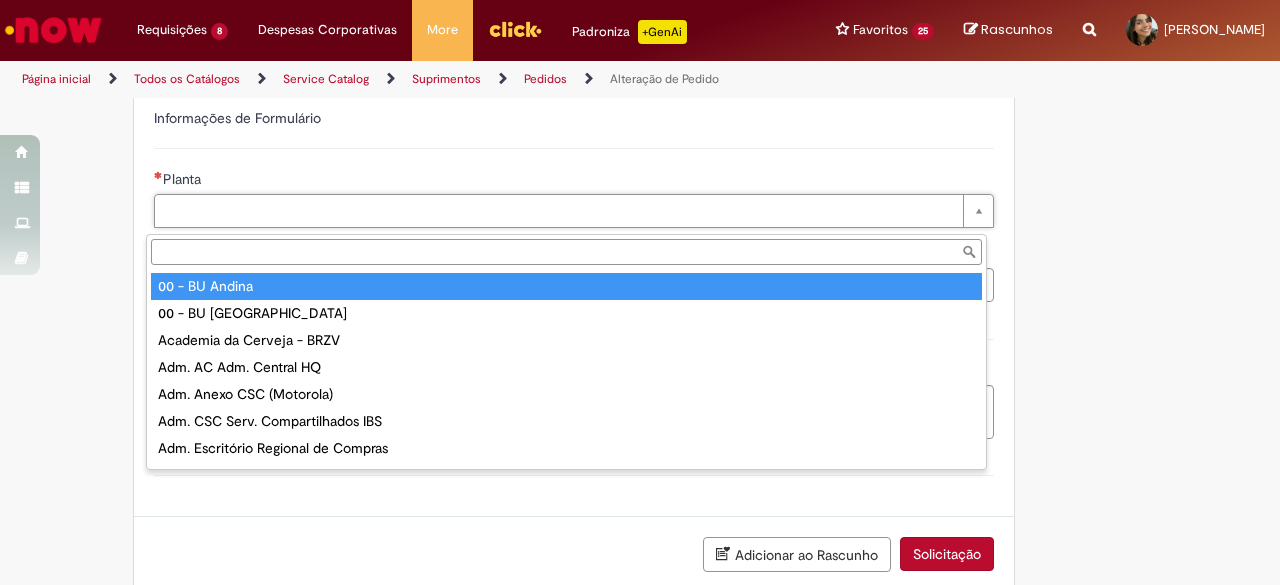 type on "**********" 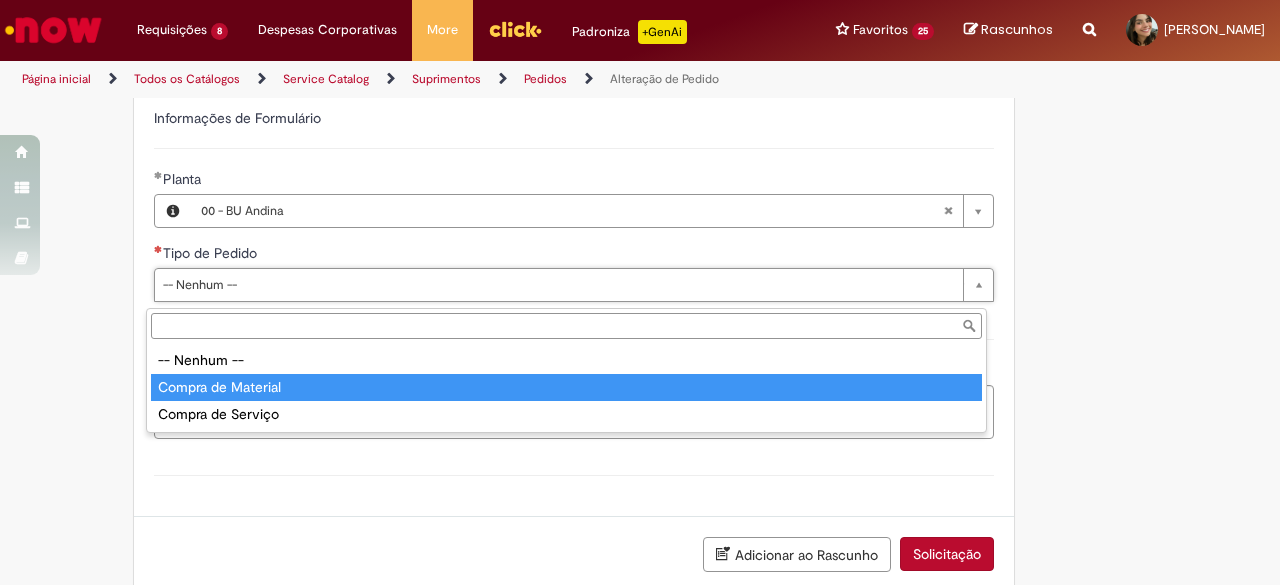 type on "**********" 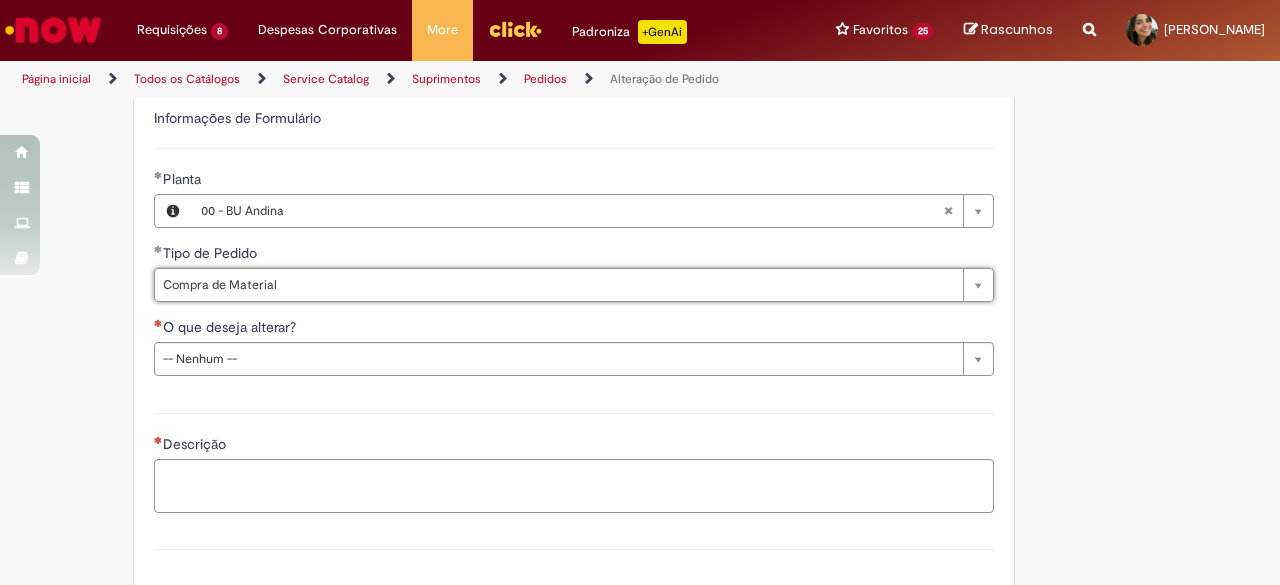 click on "Adicionar a Favoritos
Alteração de Pedido
Solicitar alteração de pedido de material ou serviço
Este chamado é destinado para  alterações no pedido  - preço, quantidade, tipo de frete (CIF/FOB), moeda, chave de confirmação, prazo de pagamento e código de imposto (IVA) – e para alterações de pedido por  DexPara  – conta contábil, centro, centro de custo, PEP, ordem, CNPJ de fornecedor, ou compra de material e serviço.
INFORMAÇÕES IMPORTANTES PARA ALTERAÇÃO DE PREÇO:
Pedidos de contrato:  A solicitação será confrontada com o valor acordado  em contrato  e só será modificado caso seja identificado algum  erro  na negociação ou no cálculo do preço.
É obrigatório anexar o e-mail com a solicitação do fornecedor!
O prazo para atendimento da NIMBI e NOW é o mesmo (3 dias úteis):  Favor orientar o fornecedor a marcar pendência na  Nimbi" at bounding box center [542, -163] 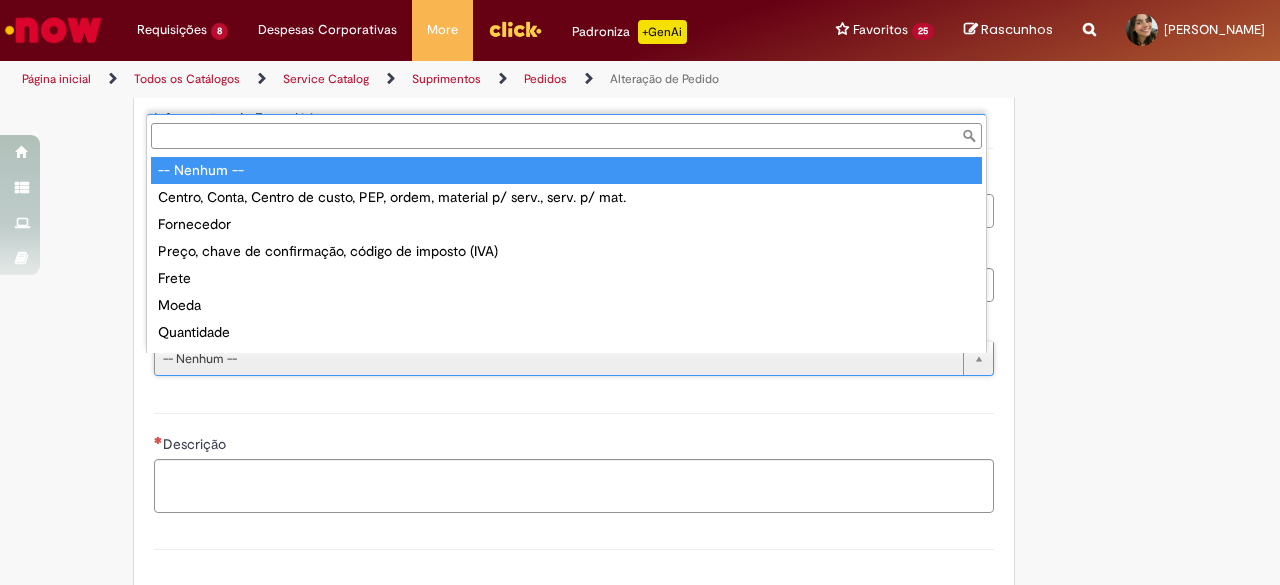 scroll, scrollTop: 16, scrollLeft: 0, axis: vertical 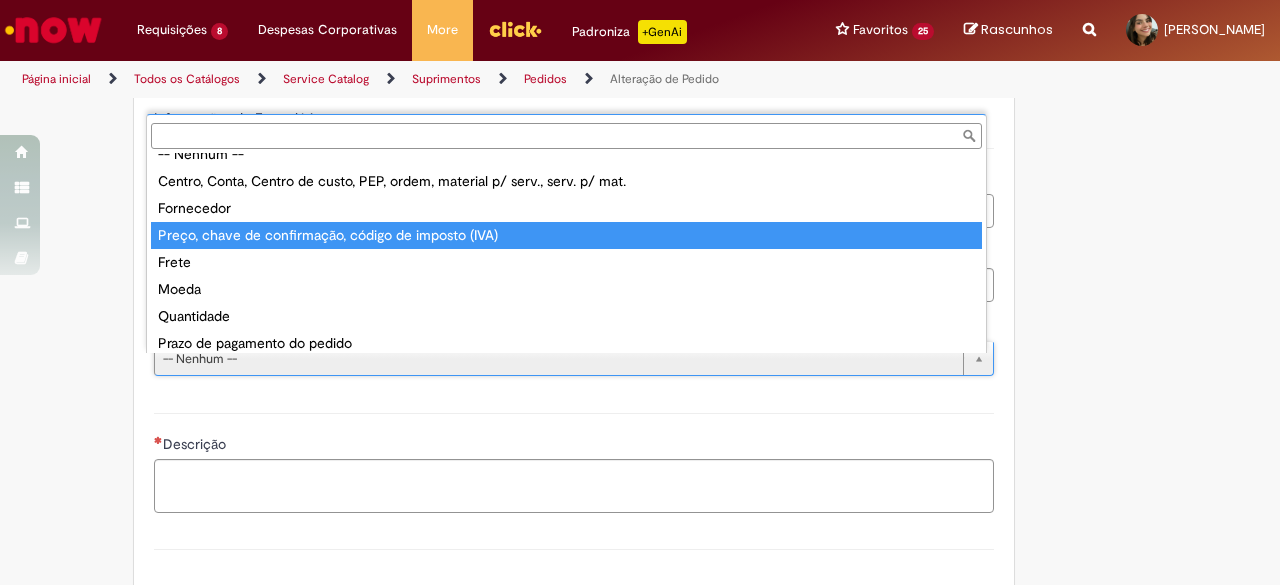 type on "**********" 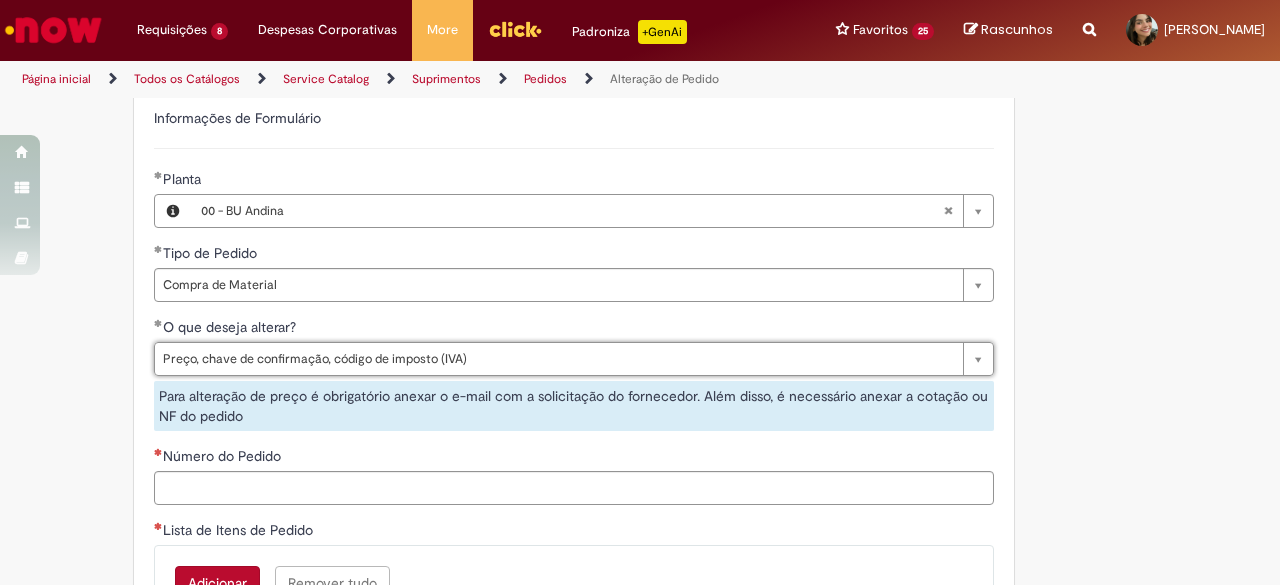 click on "Tire dúvidas com LupiAssist    +GenAI
Oi! Eu sou LupiAssist, uma Inteligência Artificial Generativa em constante aprendizado   Meu conteúdo é monitorado para trazer uma melhor experiência
Dúvidas comuns:
Só mais um instante, estou consultando nossas bases de conhecimento  e escrevendo a melhor resposta pra você!
Title
Lorem ipsum dolor sit amet    Fazer uma nova pergunta
Gerei esta resposta utilizando IA Generativa em conjunto com os nossos padrões. Em caso de divergência, os documentos oficiais prevalecerão.
Saiba mais em:
Ou ligue para:
E aí, te ajudei?
Sim, obrigado!" at bounding box center [640, 181] 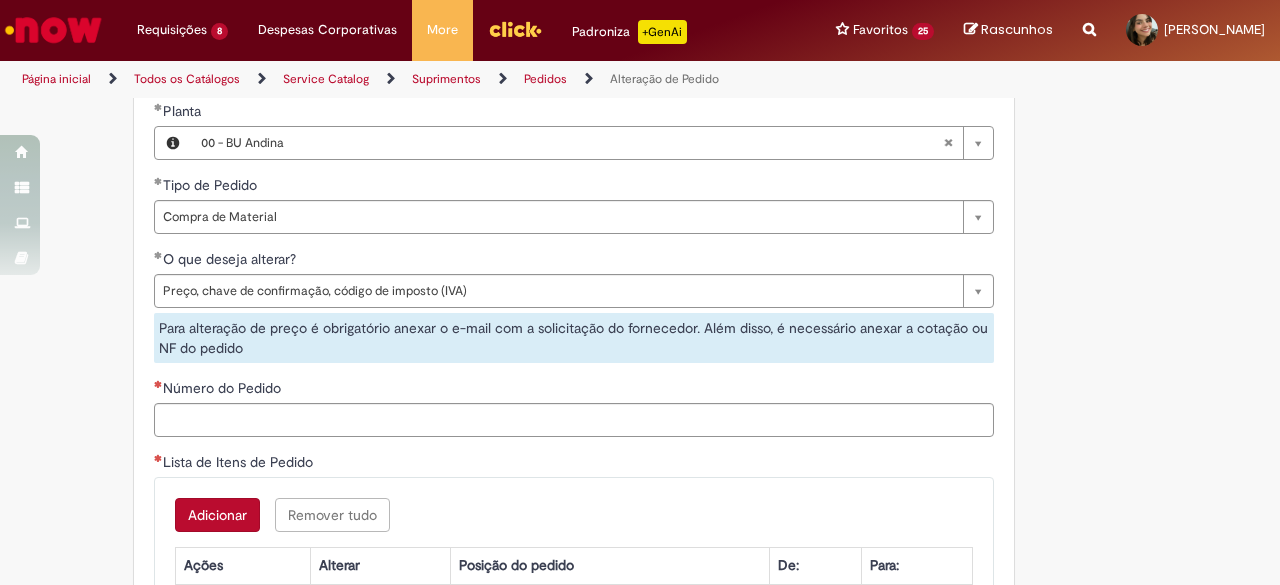 scroll, scrollTop: 1300, scrollLeft: 0, axis: vertical 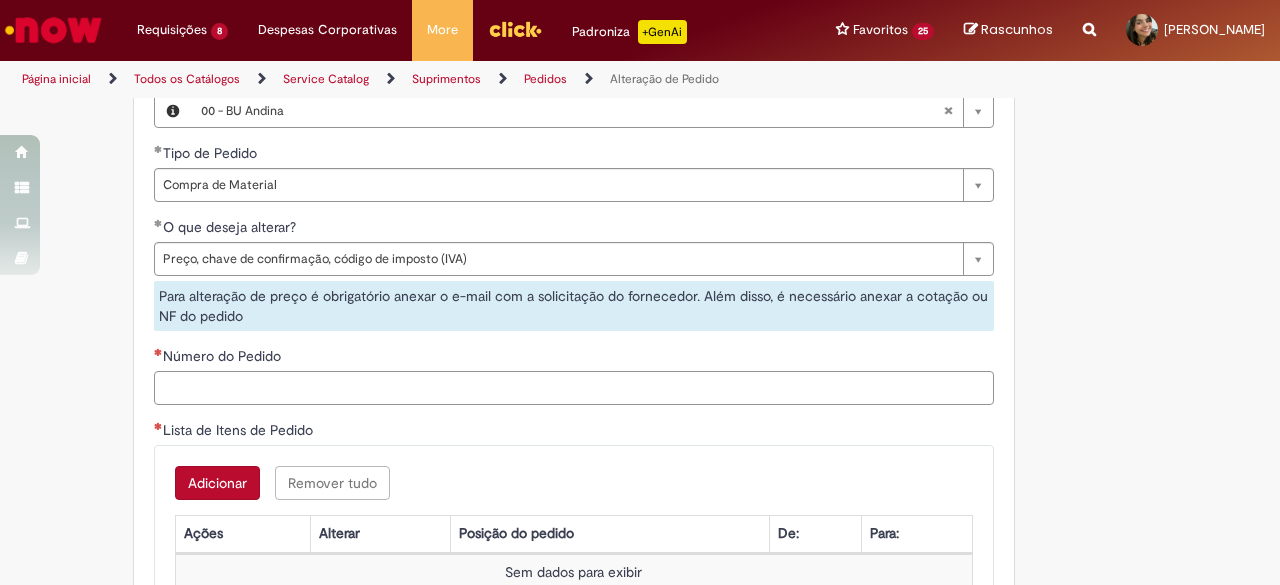 click on "Número do Pedido" at bounding box center (574, 388) 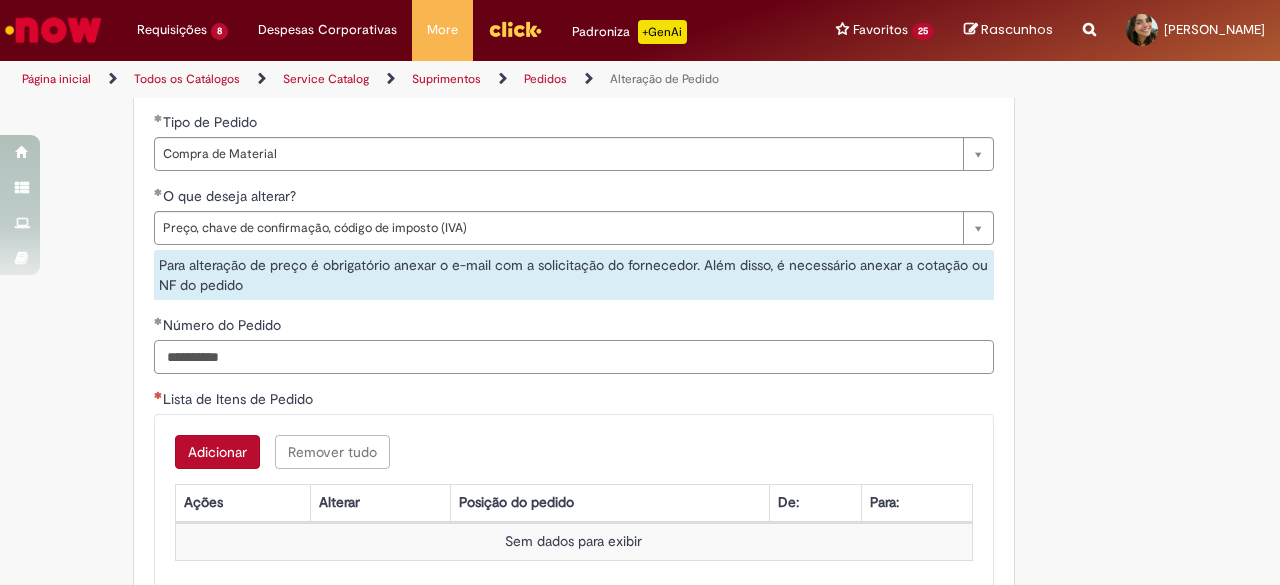 scroll, scrollTop: 1300, scrollLeft: 0, axis: vertical 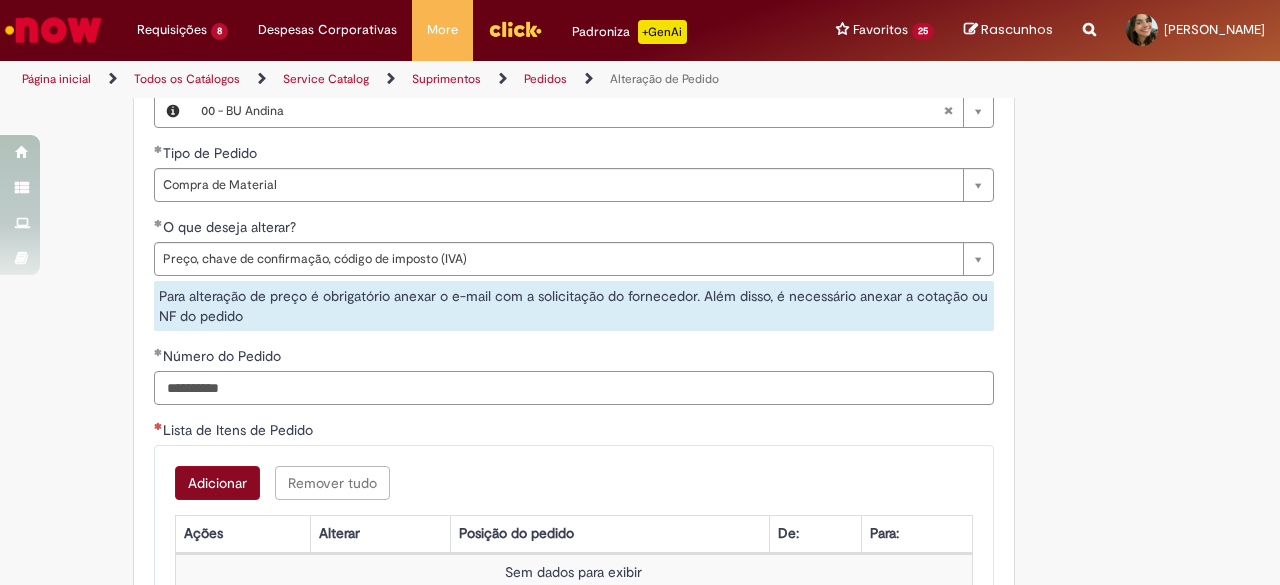 type on "**********" 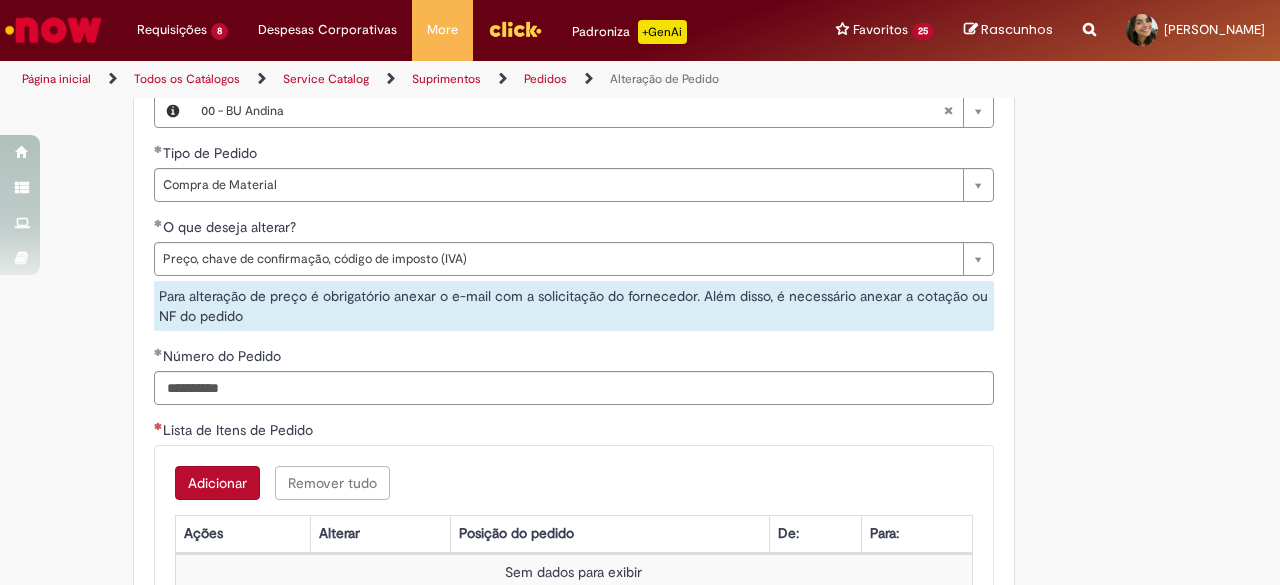 click on "Adicionar" at bounding box center (217, 483) 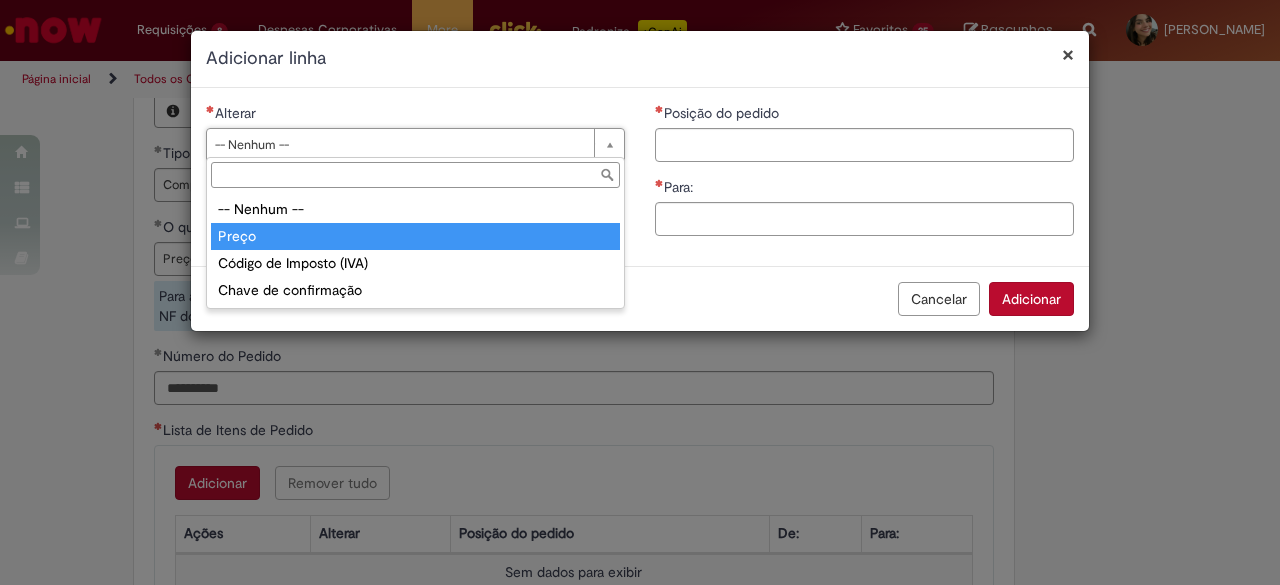 type on "*****" 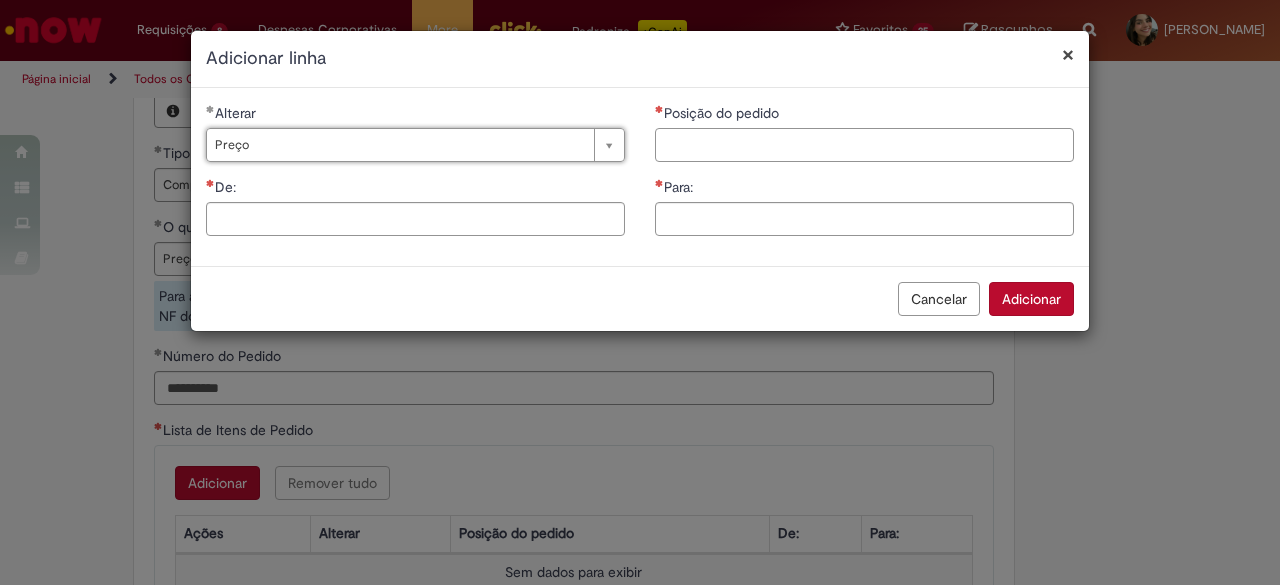 click on "Posição do pedido" at bounding box center (864, 145) 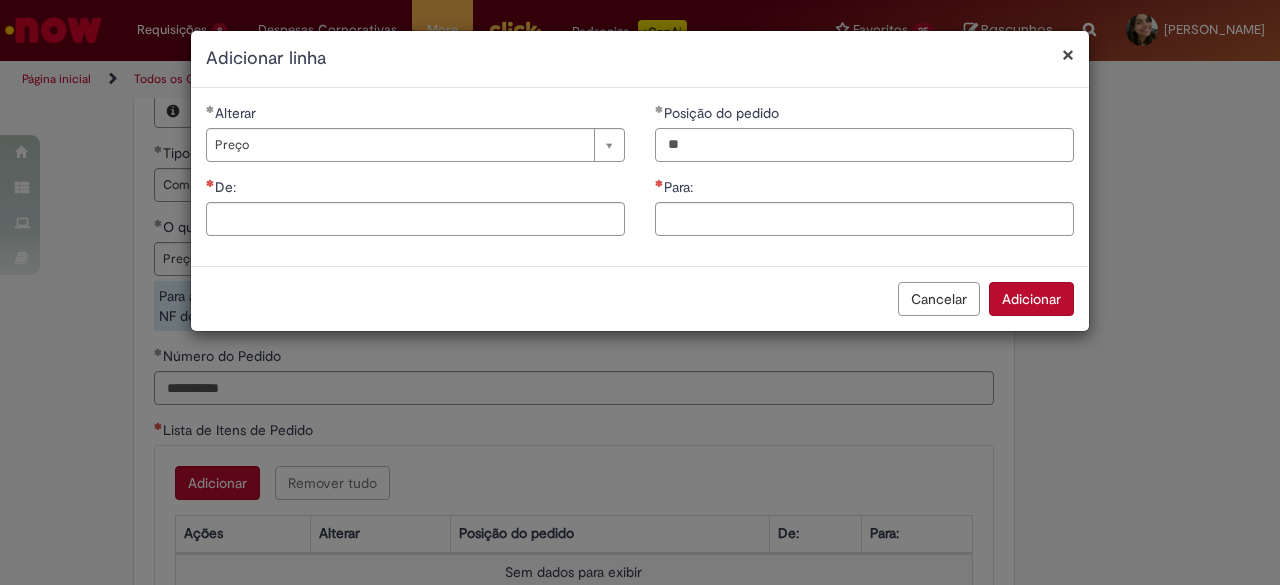 type on "**" 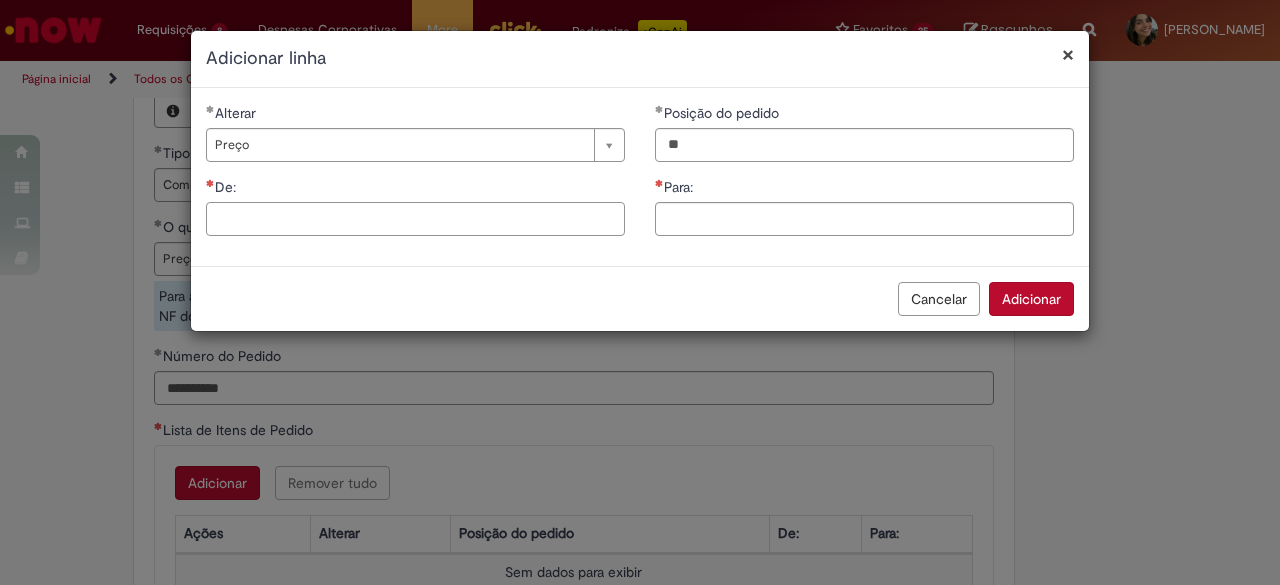 click on "De:" at bounding box center (415, 219) 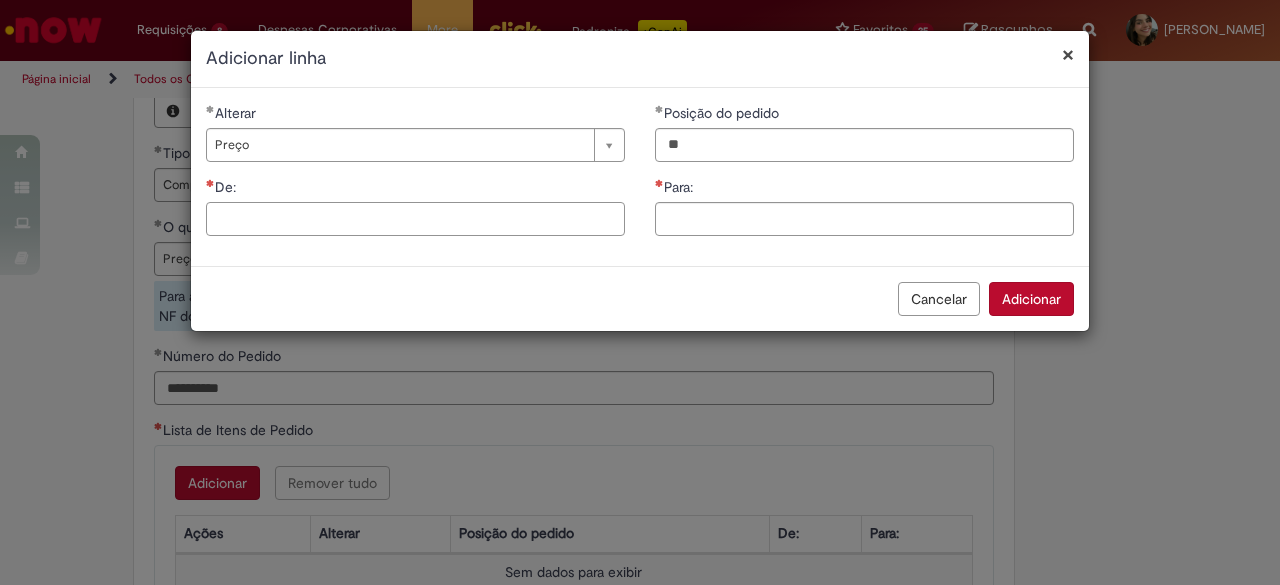 paste on "****" 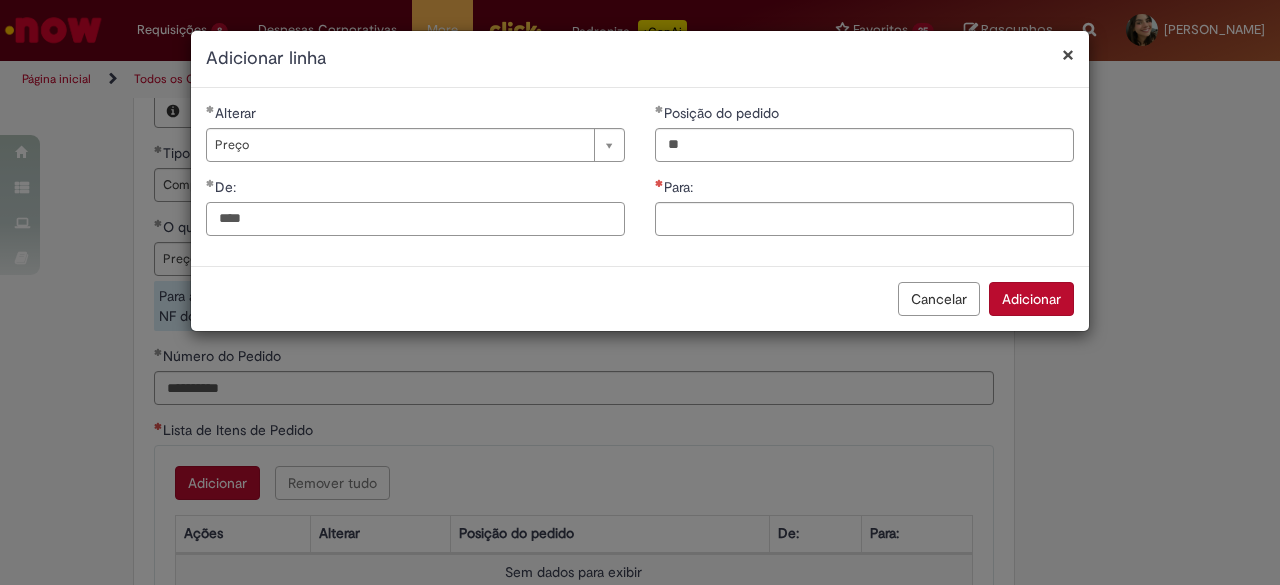 type on "****" 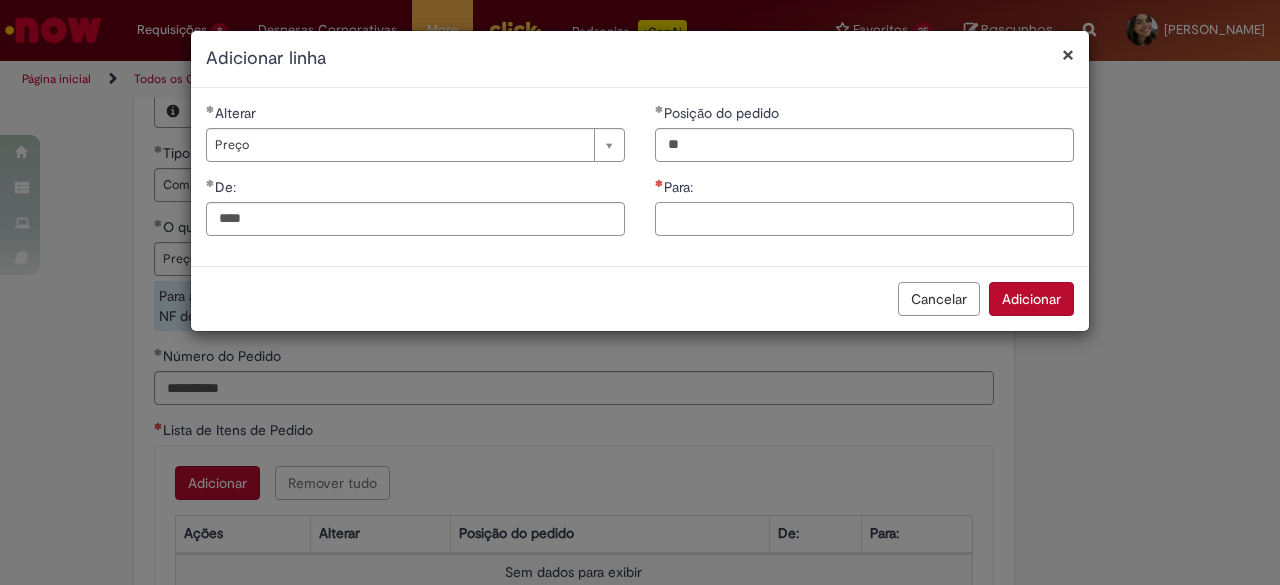 click on "Para:" at bounding box center (864, 219) 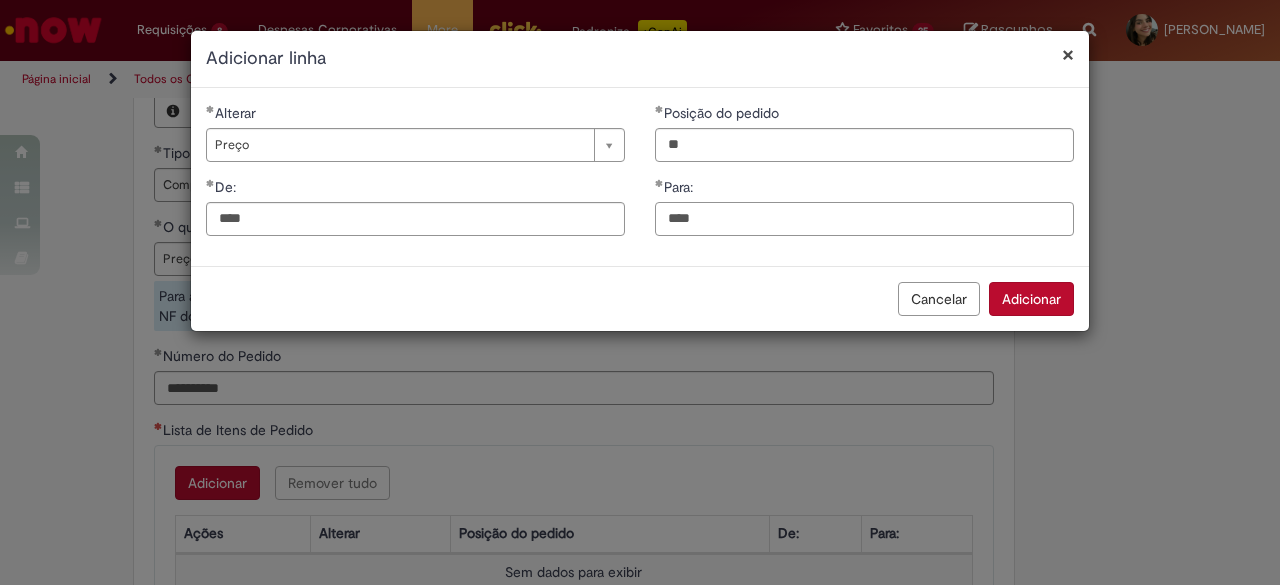 type on "****" 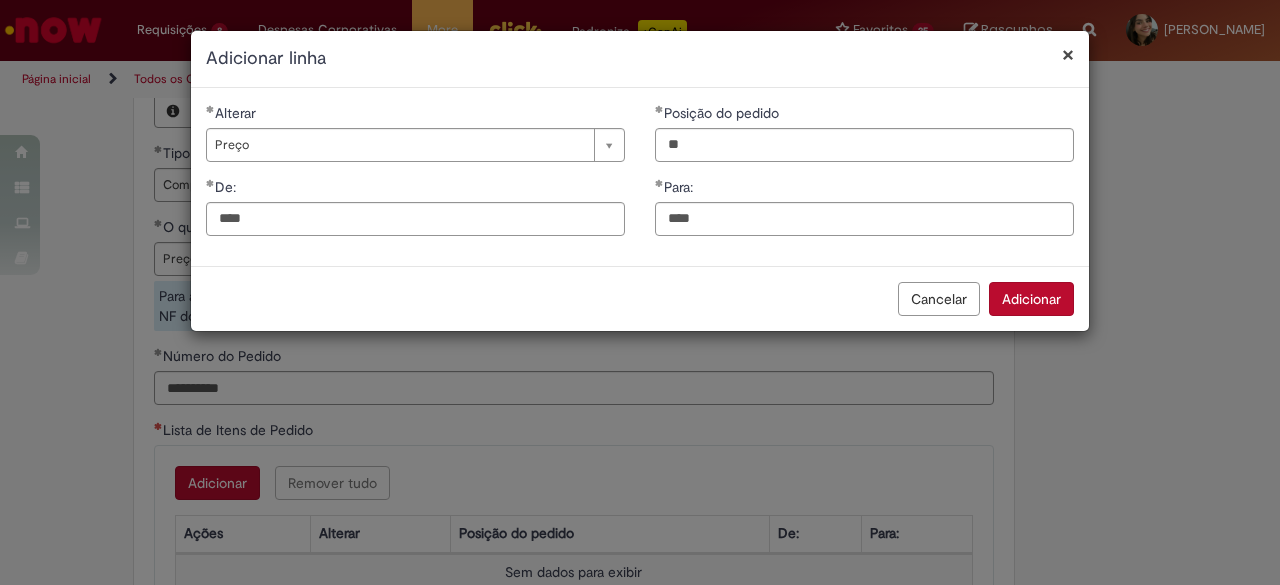 click on "Posição do pedido ** Para: ****" at bounding box center [864, 177] 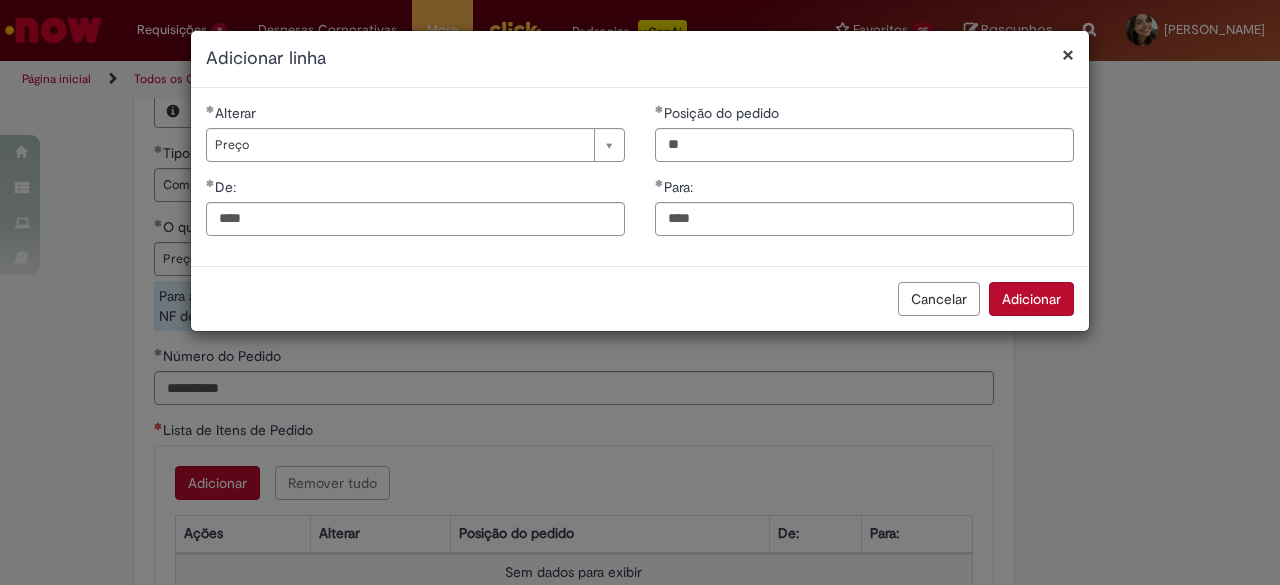 click on "Adicionar" at bounding box center [1031, 299] 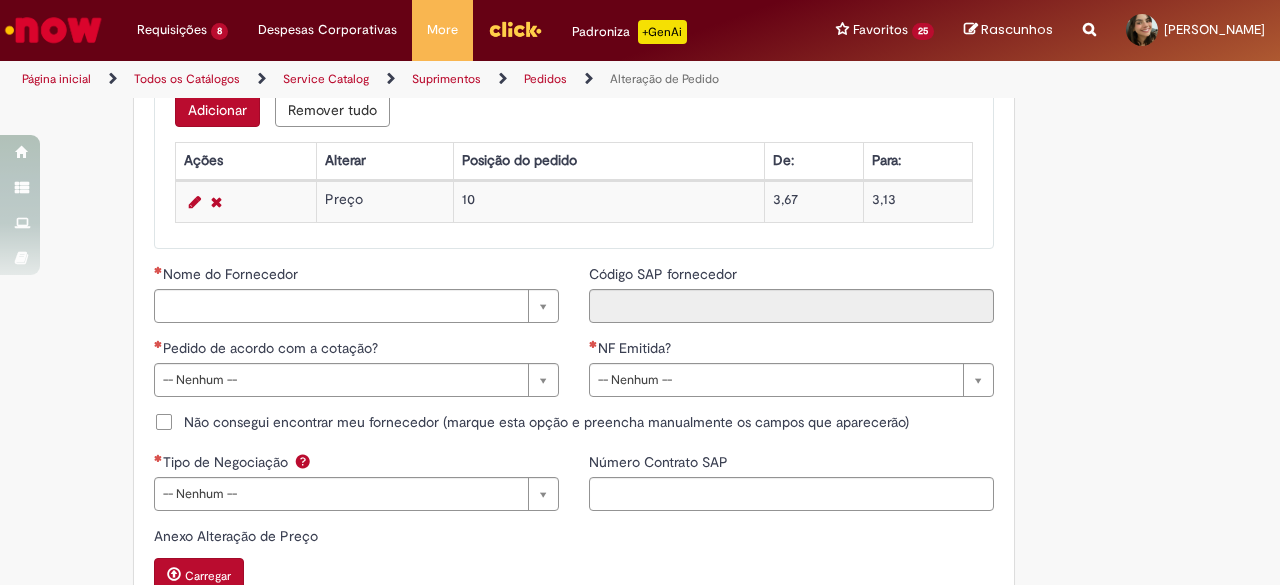 scroll, scrollTop: 1700, scrollLeft: 0, axis: vertical 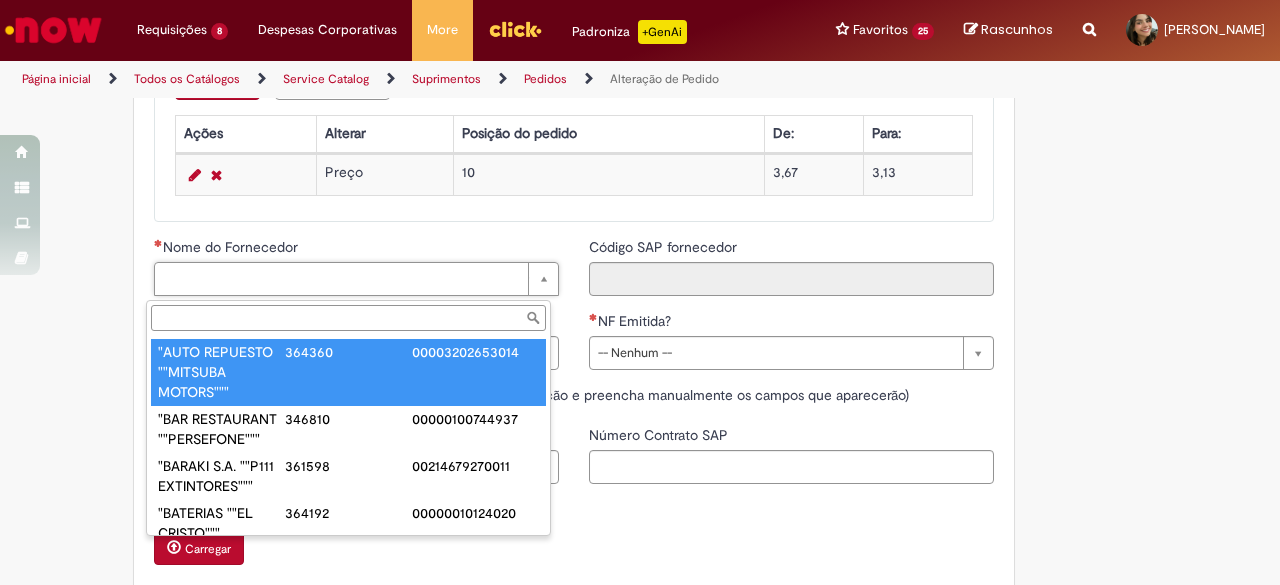 paste on "******" 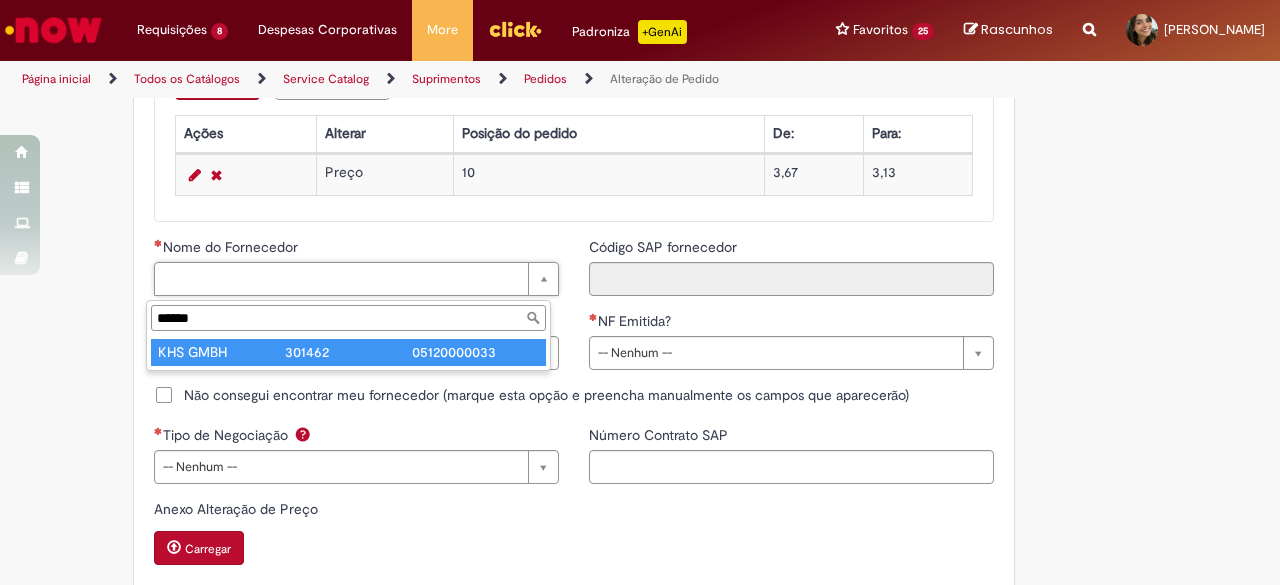 type on "******" 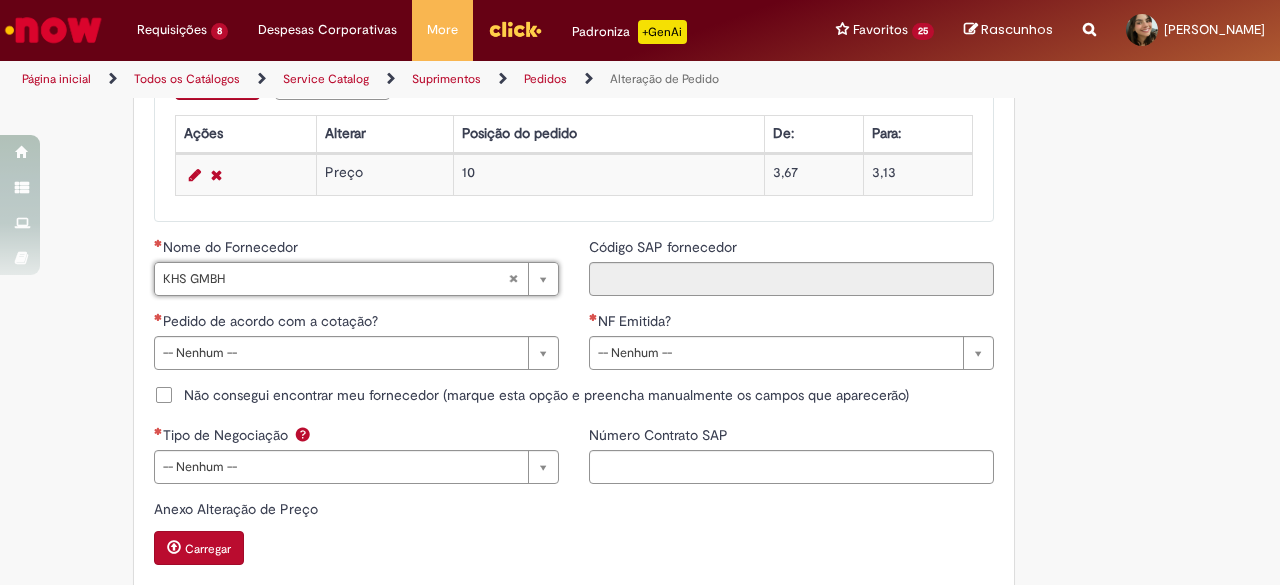 type on "********" 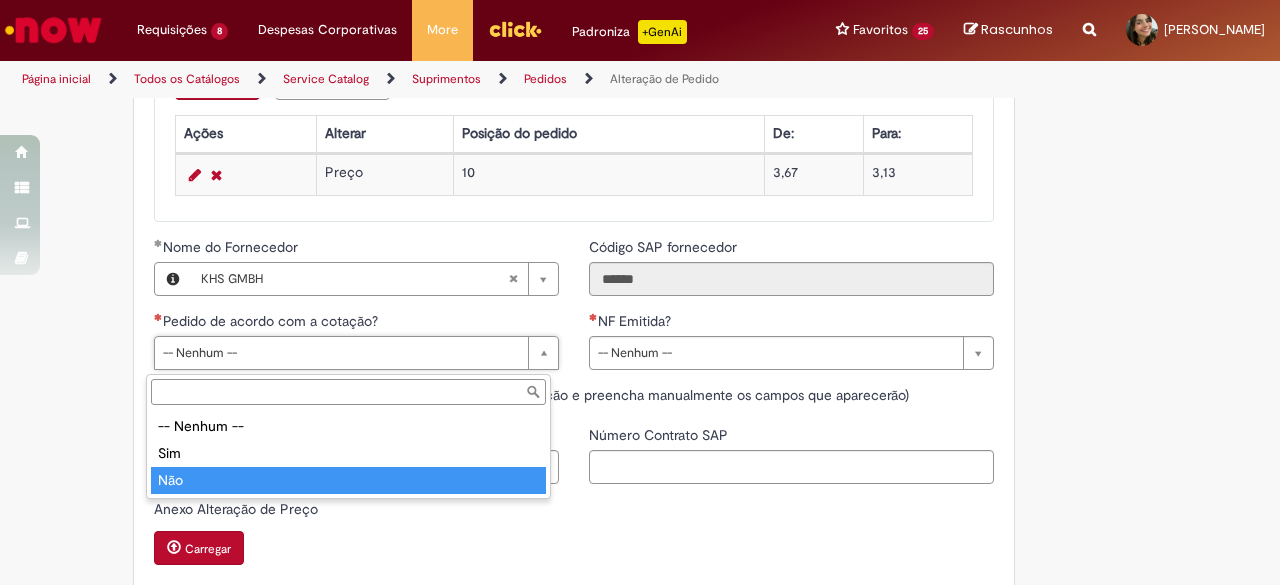 type on "***" 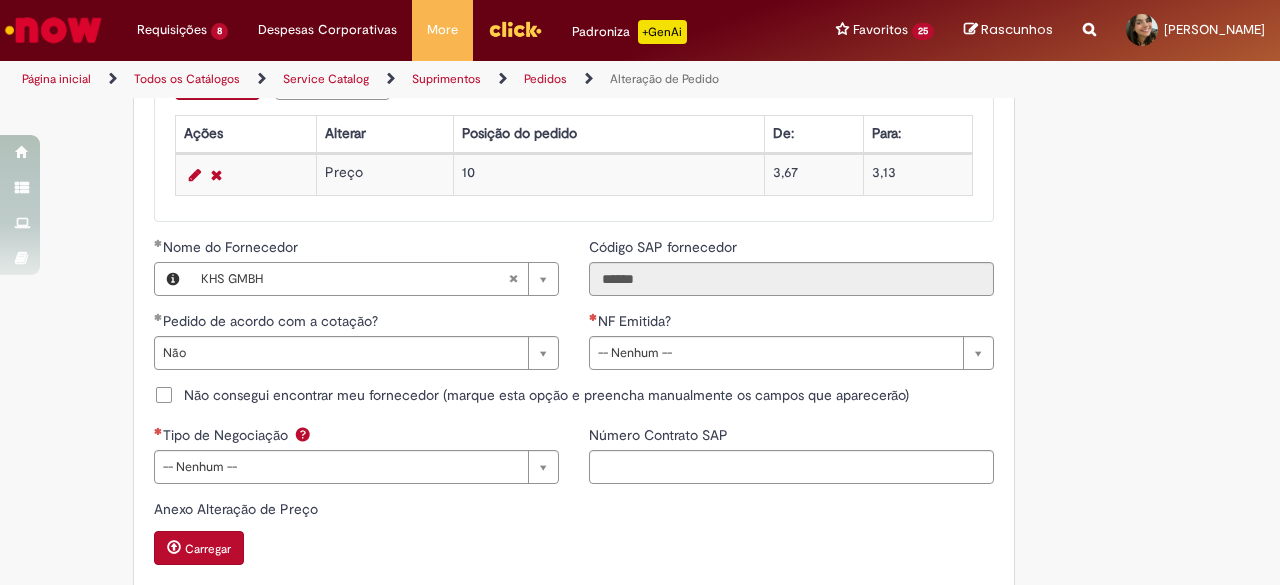 click on "Não consegui encontrar meu fornecedor (marque esta opção e preencha manualmente os campos que aparecerão)" at bounding box center (574, 397) 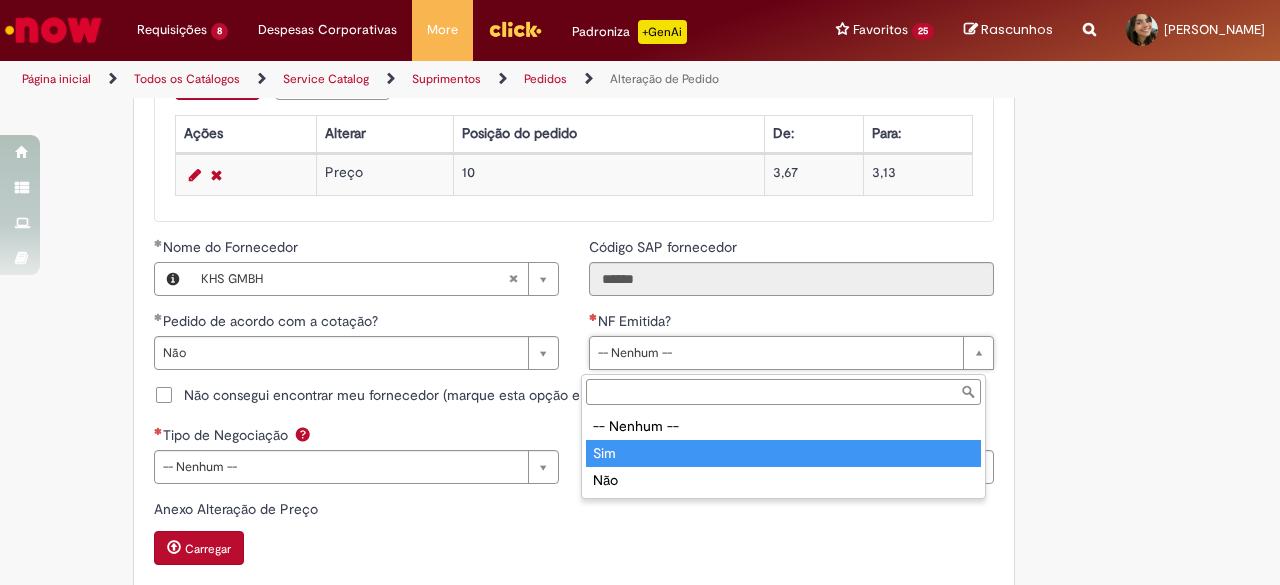 type on "***" 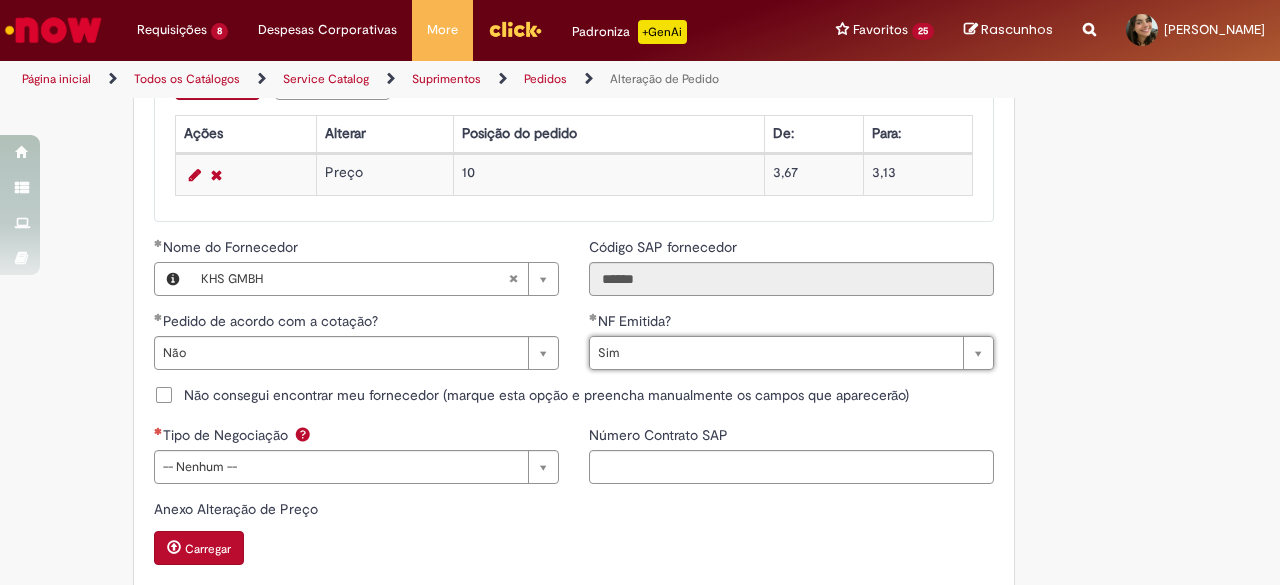 click on "Adicionar a Favoritos
Alteração de Pedido
Solicitar alteração de pedido de material ou serviço
Este chamado é destinado para  alterações no pedido  - preço, quantidade, tipo de frete (CIF/FOB), moeda, chave de confirmação, prazo de pagamento e código de imposto (IVA) – e para alterações de pedido por  DexPara  – conta contábil, centro, centro de custo, PEP, ordem, CNPJ de fornecedor, ou compra de material e serviço.
INFORMAÇÕES IMPORTANTES PARA ALTERAÇÃO DE PREÇO:
Pedidos de contrato:  A solicitação será confrontada com o valor acordado  em contrato  e só será modificado caso seja identificado algum  erro  na negociação ou no cálculo do preço.
É obrigatório anexar o e-mail com a solicitação do fornecedor!
O prazo para atendimento da NIMBI e NOW é o mesmo (3 dias úteis):  Favor orientar o fornecedor a marcar pendência na  Nimbi" at bounding box center (542, -317) 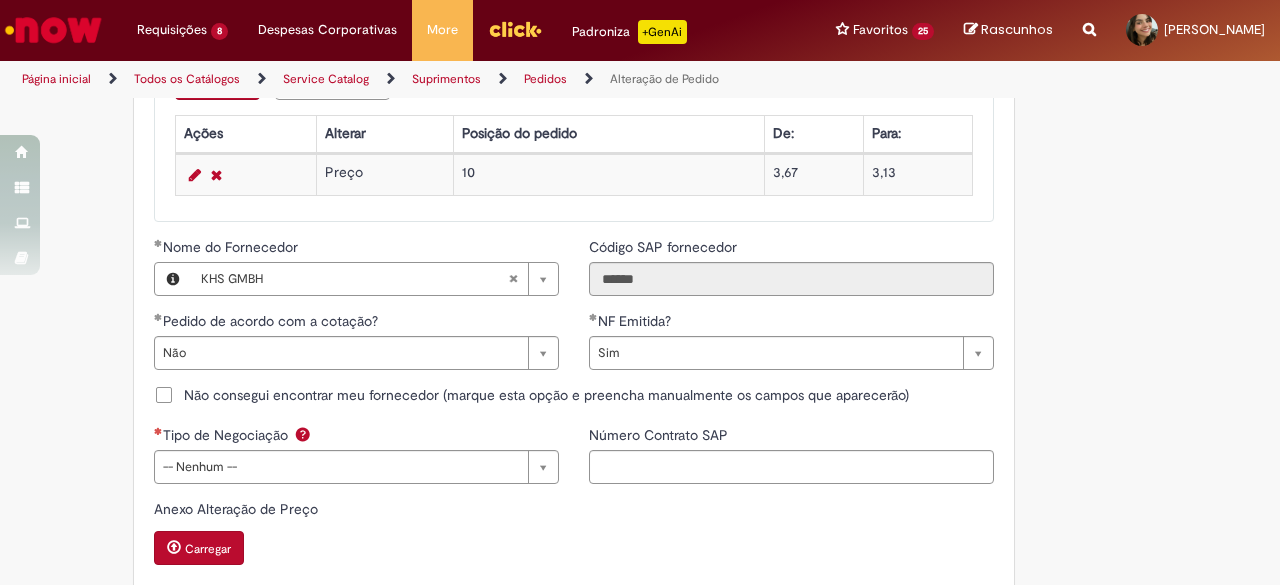 scroll, scrollTop: 1800, scrollLeft: 0, axis: vertical 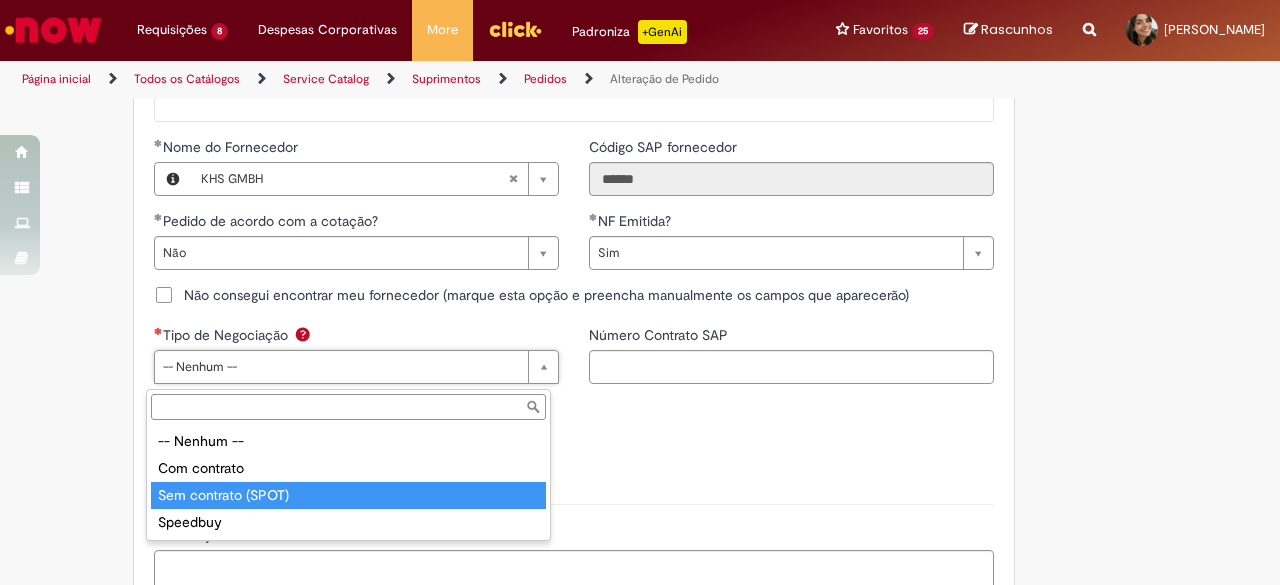 type on "**********" 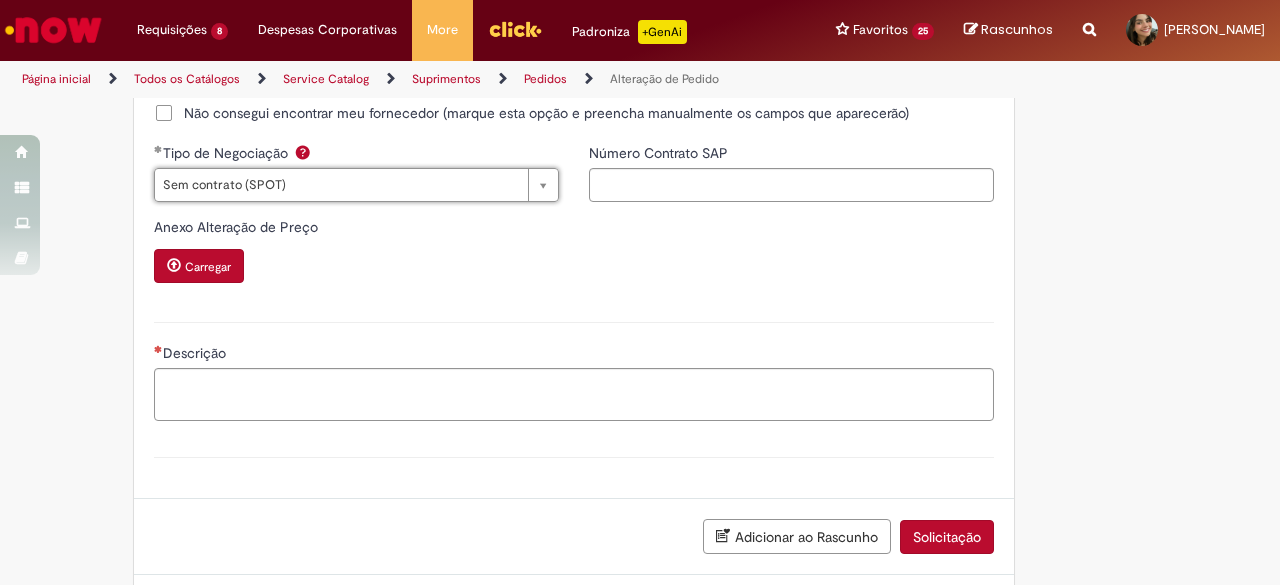 scroll, scrollTop: 2000, scrollLeft: 0, axis: vertical 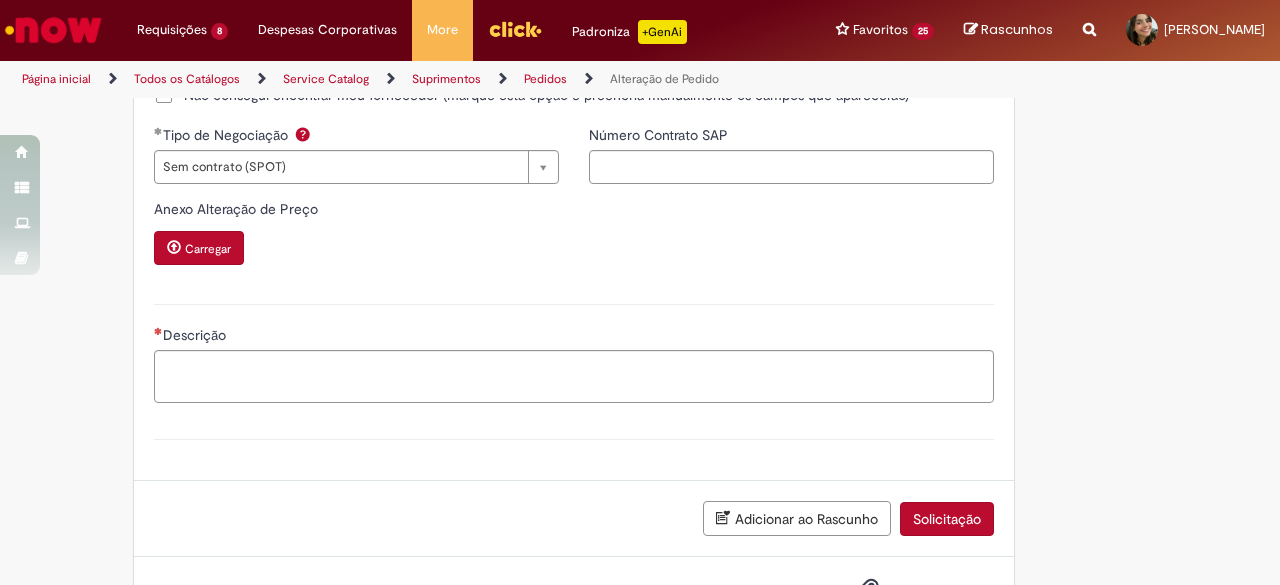 click on "Anexo(s)" at bounding box center [574, 439] 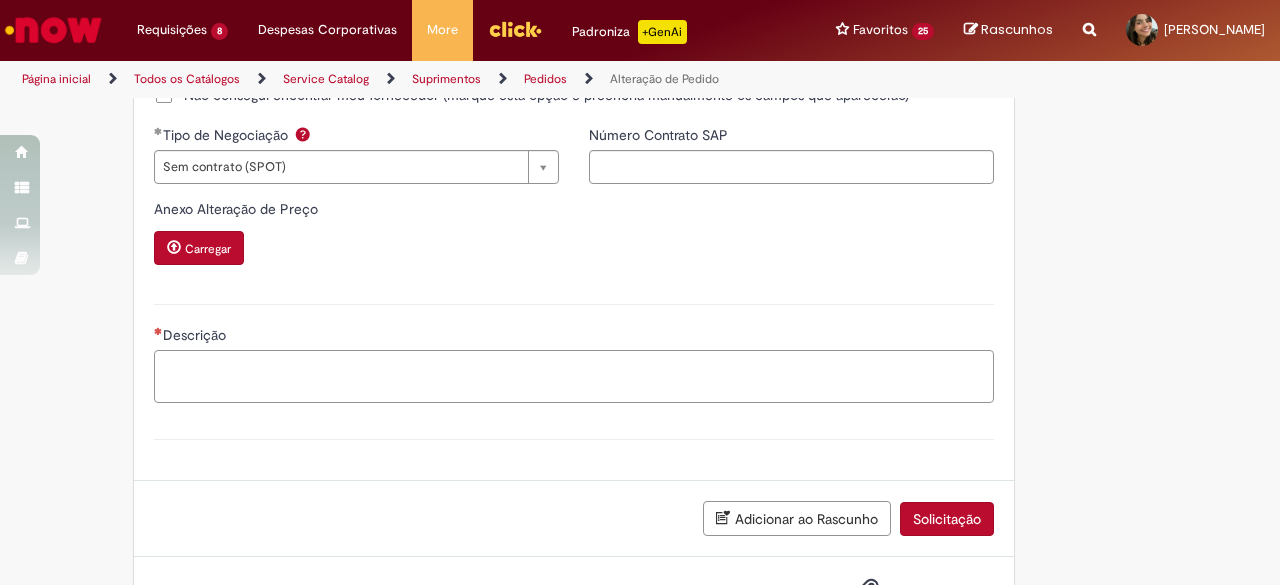 click on "Descrição" at bounding box center (574, 376) 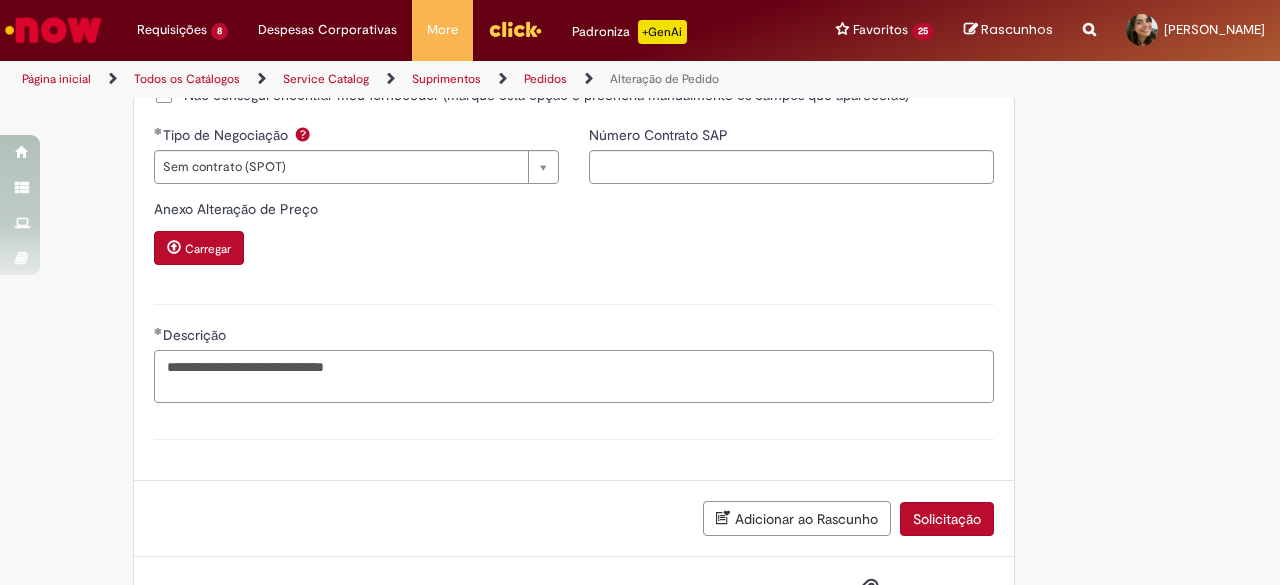 type on "**********" 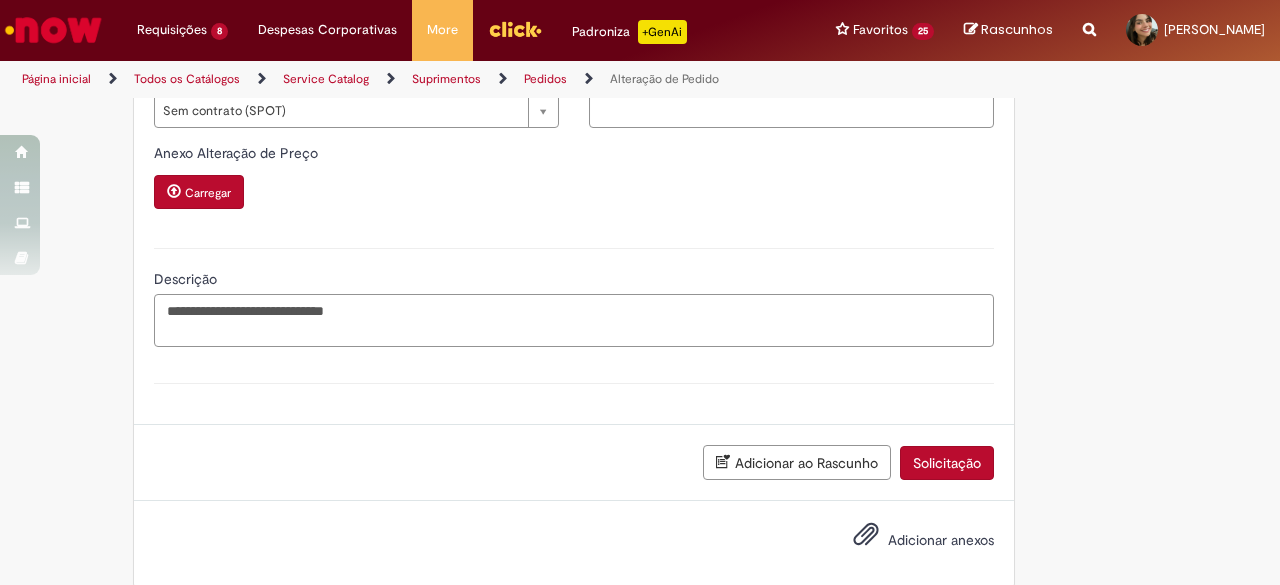 scroll, scrollTop: 2086, scrollLeft: 0, axis: vertical 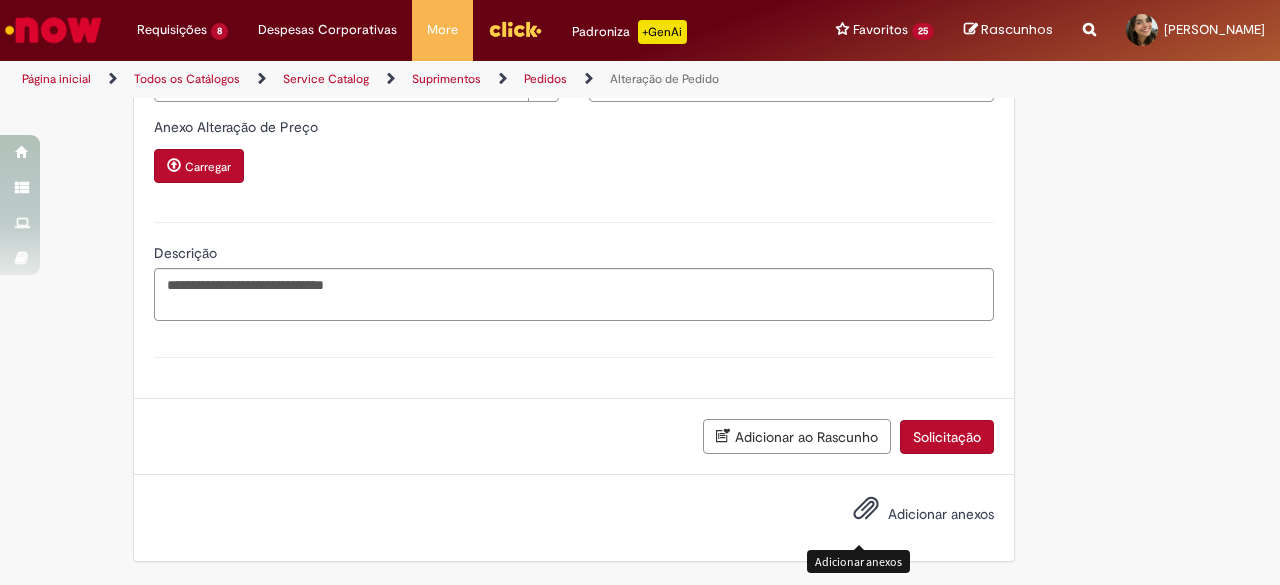 click at bounding box center (866, 509) 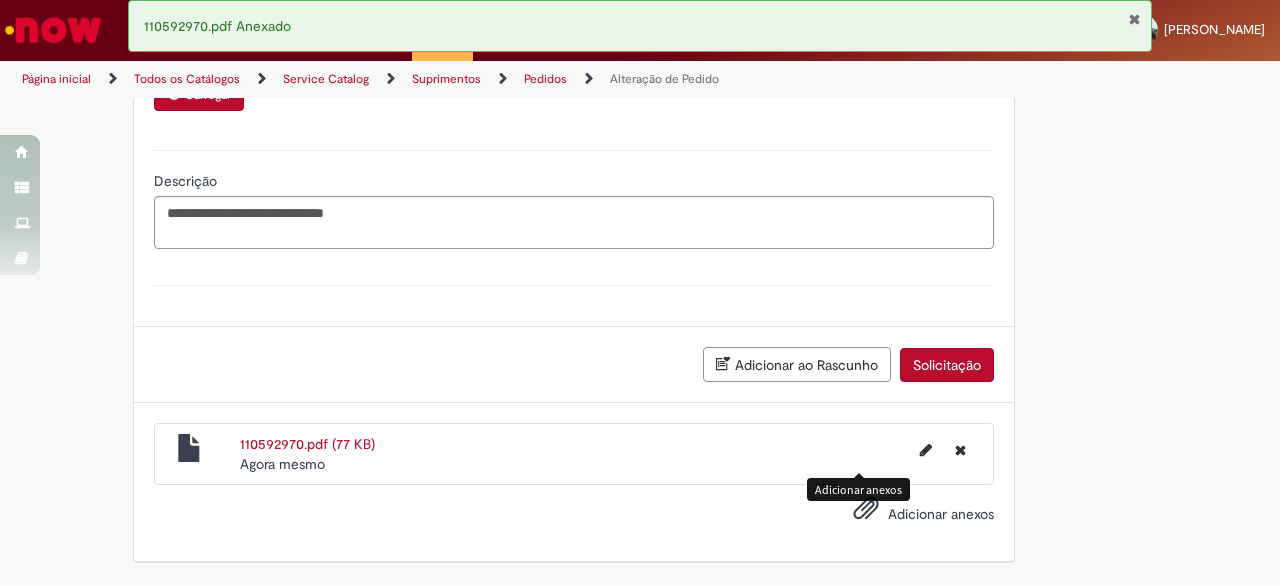 click on "Solicitação" at bounding box center [947, 365] 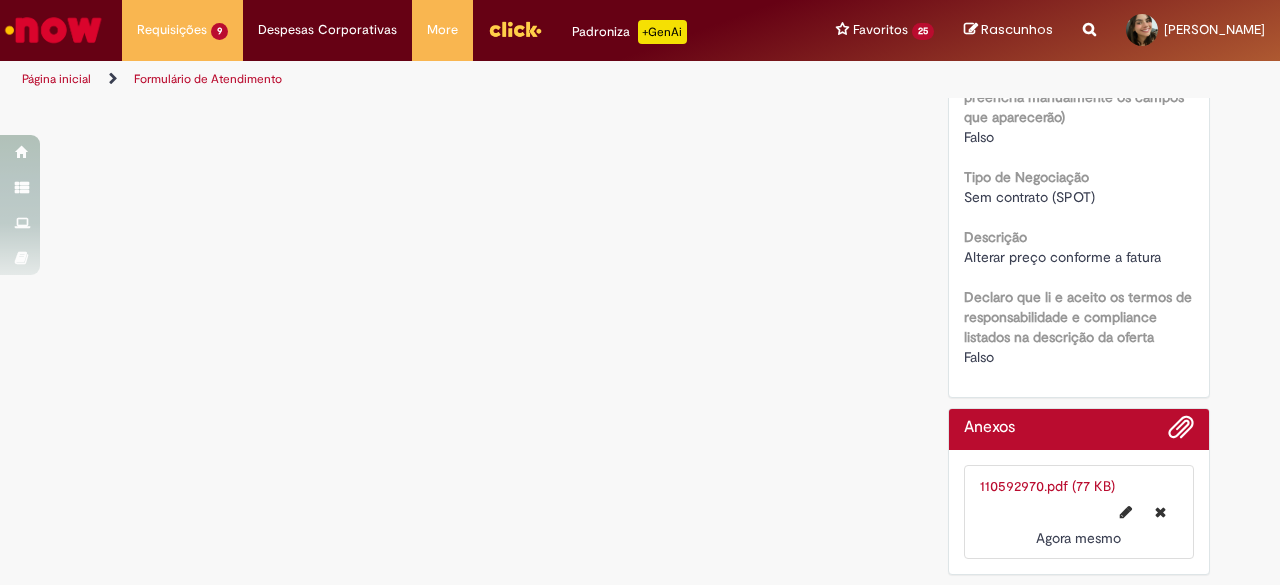 scroll, scrollTop: 0, scrollLeft: 0, axis: both 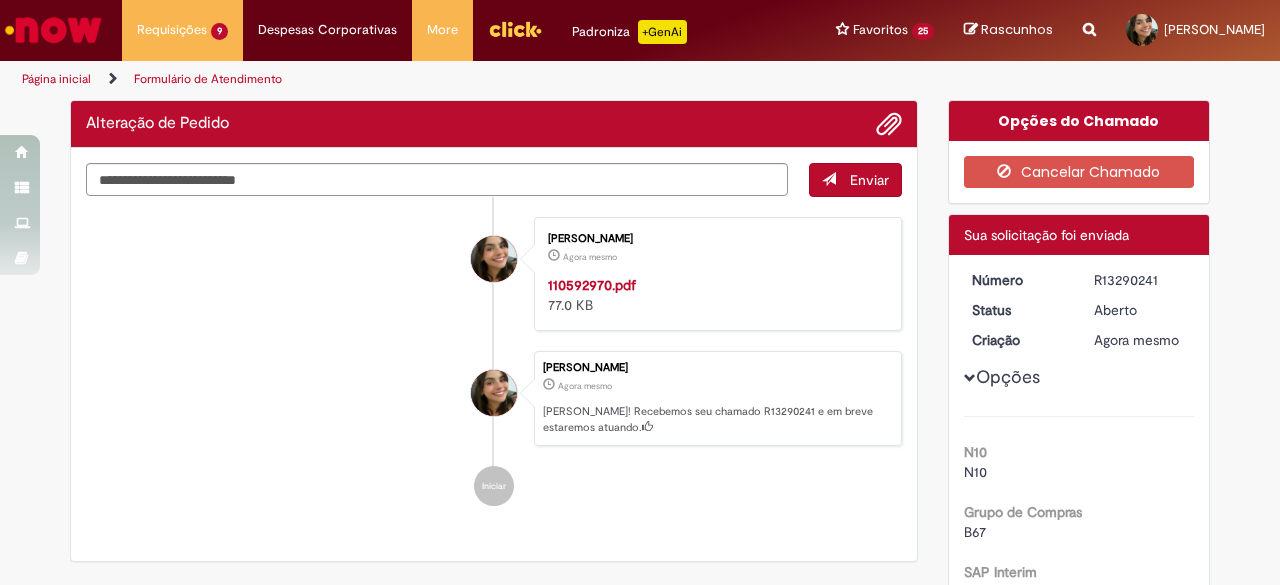 click on "R13290241" at bounding box center [1140, 280] 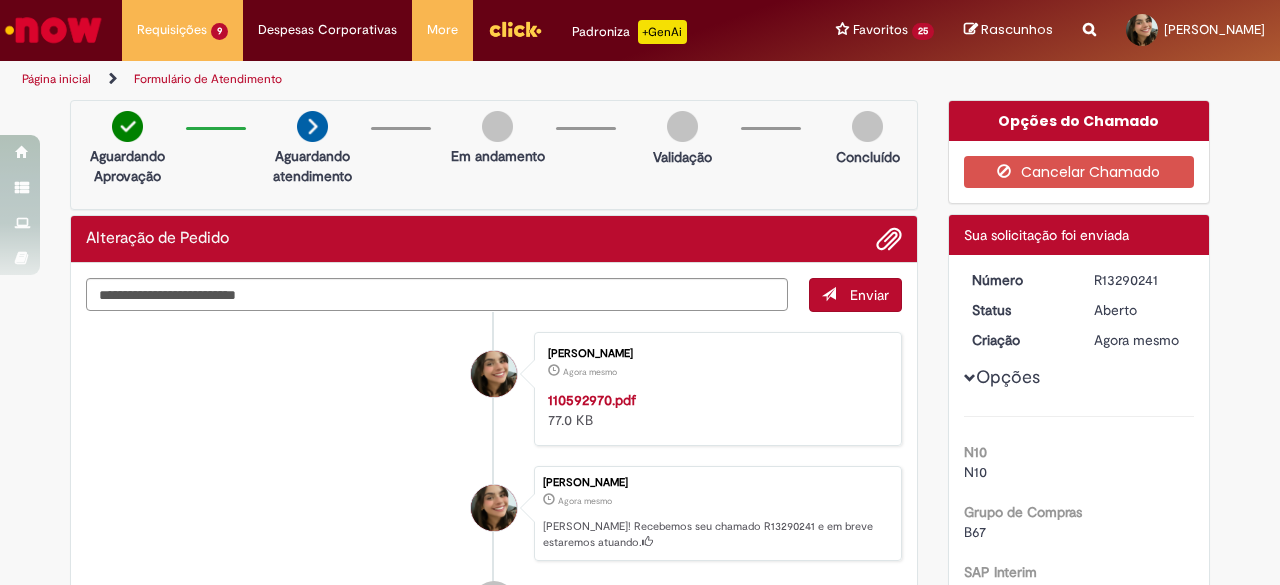 copy on "R13290241" 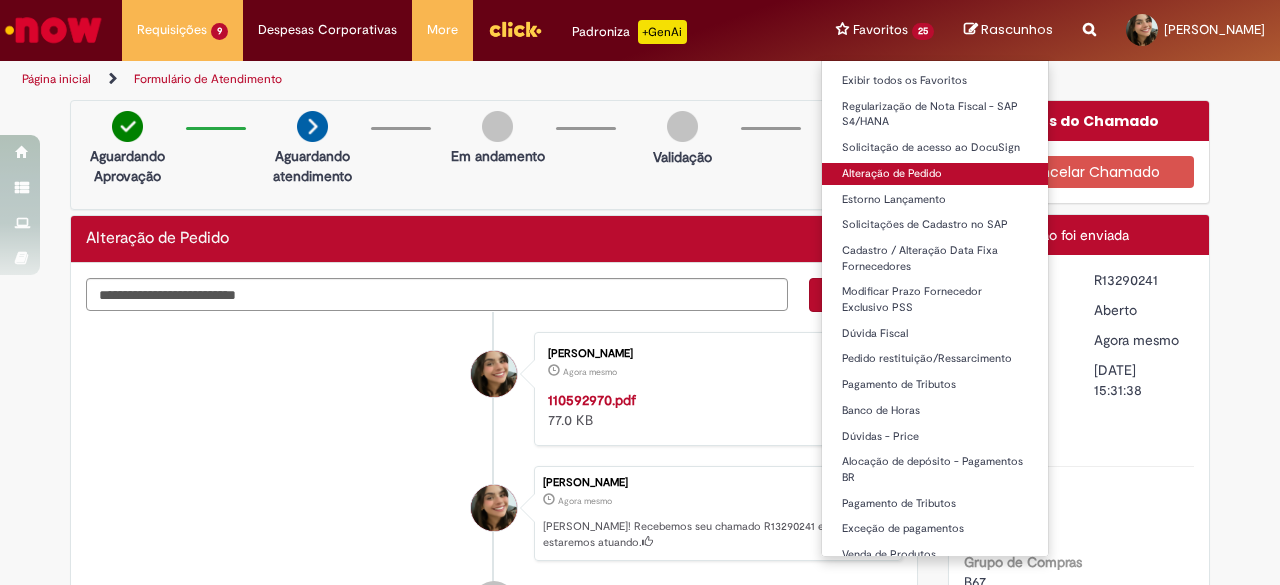 click on "Alteração de Pedido" at bounding box center (935, 174) 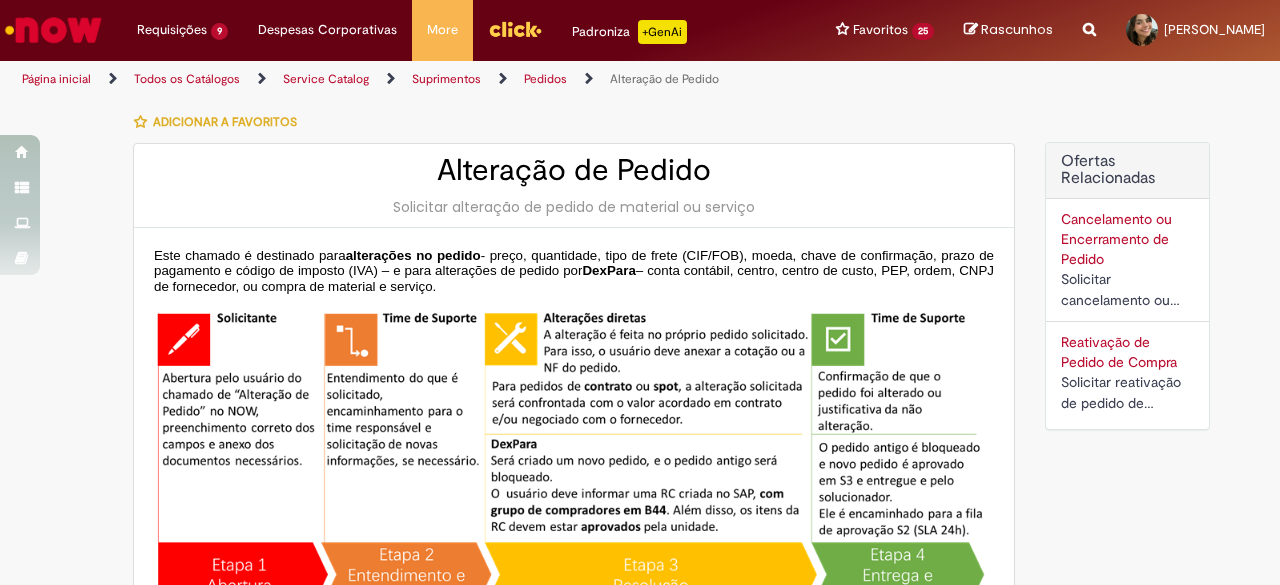 type on "********" 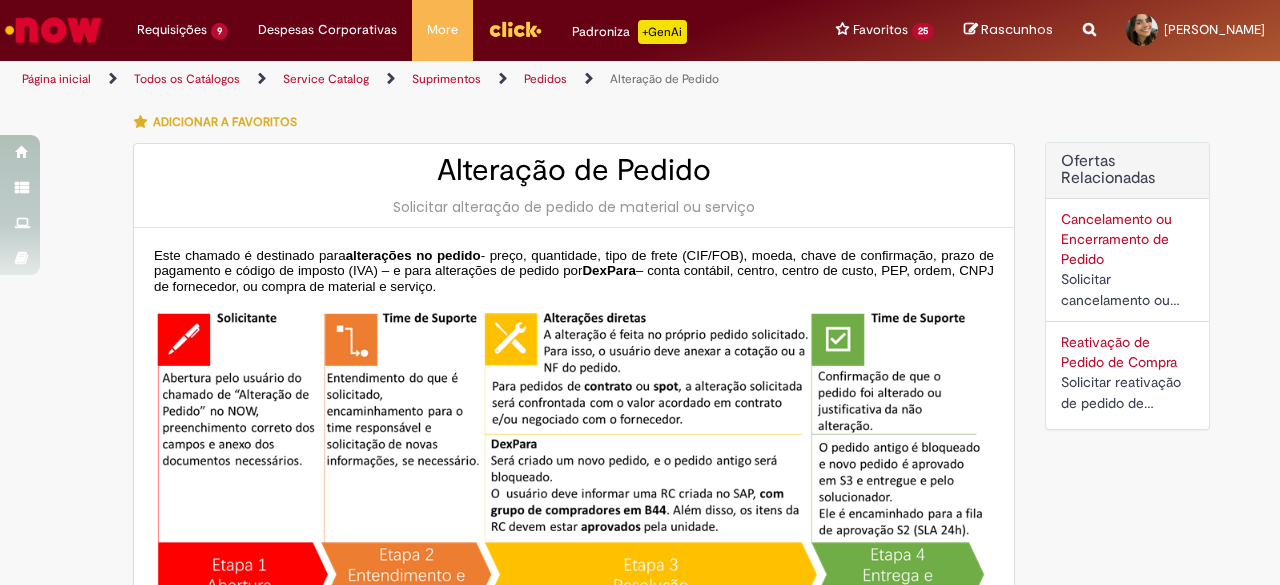 type on "**********" 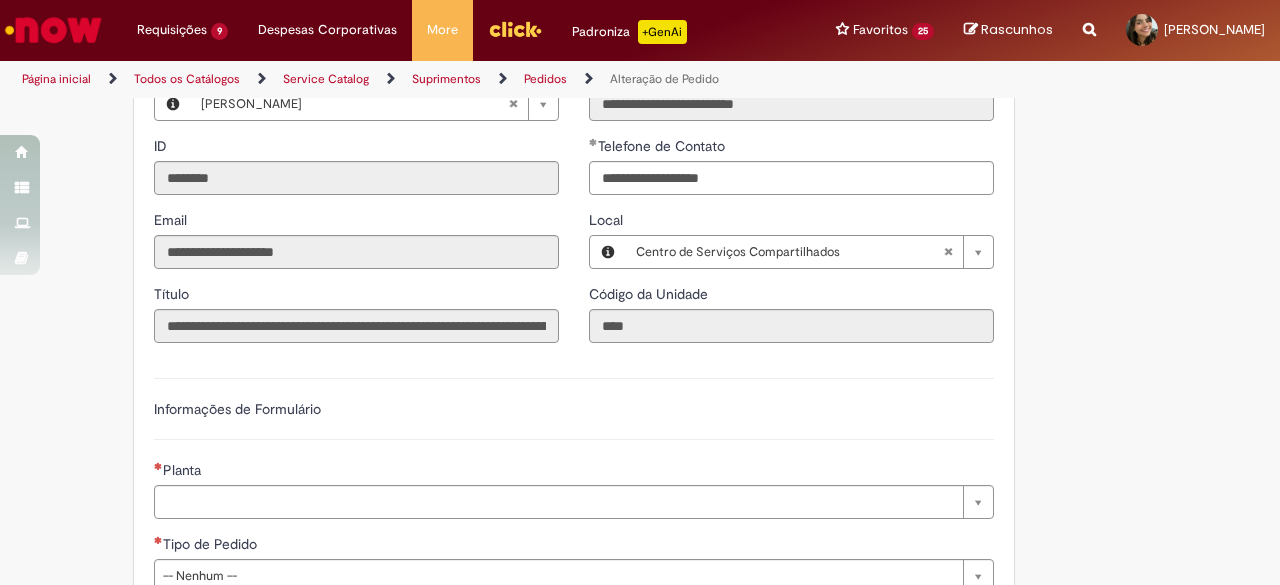scroll, scrollTop: 1000, scrollLeft: 0, axis: vertical 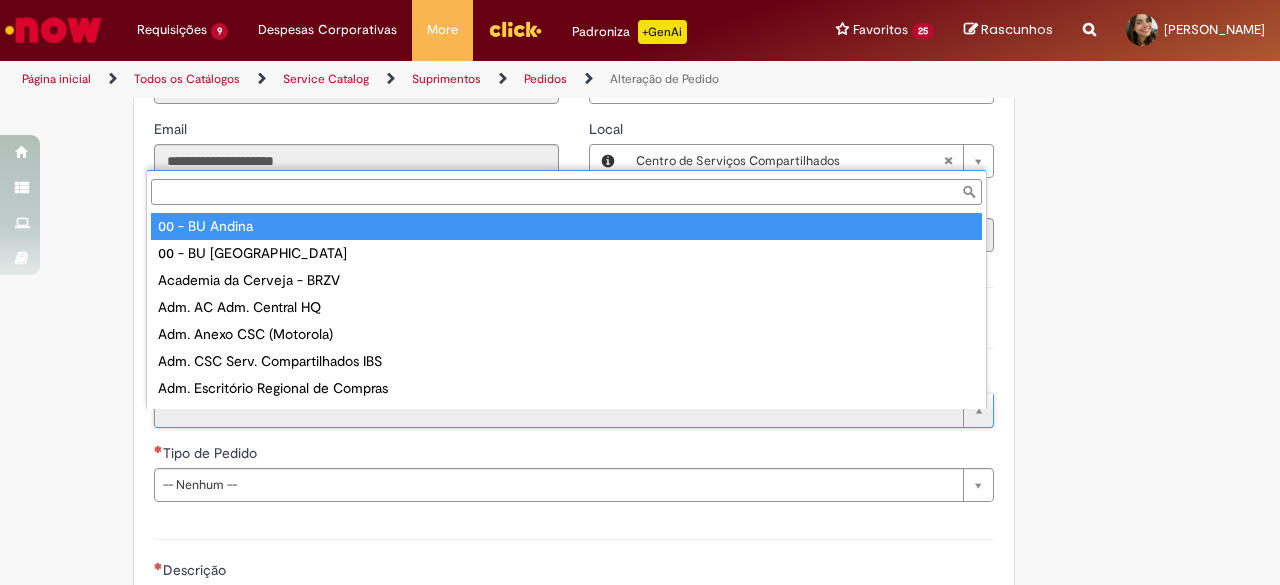 type on "**********" 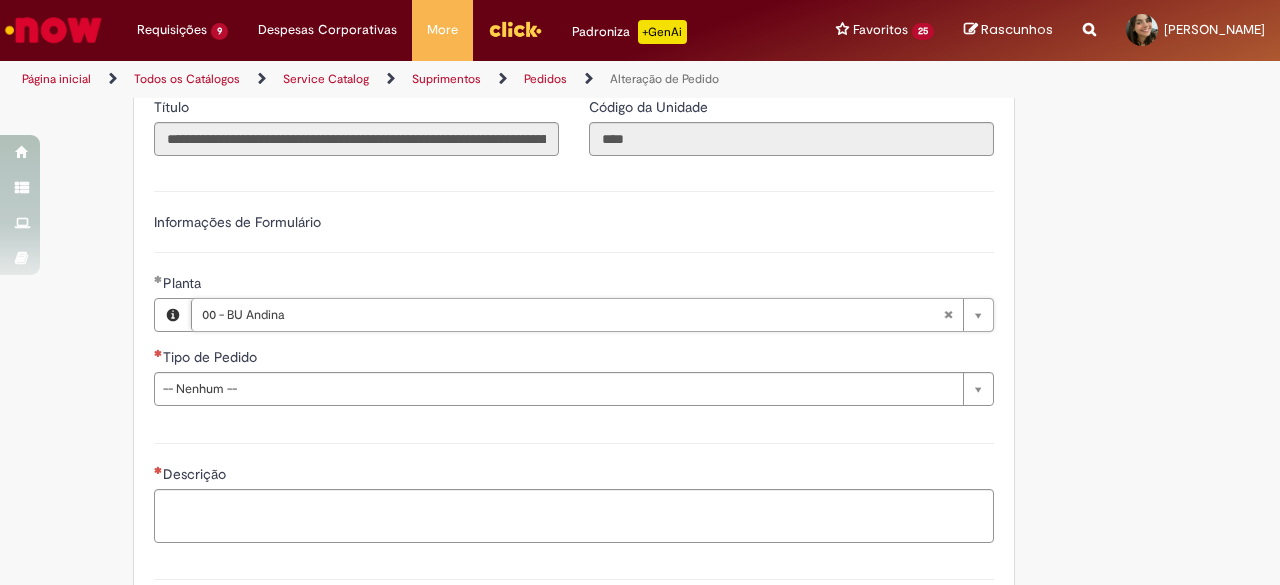 scroll, scrollTop: 1200, scrollLeft: 0, axis: vertical 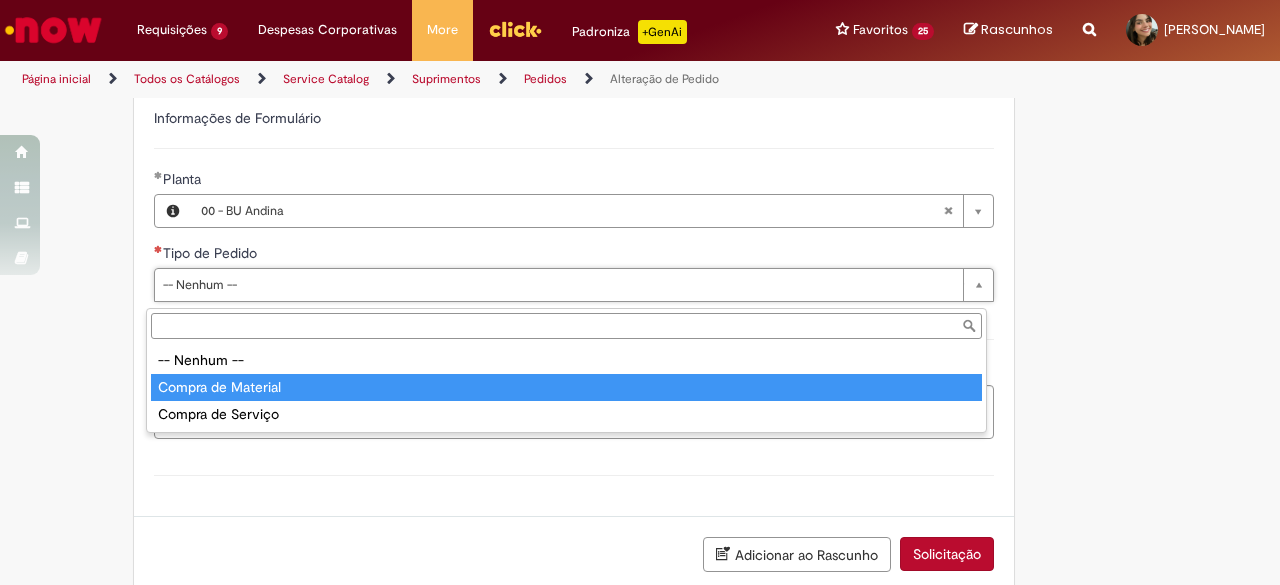 type on "**********" 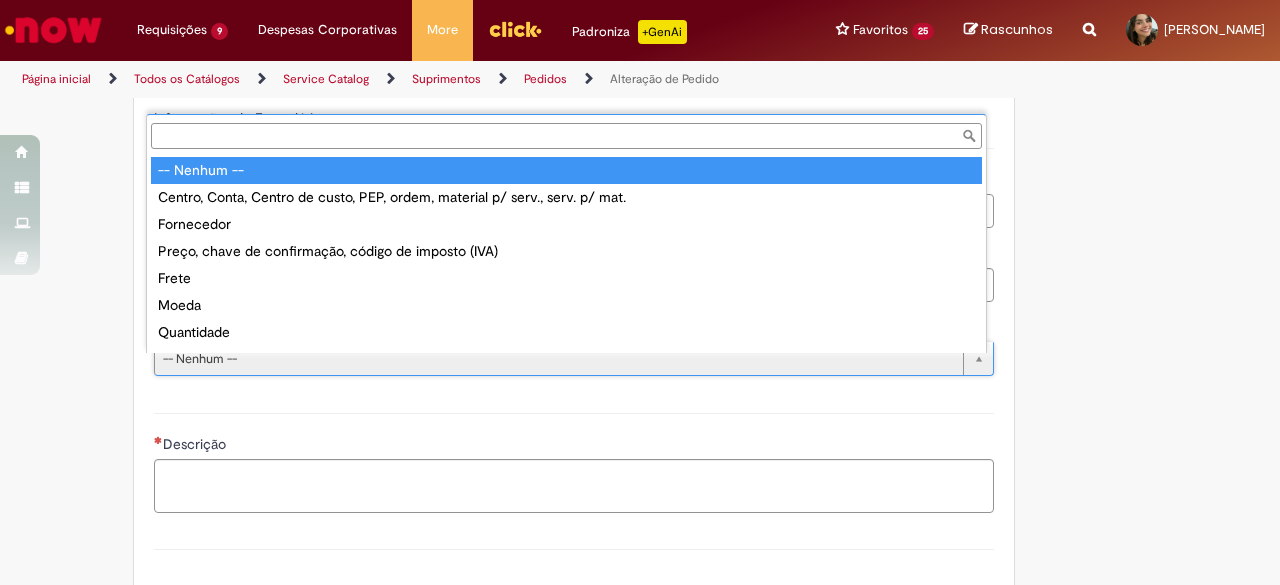scroll, scrollTop: 16, scrollLeft: 0, axis: vertical 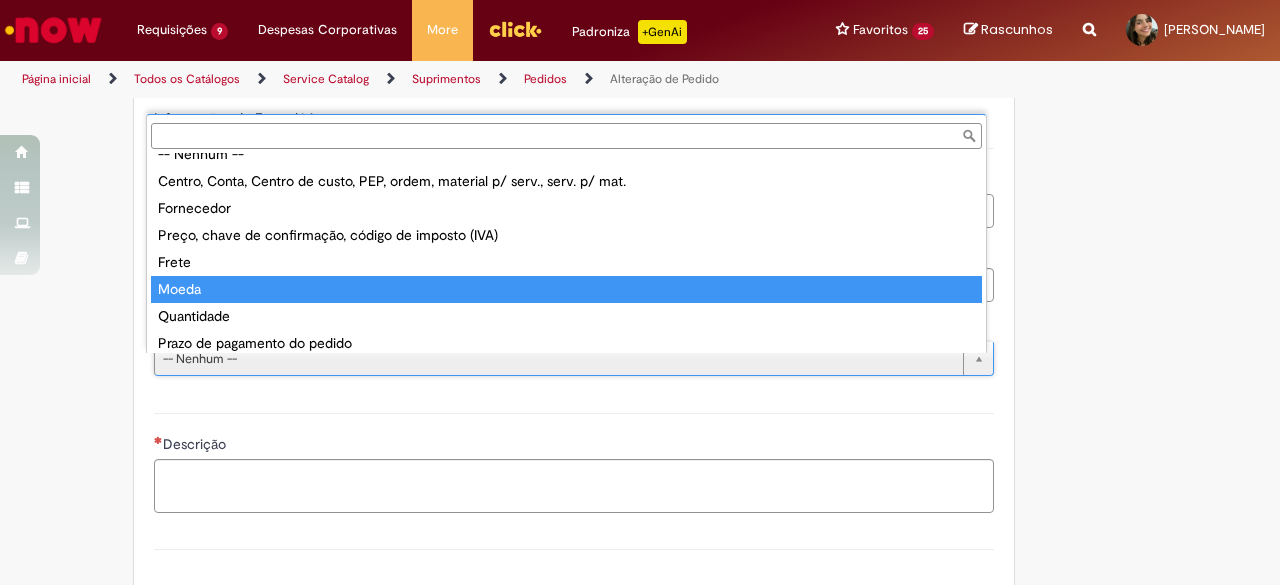 drag, startPoint x: 237, startPoint y: 279, endPoint x: 134, endPoint y: 328, distance: 114.061386 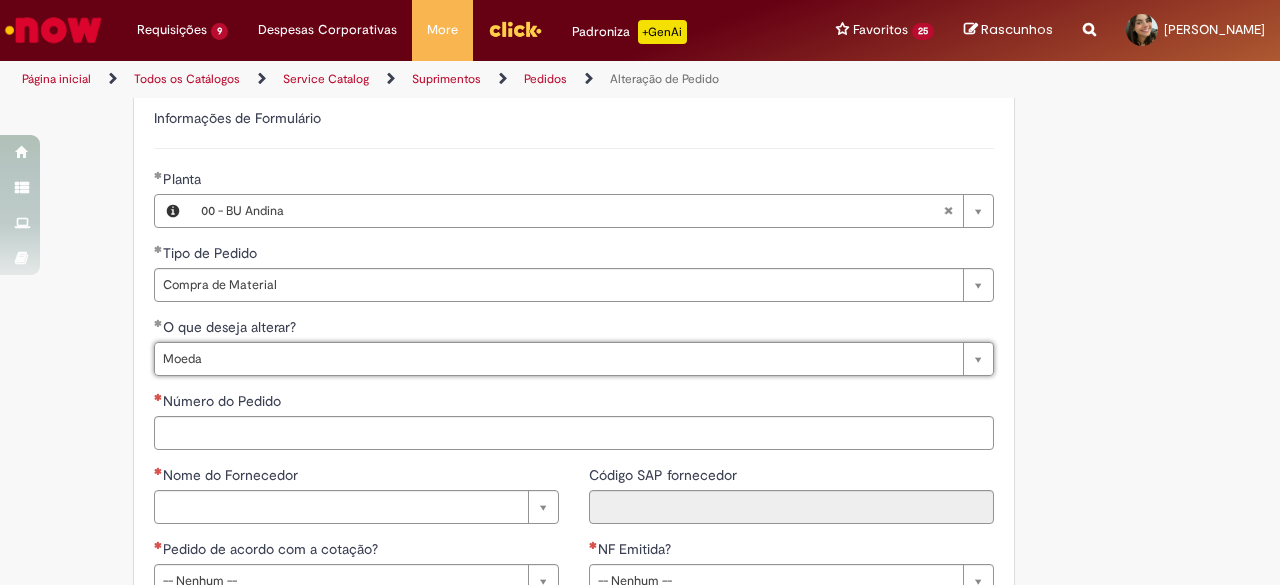 click on "Tire dúvidas com LupiAssist    +GenAI
Oi! Eu sou LupiAssist, uma Inteligência Artificial Generativa em constante aprendizado   Meu conteúdo é monitorado para trazer uma melhor experiência
Dúvidas comuns:
Só mais um instante, estou consultando nossas bases de conhecimento  e escrevendo a melhor resposta pra você!
Title
Lorem ipsum dolor sit amet    Fazer uma nova pergunta
Gerei esta resposta utilizando IA Generativa em conjunto com os nossos padrões. Em caso de divergência, os documentos oficiais prevalecerão.
Saiba mais em:
Ou ligue para:
E aí, te ajudei?
Sim, obrigado!" at bounding box center [640, -14] 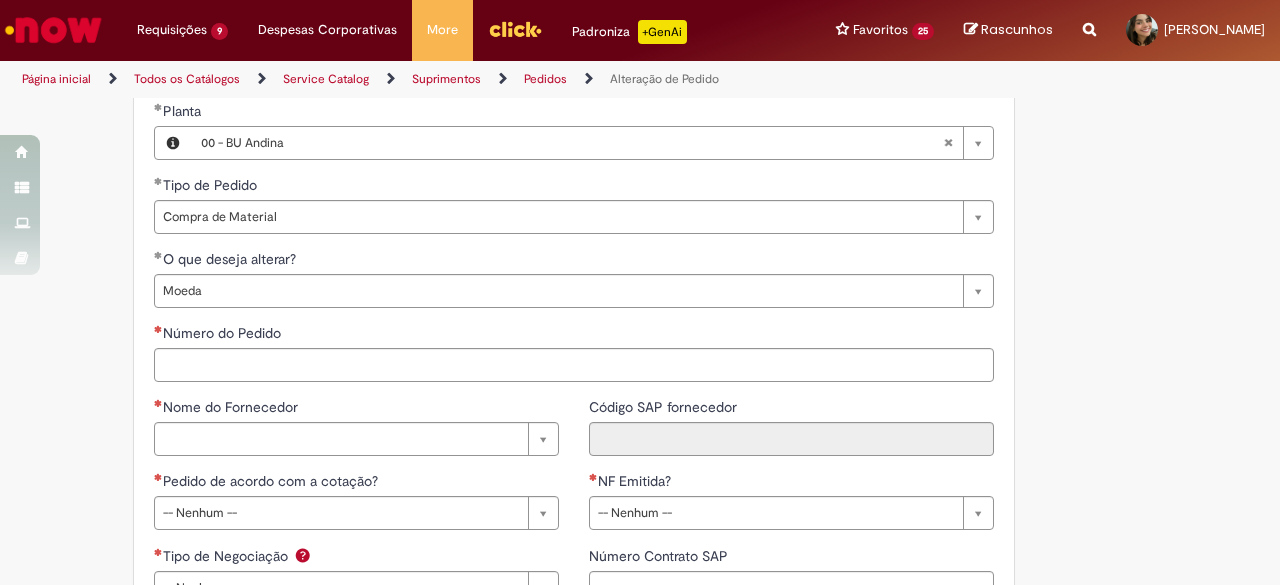scroll, scrollTop: 1300, scrollLeft: 0, axis: vertical 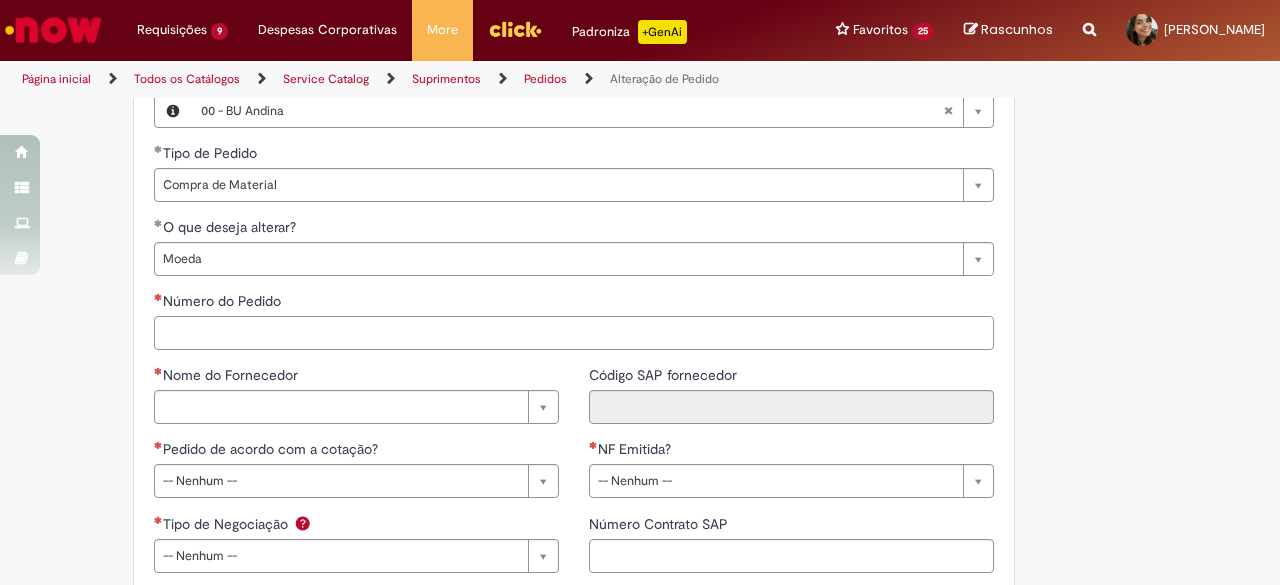 click on "Número do Pedido" at bounding box center [574, 333] 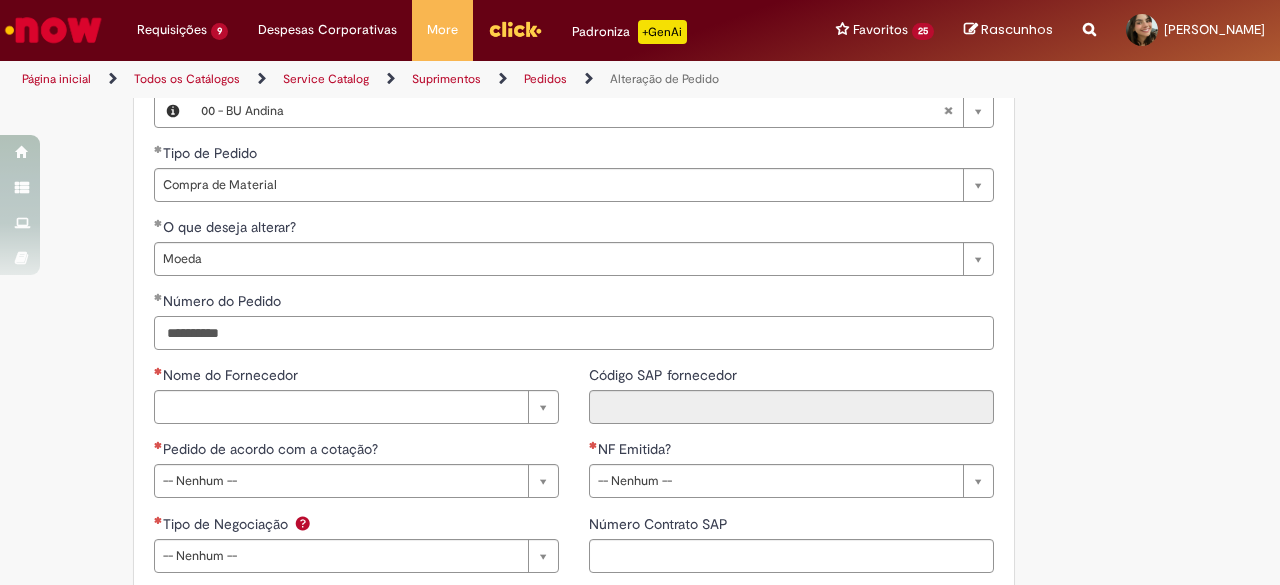 type on "**********" 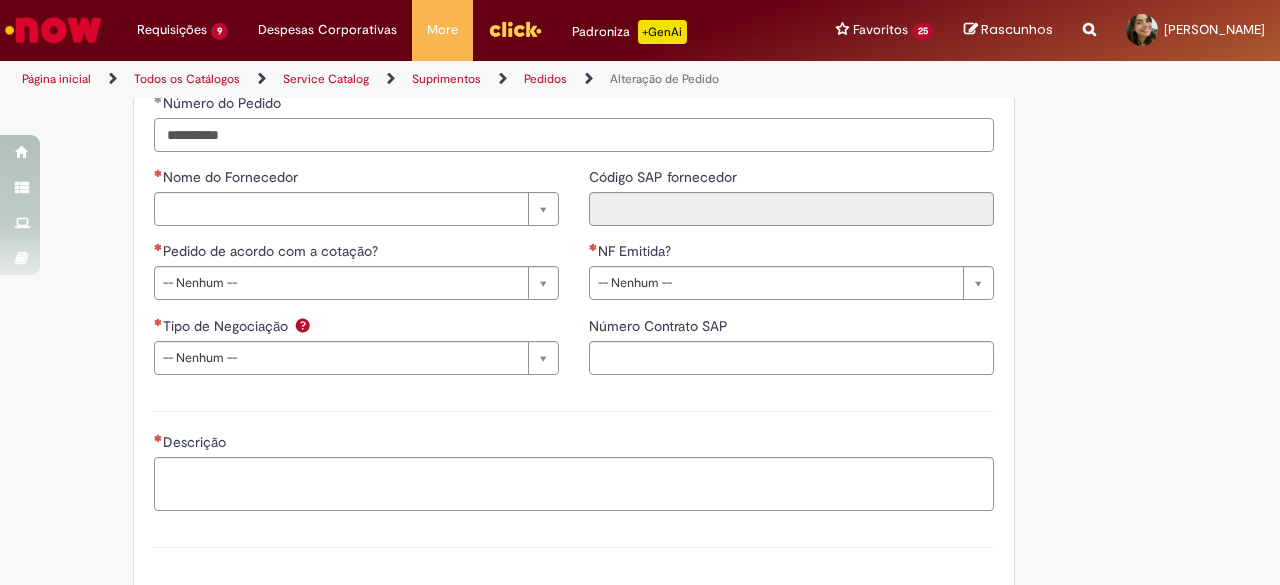 scroll, scrollTop: 1500, scrollLeft: 0, axis: vertical 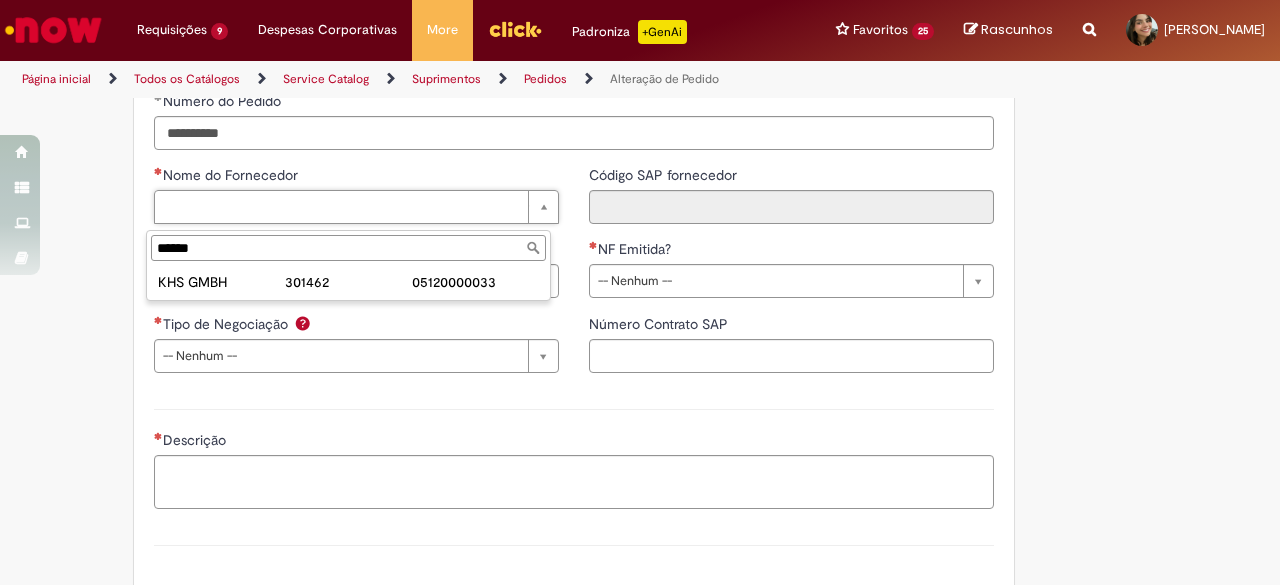 type on "******" 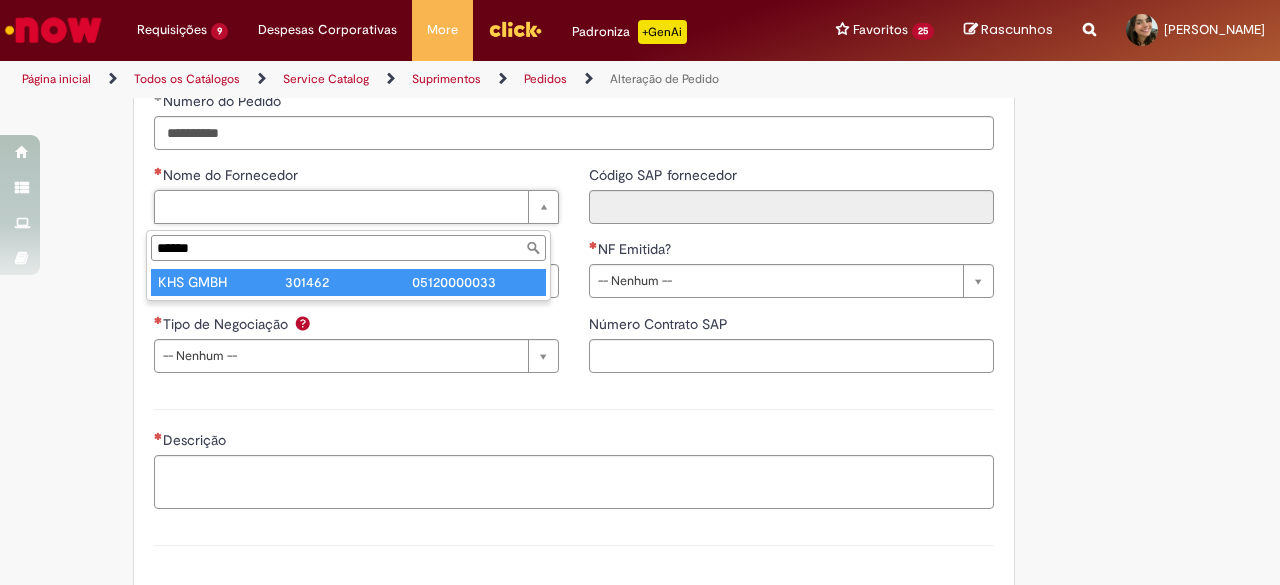 type on "********" 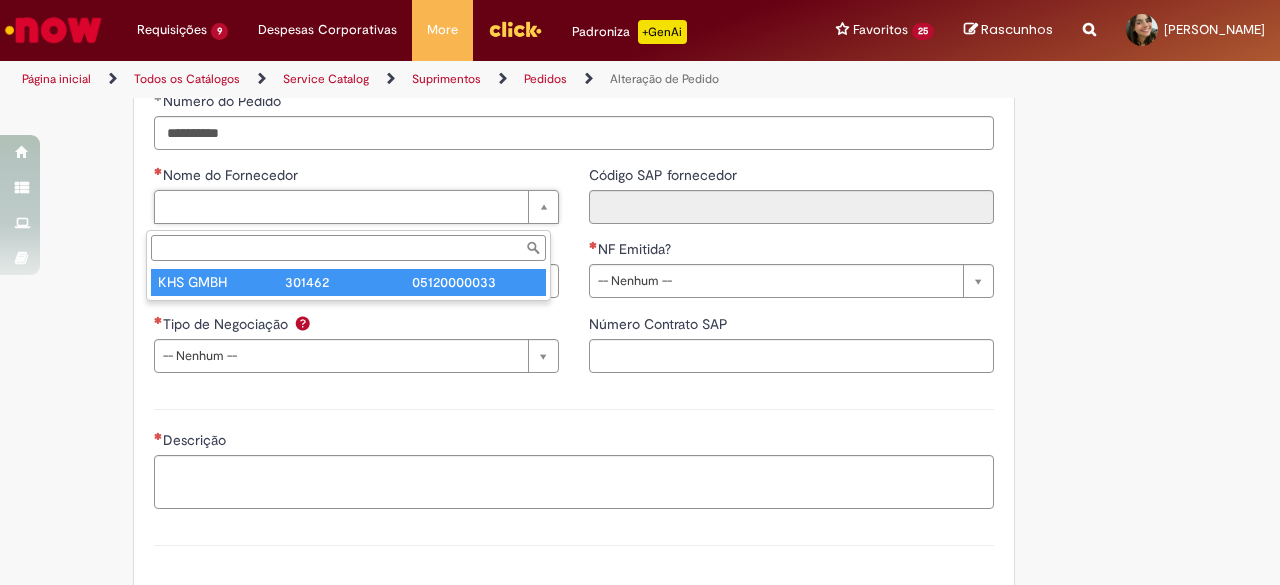 type on "******" 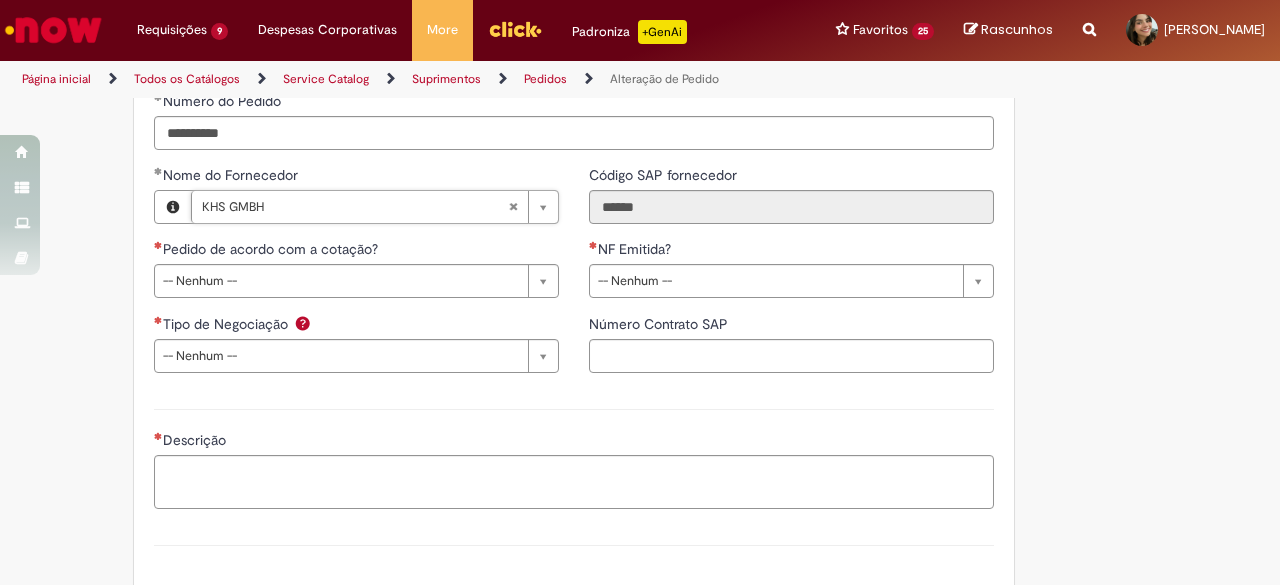 click on "Adicionar a Favoritos
Alteração de Pedido
Solicitar alteração de pedido de material ou serviço
Este chamado é destinado para  alterações no pedido  - preço, quantidade, tipo de frete (CIF/FOB), moeda, chave de confirmação, prazo de pagamento e código de imposto (IVA) – e para alterações de pedido por  DexPara  – conta contábil, centro, centro de custo, PEP, ordem, CNPJ de fornecedor, ou compra de material e serviço.
INFORMAÇÕES IMPORTANTES PARA ALTERAÇÃO DE PREÇO:
Pedidos de contrato:  A solicitação será confrontada com o valor acordado  em contrato  e só será modificado caso seja identificado algum  erro  na negociação ou no cálculo do preço.
É obrigatório anexar o e-mail com a solicitação do fornecedor!
O prazo para atendimento da NIMBI e NOW é o mesmo (3 dias úteis):  Favor orientar o fornecedor a marcar pendência na  Nimbi" at bounding box center (542, -315) 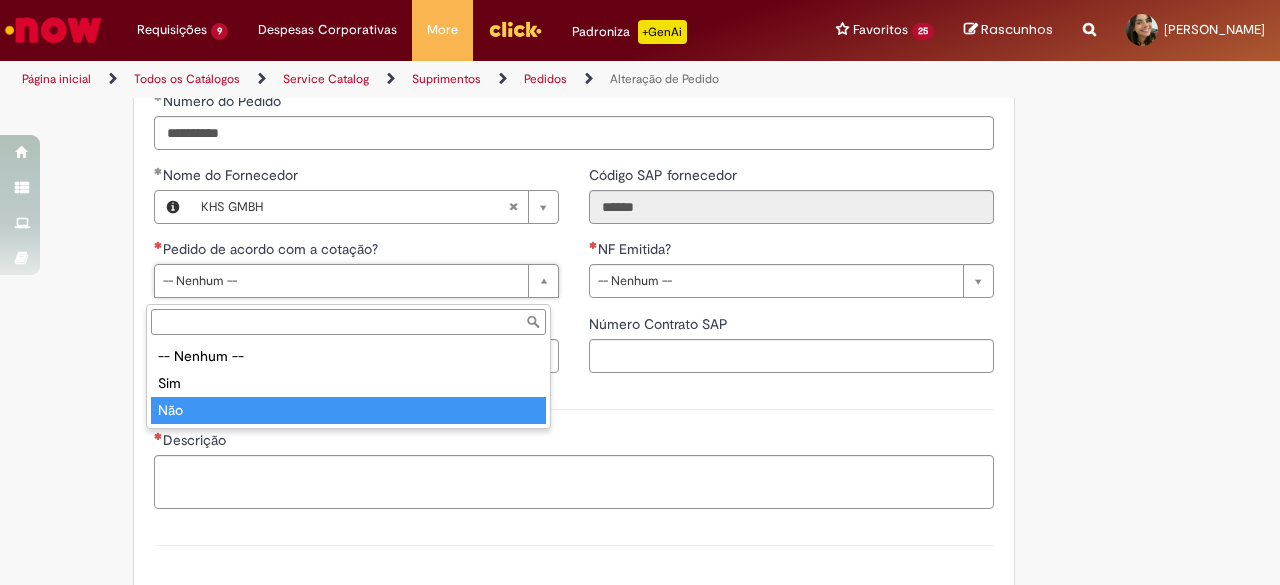type on "***" 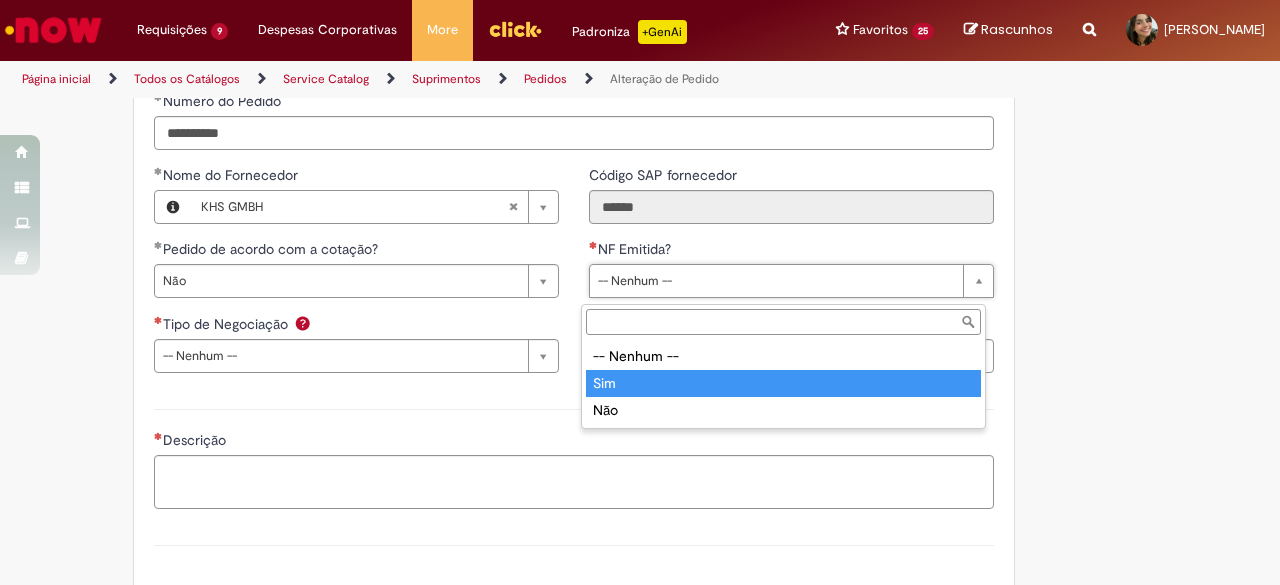 type on "***" 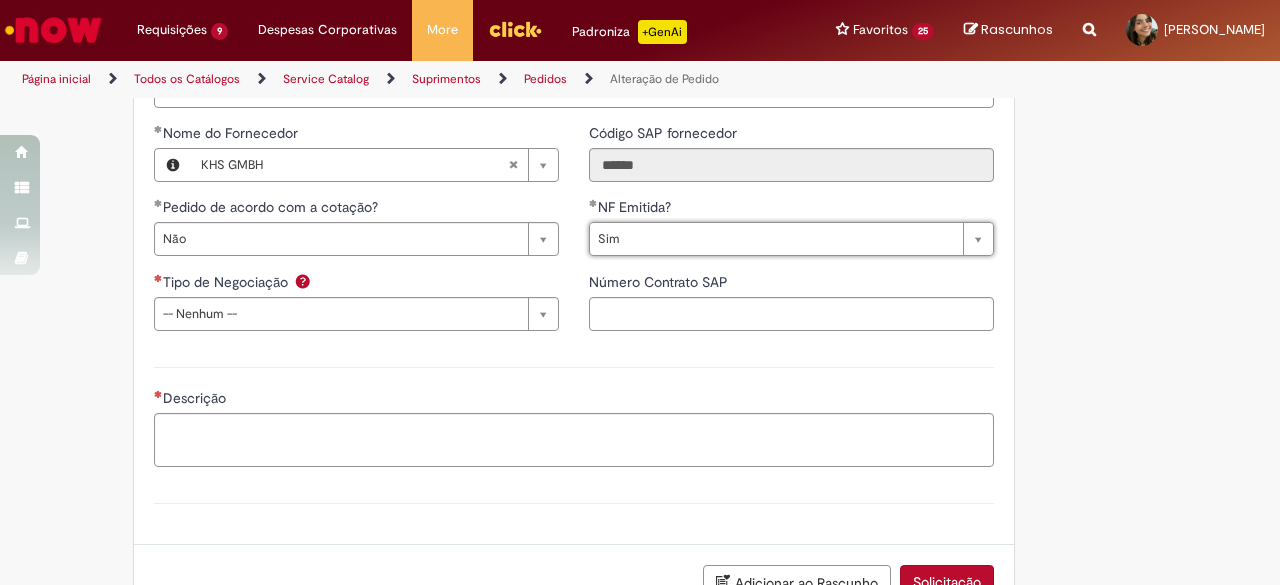 scroll, scrollTop: 1600, scrollLeft: 0, axis: vertical 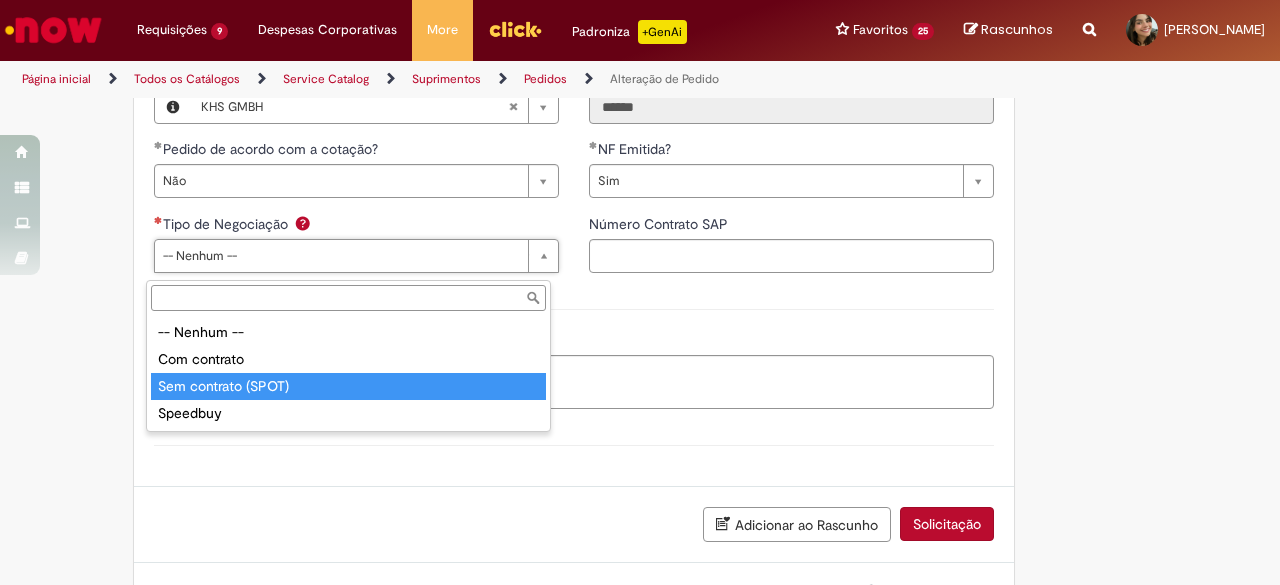 type on "**********" 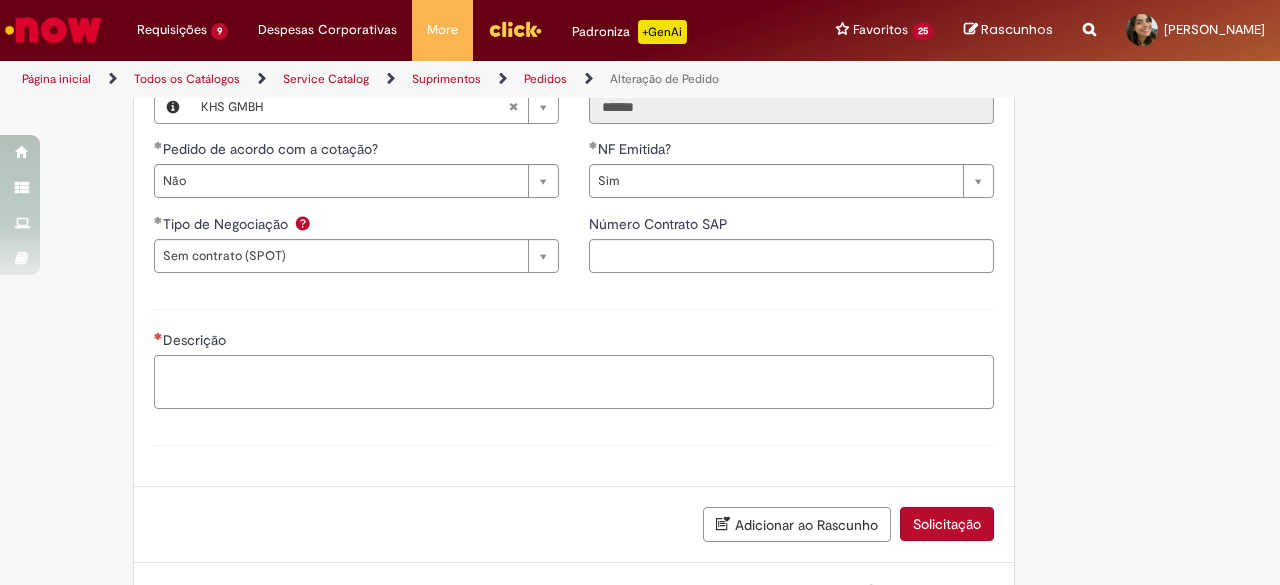 click on "Descrição" at bounding box center (574, 381) 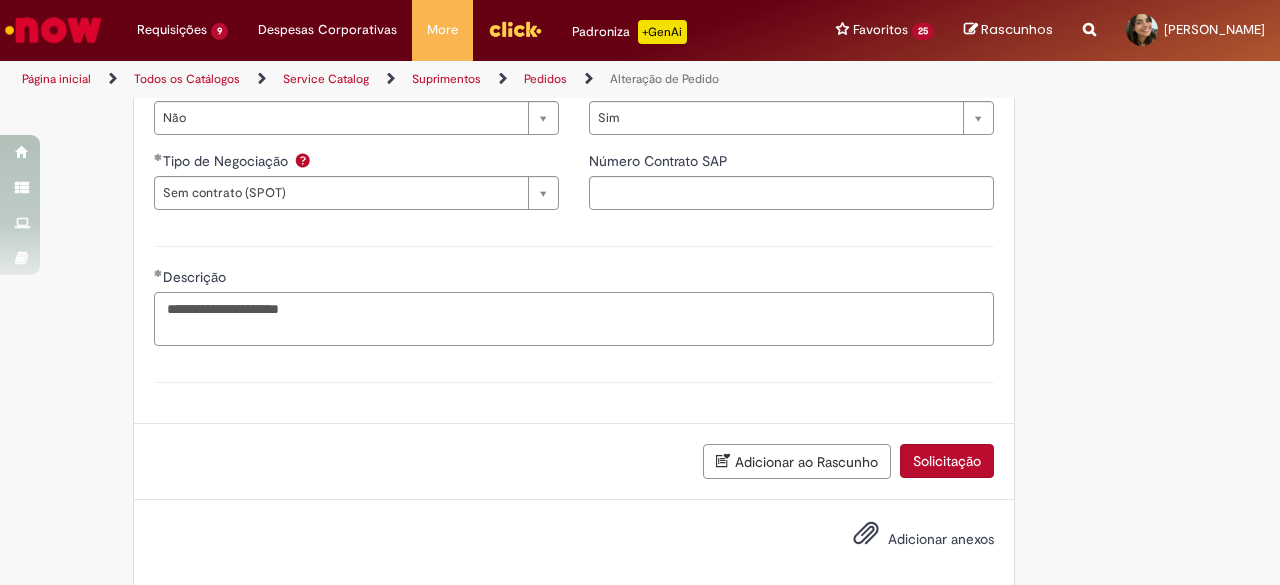 scroll, scrollTop: 1694, scrollLeft: 0, axis: vertical 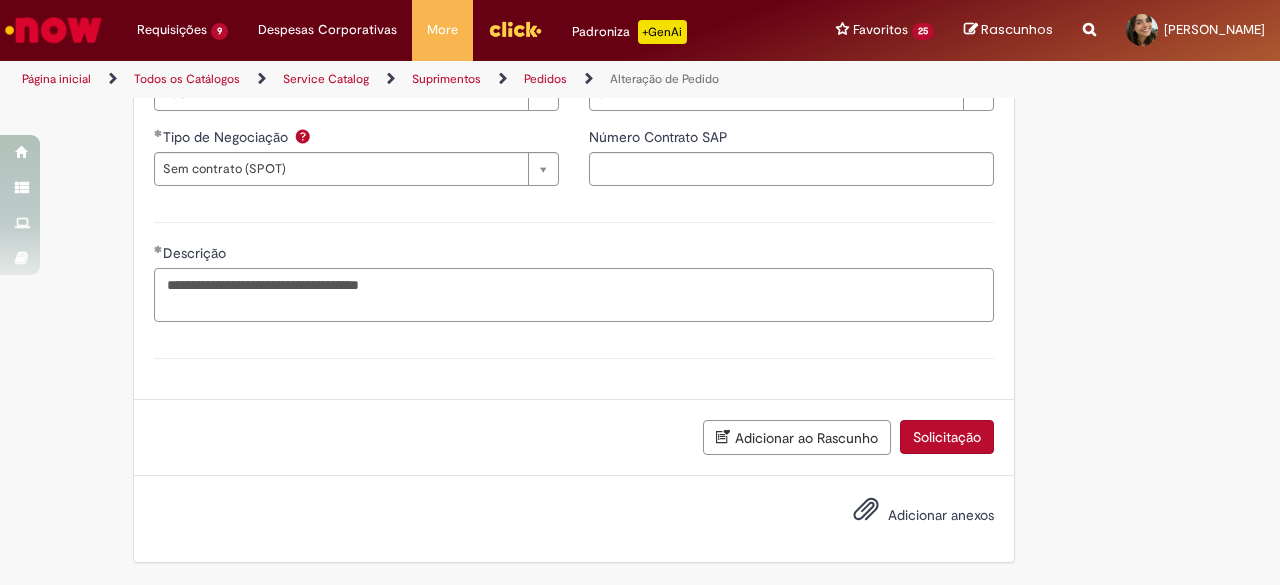 type on "**********" 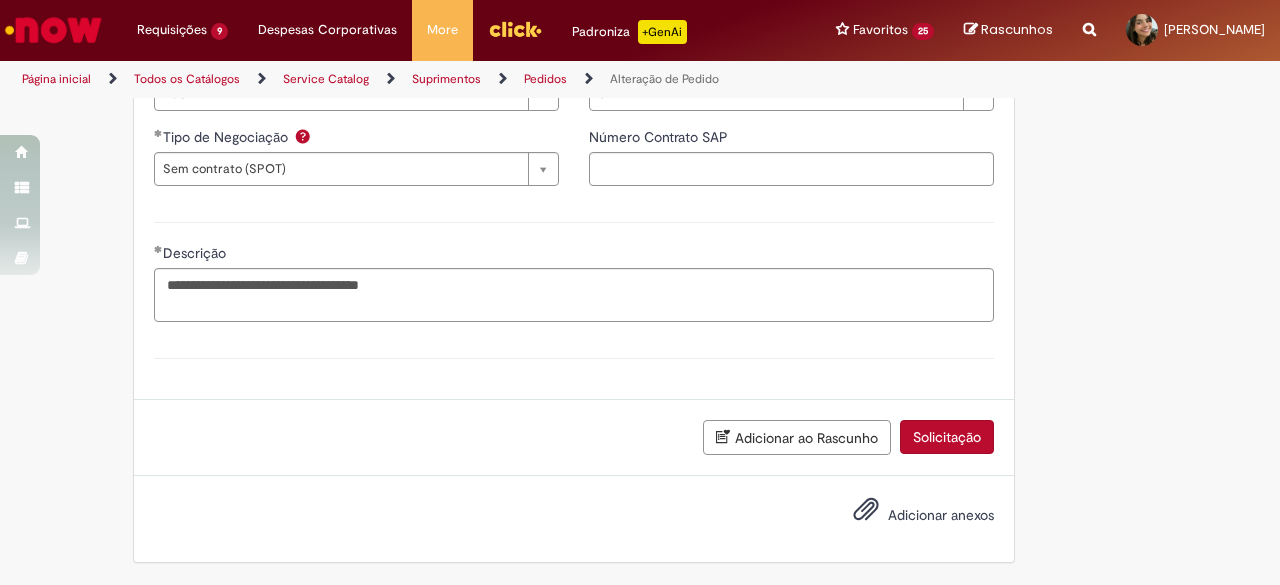 click on "Adicionar anexos" at bounding box center [941, 515] 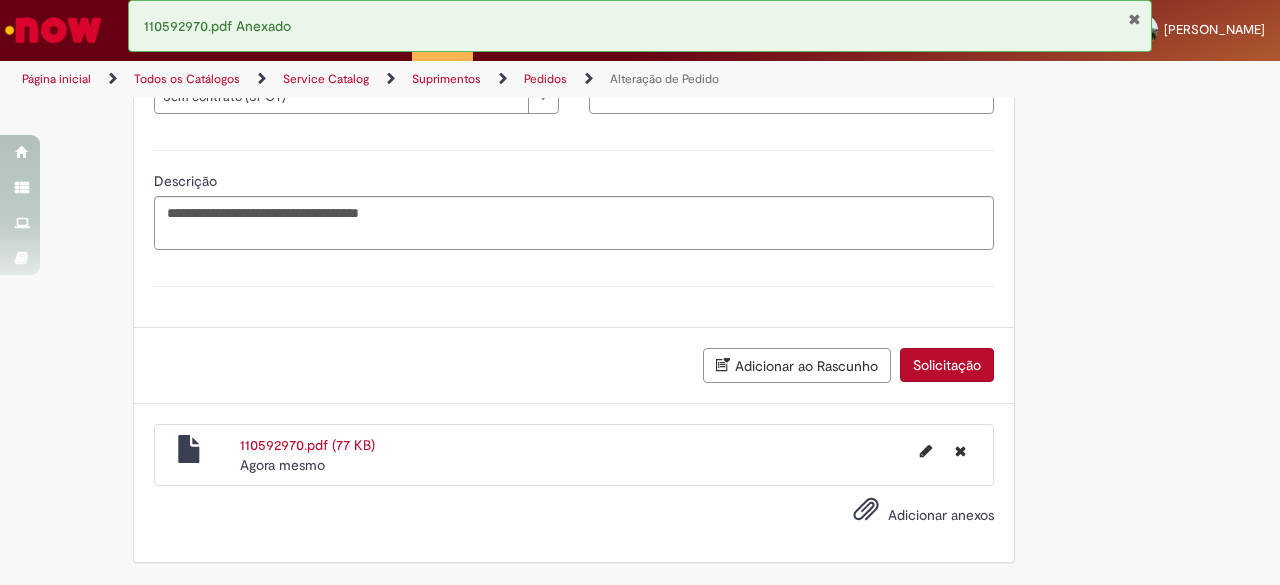 click on "Solicitação" at bounding box center (947, 365) 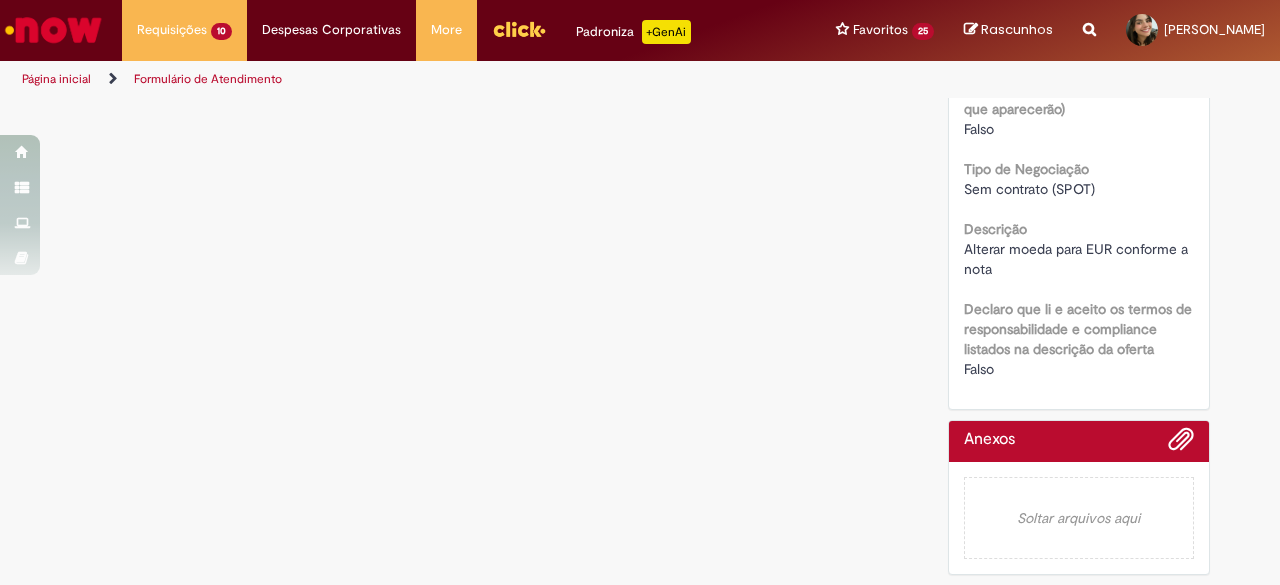 scroll, scrollTop: 0, scrollLeft: 0, axis: both 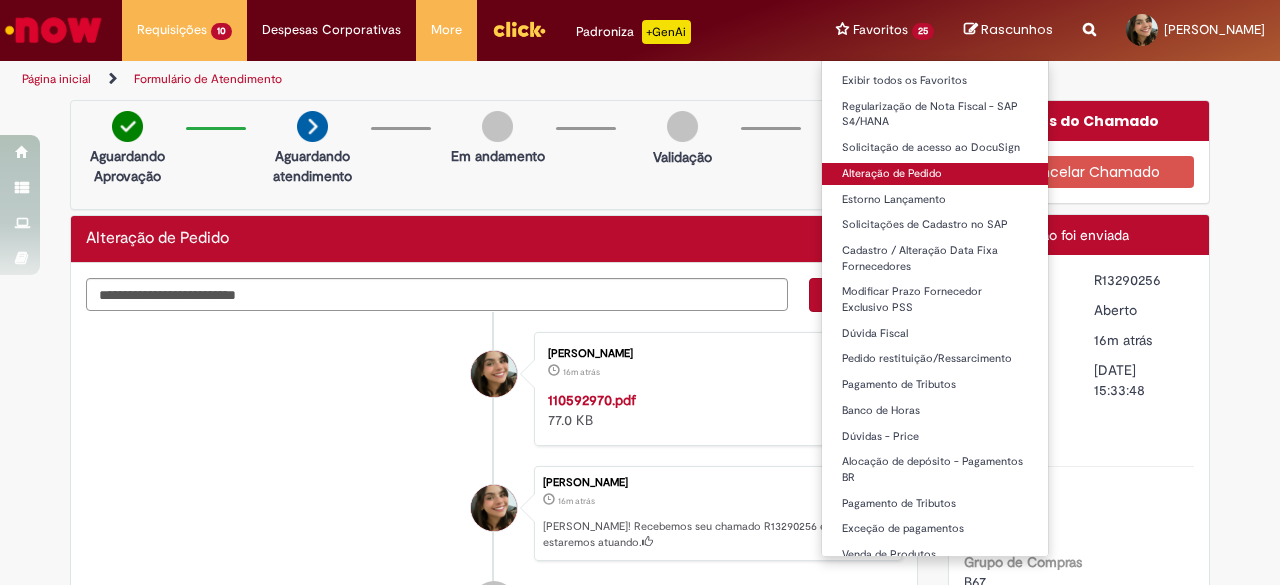 click on "Alteração de Pedido" at bounding box center [935, 174] 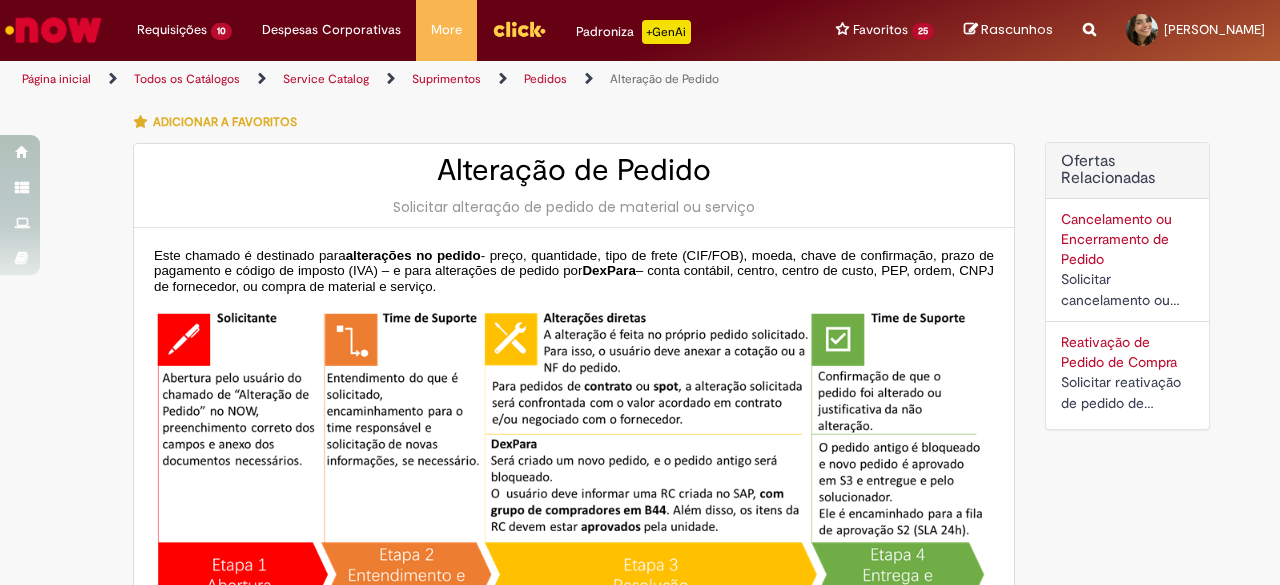 type on "********" 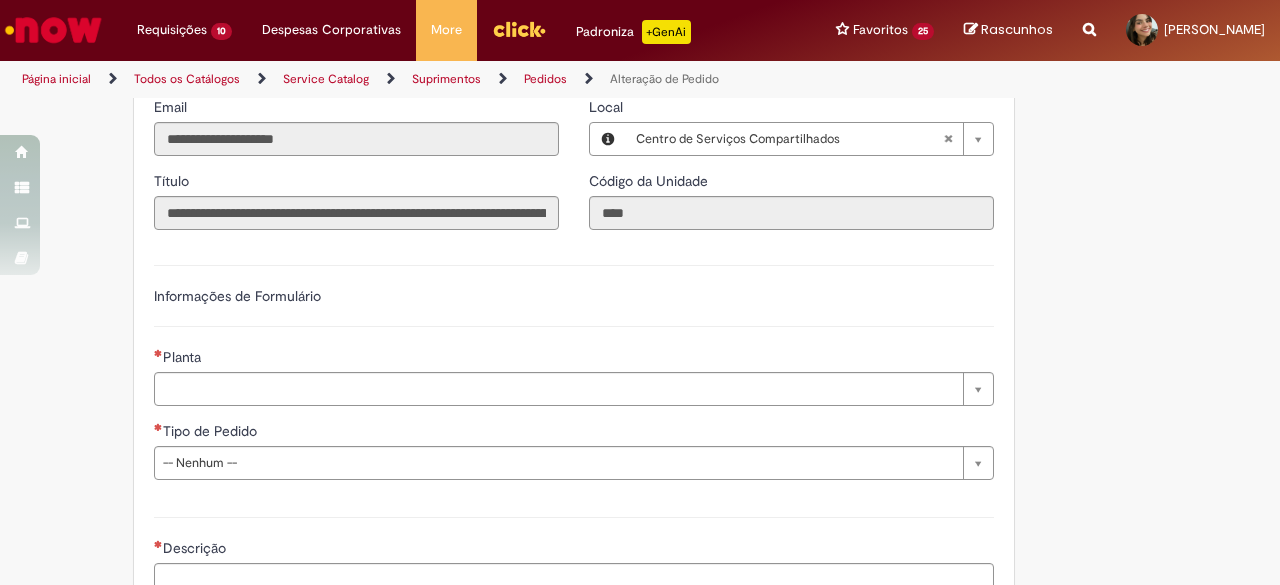 scroll, scrollTop: 1100, scrollLeft: 0, axis: vertical 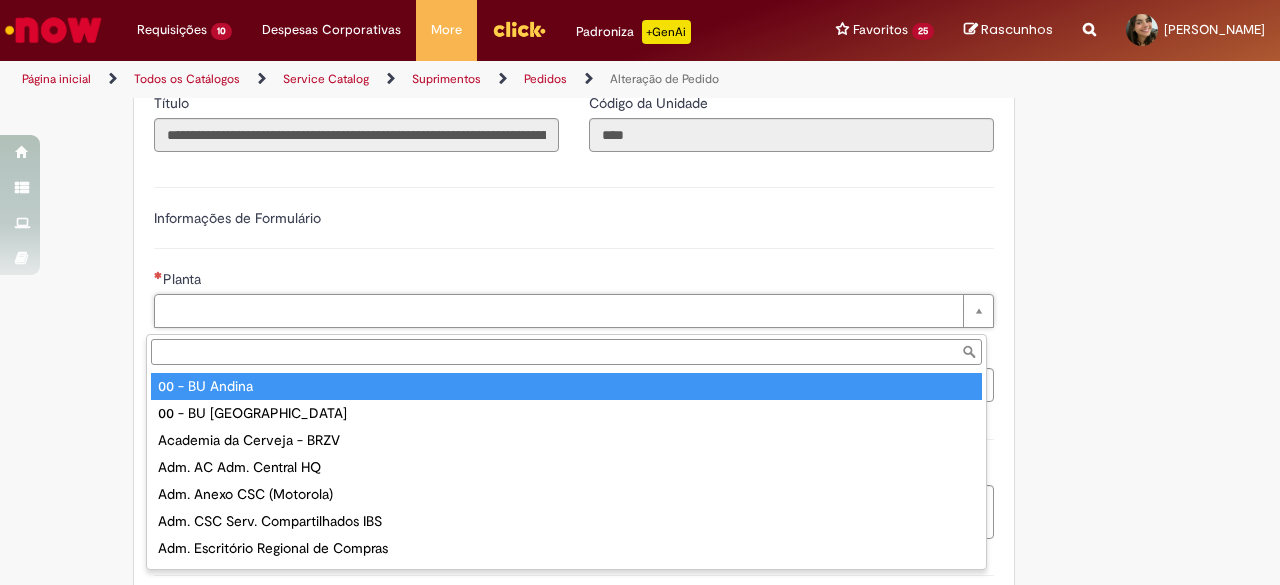 type on "**********" 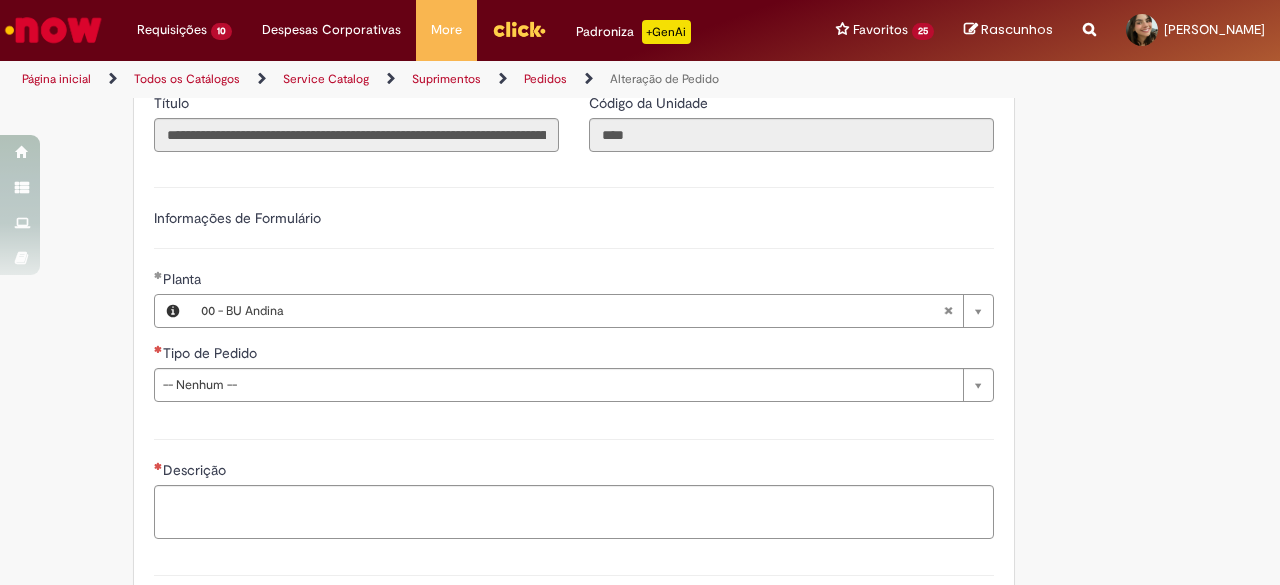 drag, startPoint x: 100, startPoint y: 421, endPoint x: 156, endPoint y: 411, distance: 56.88585 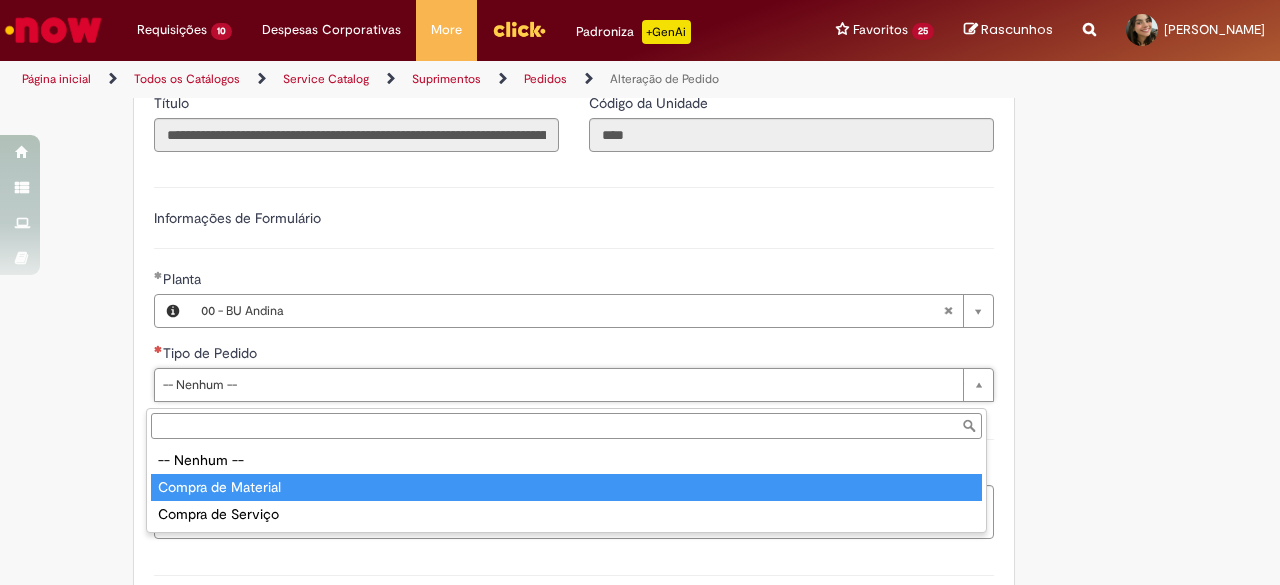 type on "**********" 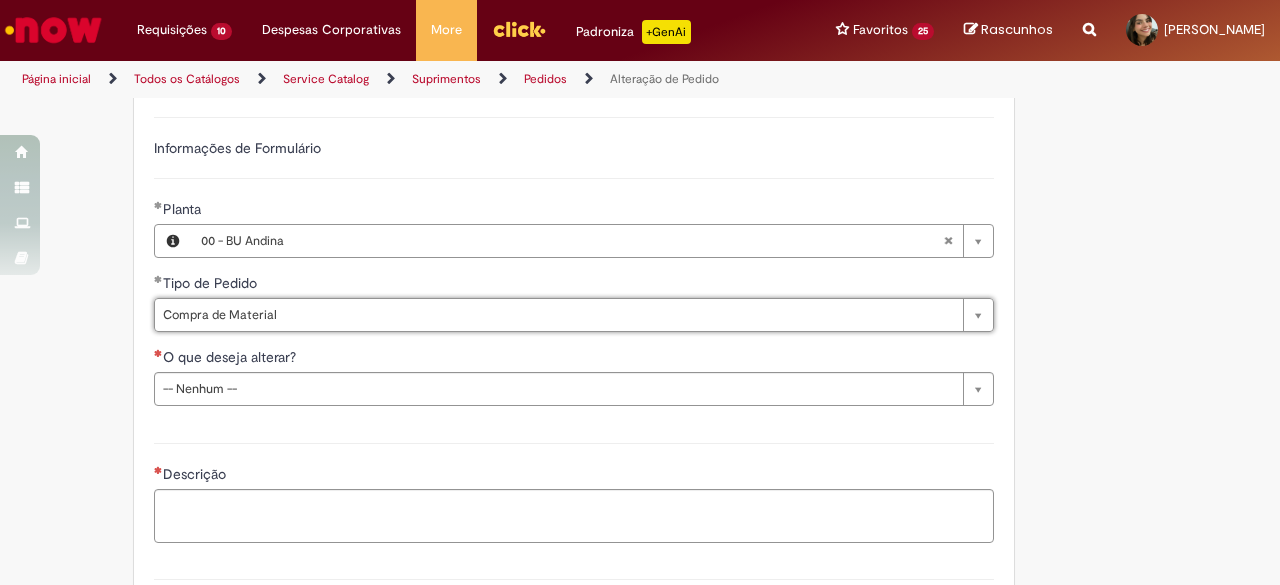 scroll, scrollTop: 1200, scrollLeft: 0, axis: vertical 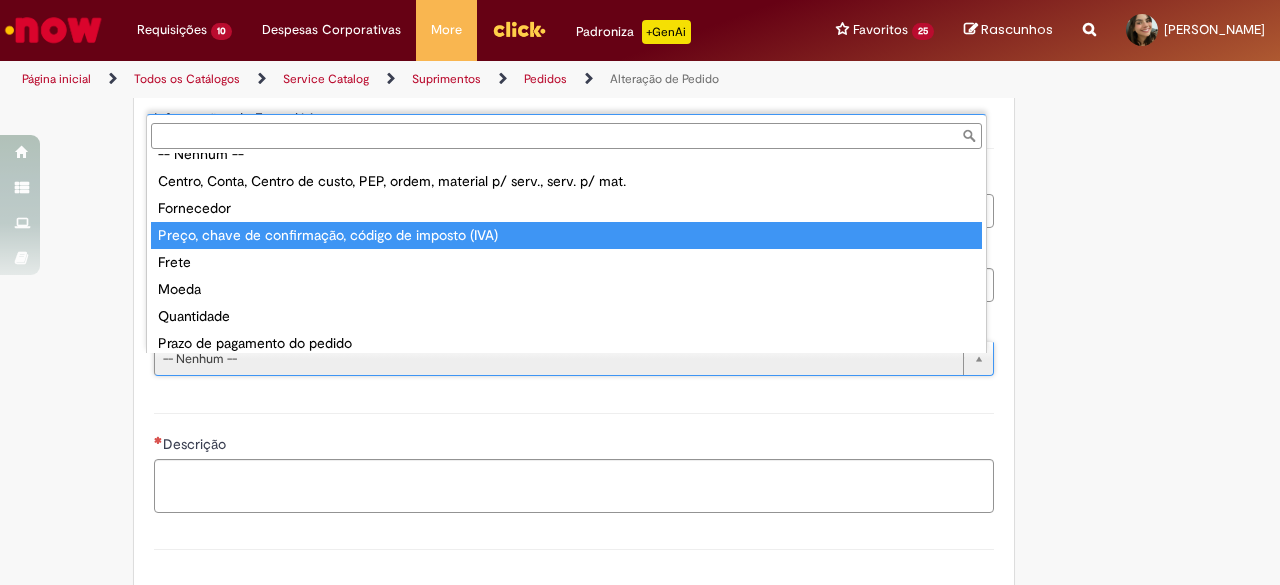 type on "**********" 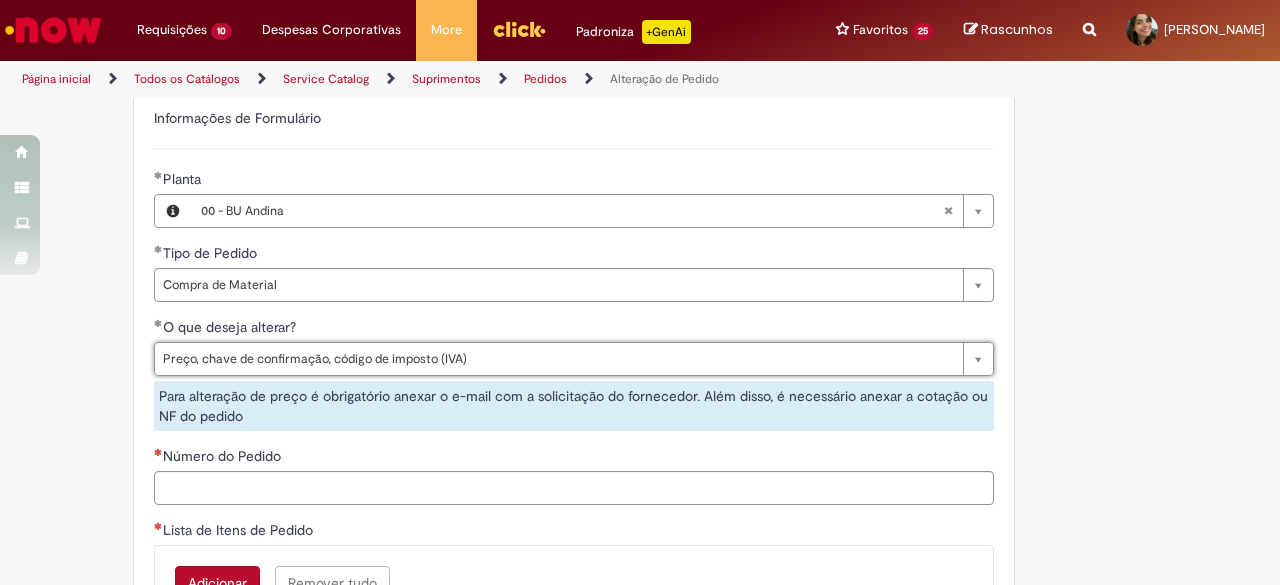 click on "Adicionar a Favoritos
Alteração de Pedido
Solicitar alteração de pedido de material ou serviço
Este chamado é destinado para  alterações no pedido  - preço, quantidade, tipo de frete (CIF/FOB), moeda, chave de confirmação, prazo de pagamento e código de imposto (IVA) – e para alterações de pedido por  DexPara  – conta contábil, centro, centro de custo, PEP, ordem, CNPJ de fornecedor, ou compra de material e serviço.
INFORMAÇÕES IMPORTANTES PARA ALTERAÇÃO DE PREÇO:
Pedidos de contrato:  A solicitação será confrontada com o valor acordado  em contrato  e só será modificado caso seja identificado algum  erro  na negociação ou no cálculo do preço.
É obrigatório anexar o e-mail com a solicitação do fornecedor!
O prazo para atendimento da NIMBI e NOW é o mesmo (3 dias úteis):  Favor orientar o fornecedor a marcar pendência na  Nimbi" at bounding box center [542, 181] 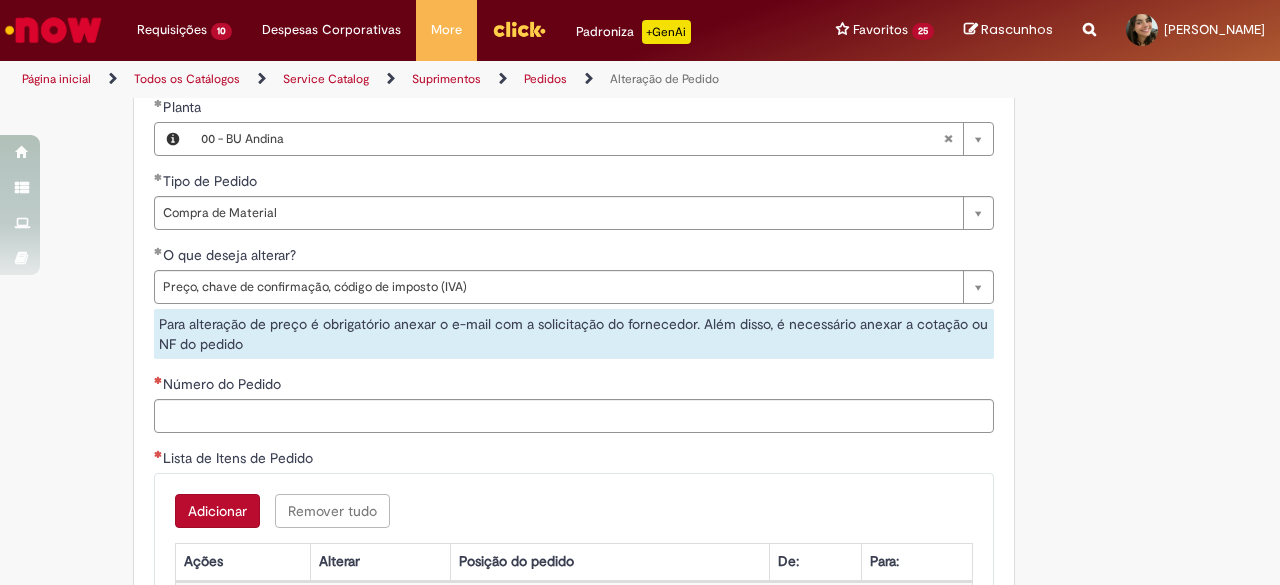 scroll, scrollTop: 1400, scrollLeft: 0, axis: vertical 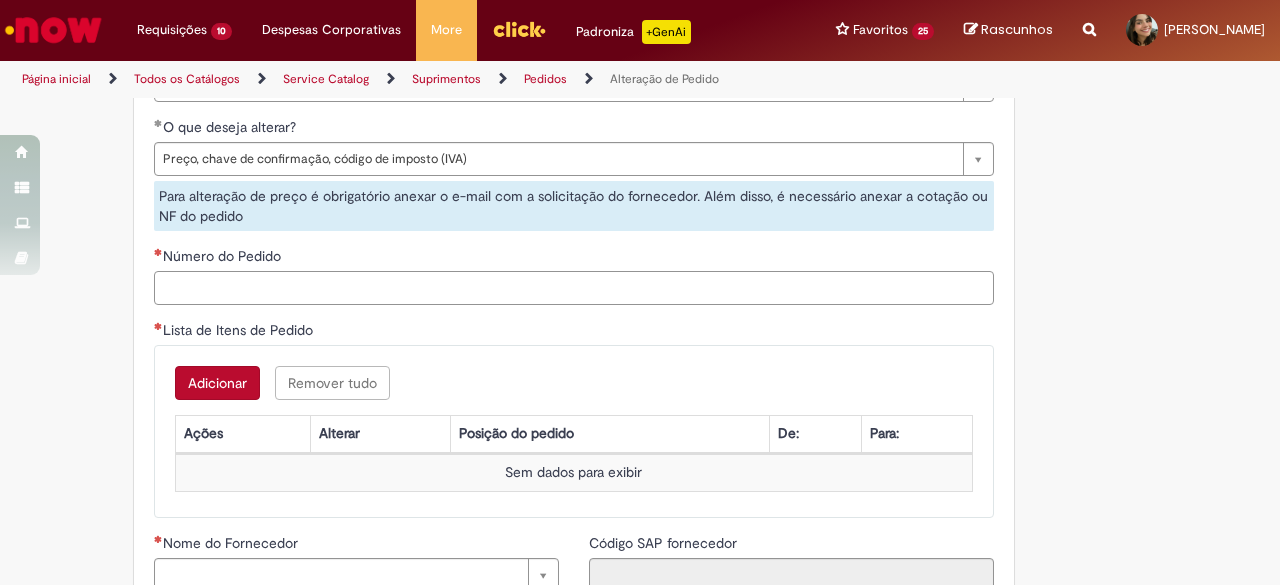 click on "Número do Pedido" at bounding box center (574, 288) 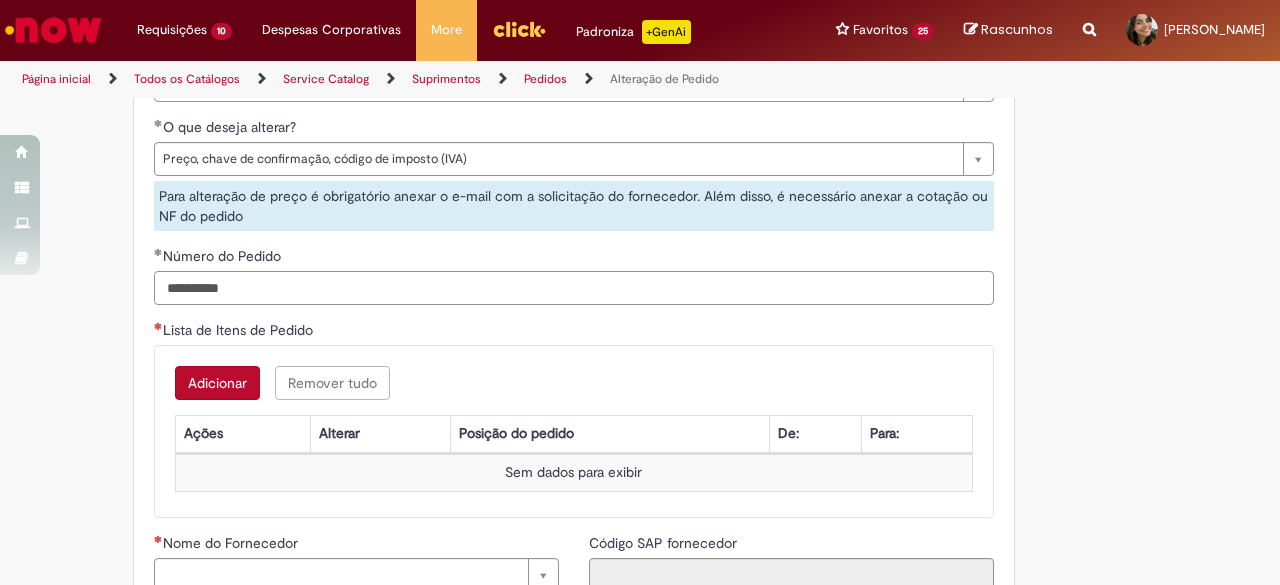 type on "**********" 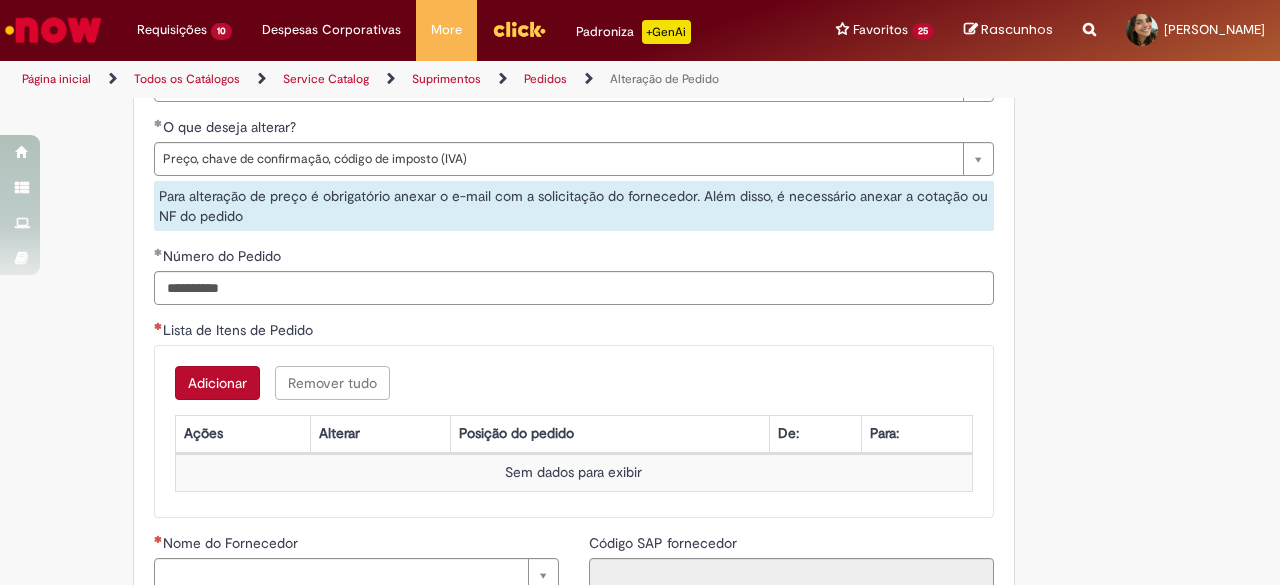 click on "Adicionar a Favoritos
Alteração de Pedido
Solicitar alteração de pedido de material ou serviço
Este chamado é destinado para  alterações no pedido  - preço, quantidade, tipo de frete (CIF/FOB), moeda, chave de confirmação, prazo de pagamento e código de imposto (IVA) – e para alterações de pedido por  DexPara  – conta contábil, centro, centro de custo, PEP, ordem, CNPJ de fornecedor, ou compra de material e serviço.
INFORMAÇÕES IMPORTANTES PARA ALTERAÇÃO DE PREÇO:
Pedidos de contrato:  A solicitação será confrontada com o valor acordado  em contrato  e só será modificado caso seja identificado algum  erro  na negociação ou no cálculo do preço.
É obrigatório anexar o e-mail com a solicitação do fornecedor!
O prazo para atendimento da NIMBI e NOW é o mesmo (3 dias úteis):  Favor orientar o fornecedor a marcar pendência na  Nimbi" at bounding box center [542, -19] 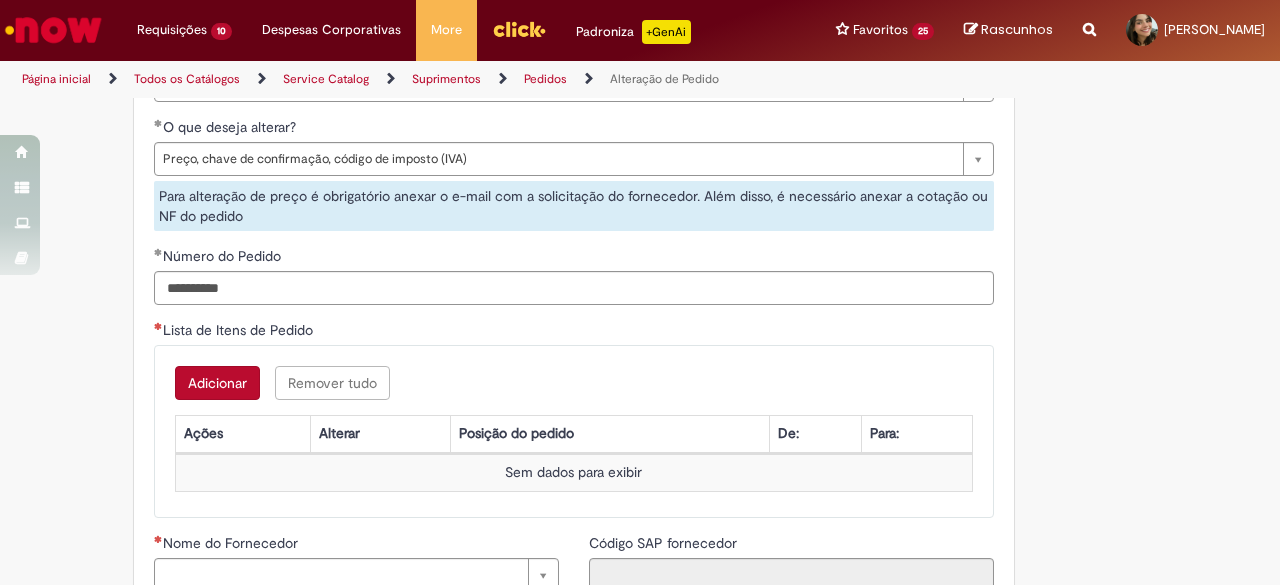 click on "Adicionar" at bounding box center (217, 383) 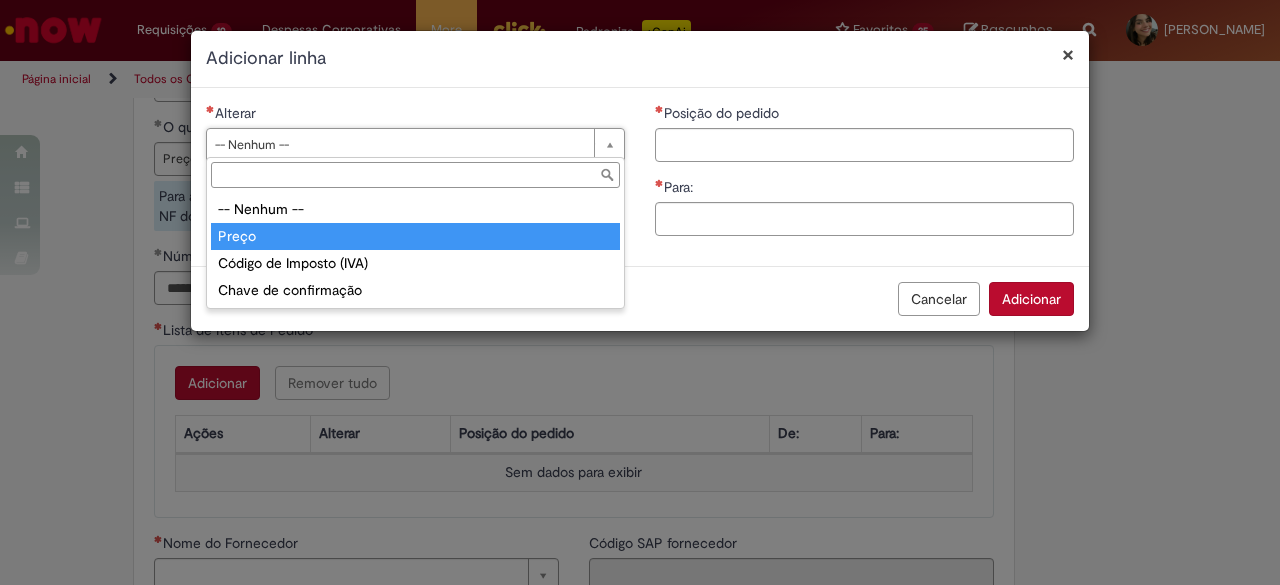 type on "*****" 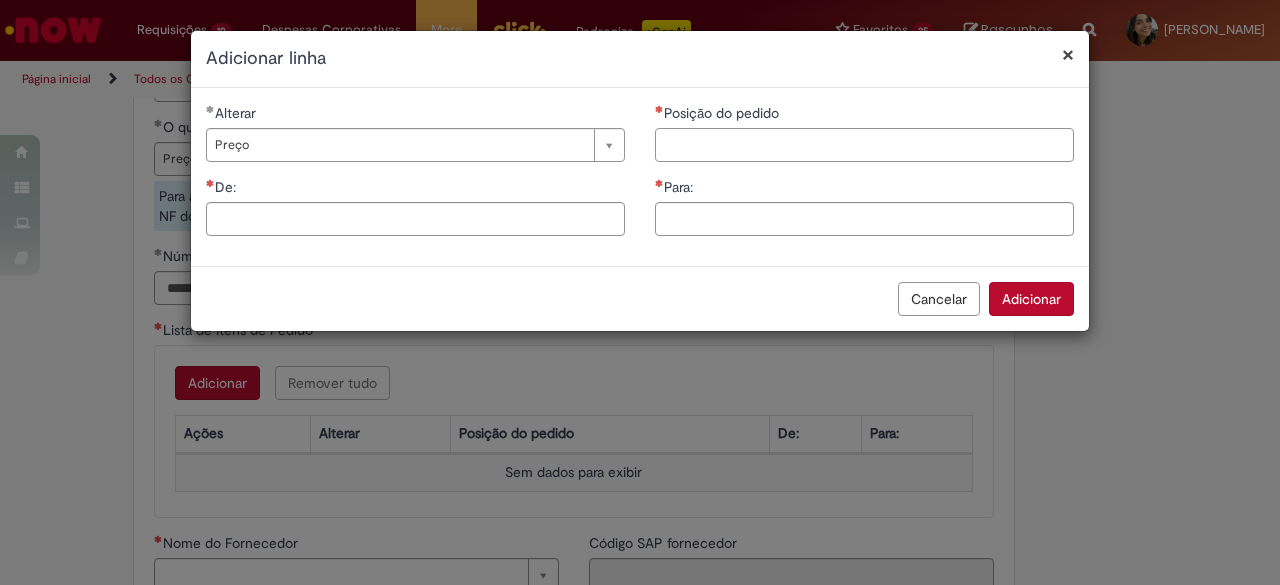 click on "Posição do pedido" at bounding box center [864, 145] 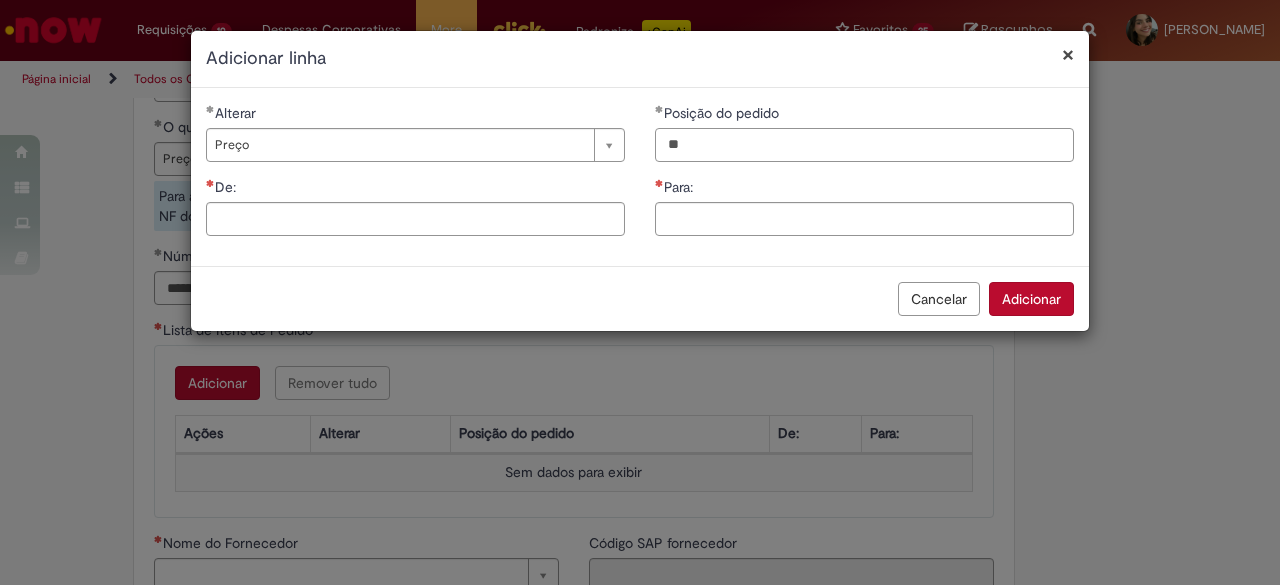 type on "**" 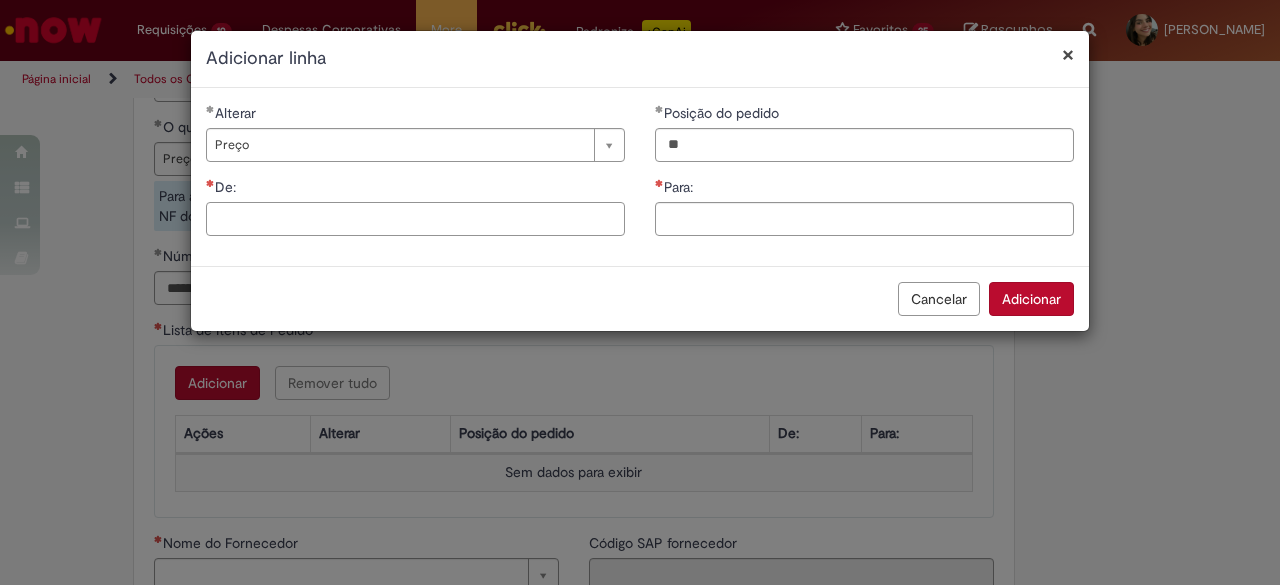 click on "De:" at bounding box center [415, 219] 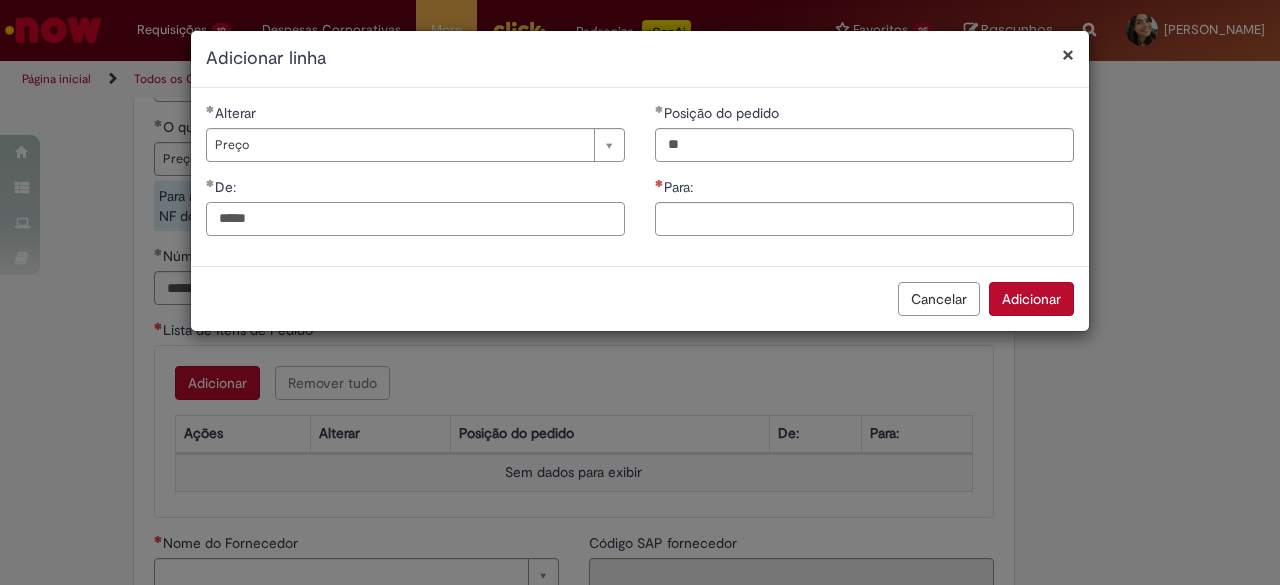 type on "*****" 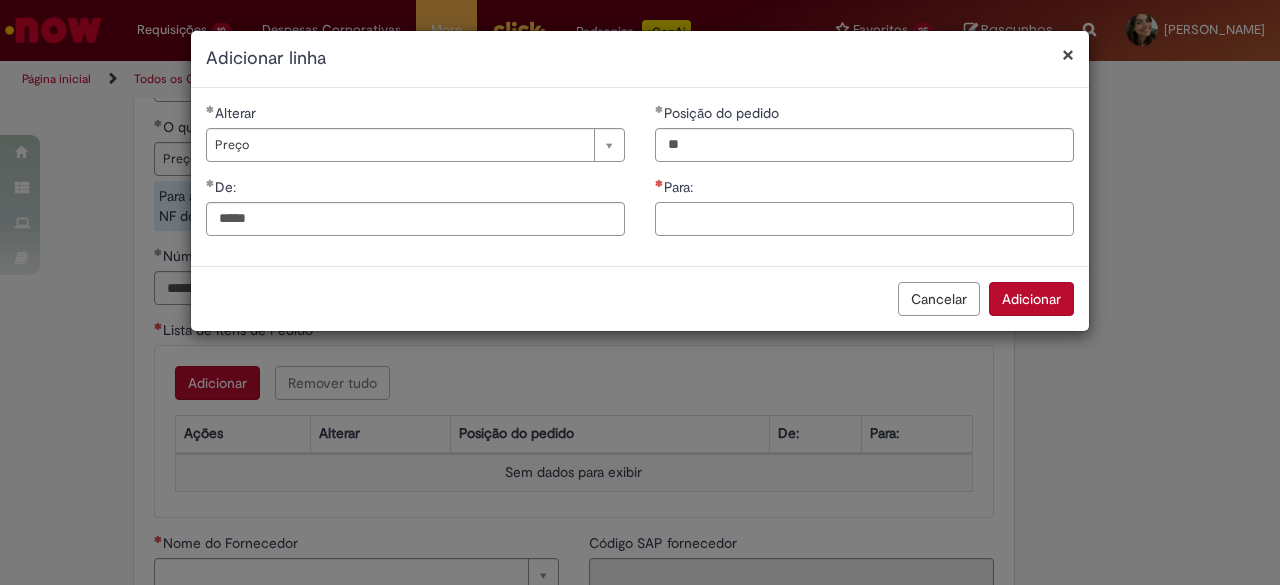 click on "Para:" at bounding box center (864, 219) 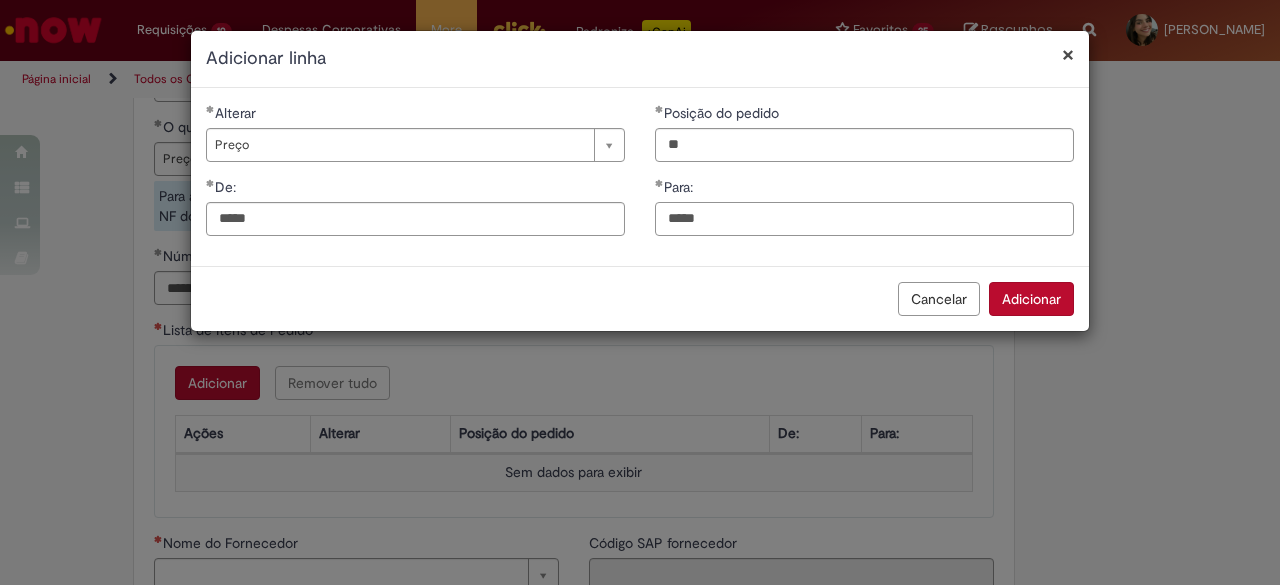 type on "*****" 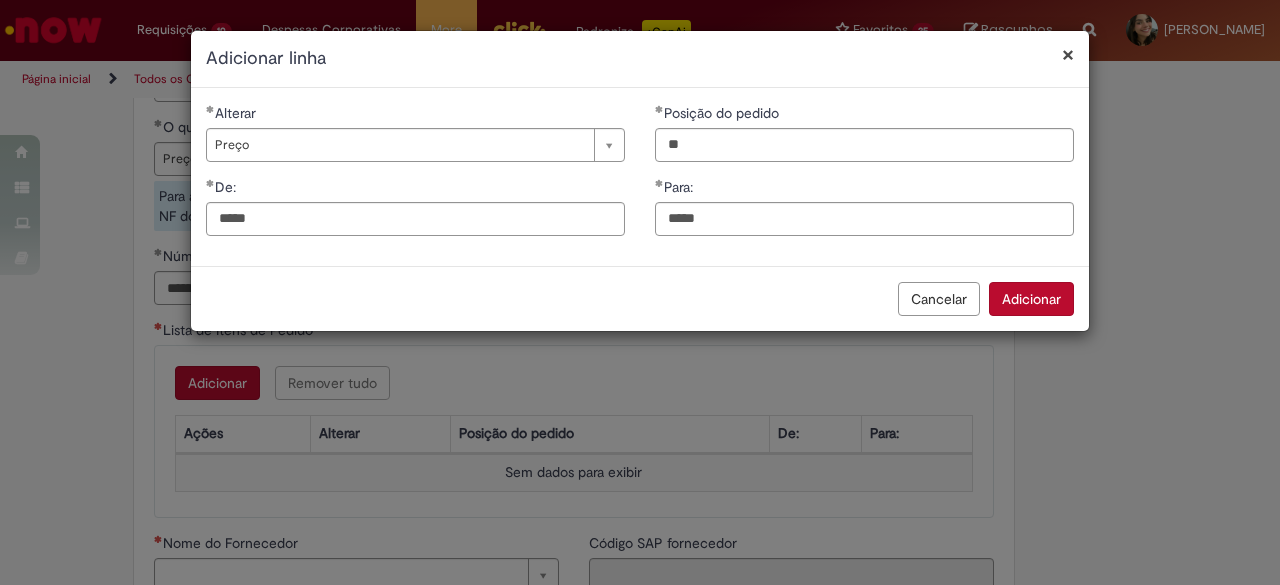 click on "Adicionar" at bounding box center (1031, 299) 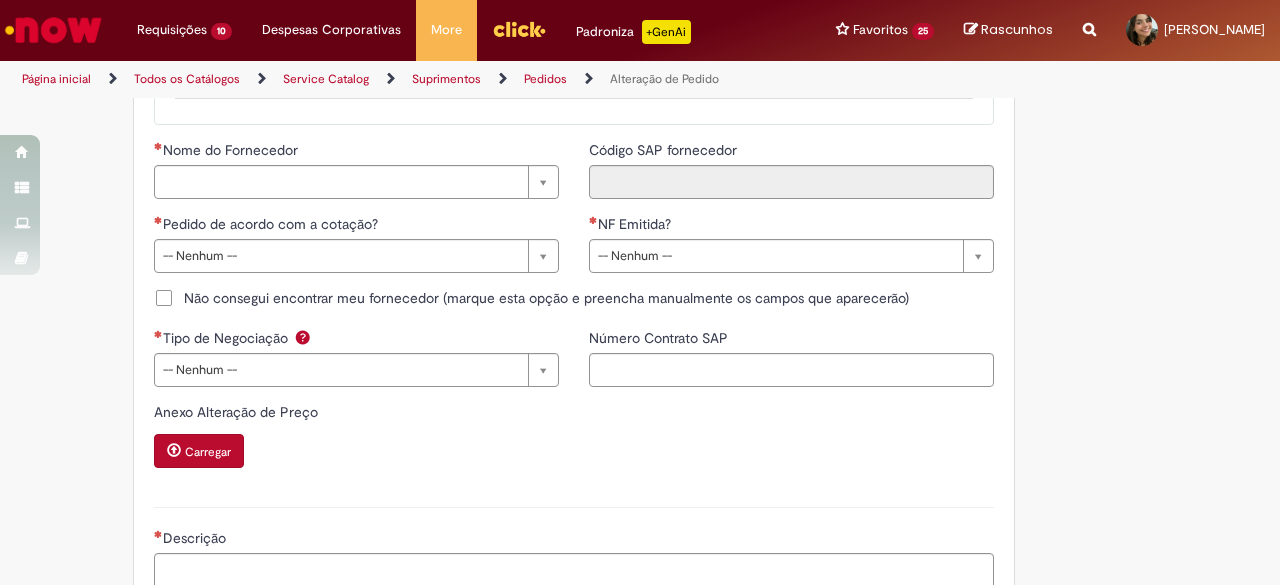 scroll, scrollTop: 1800, scrollLeft: 0, axis: vertical 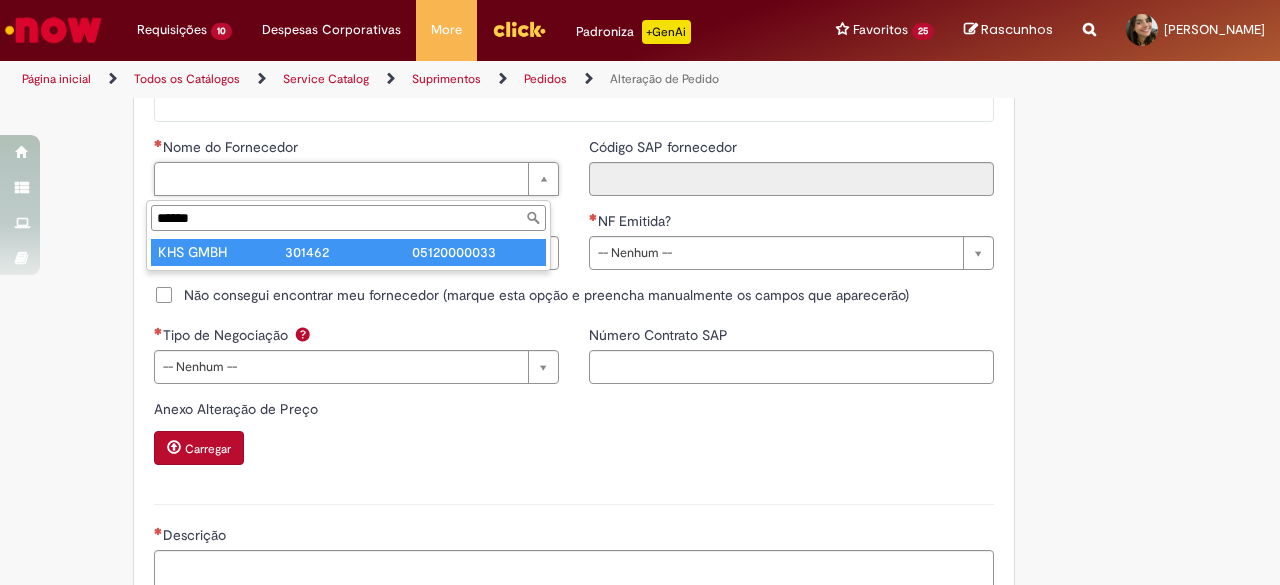 type on "******" 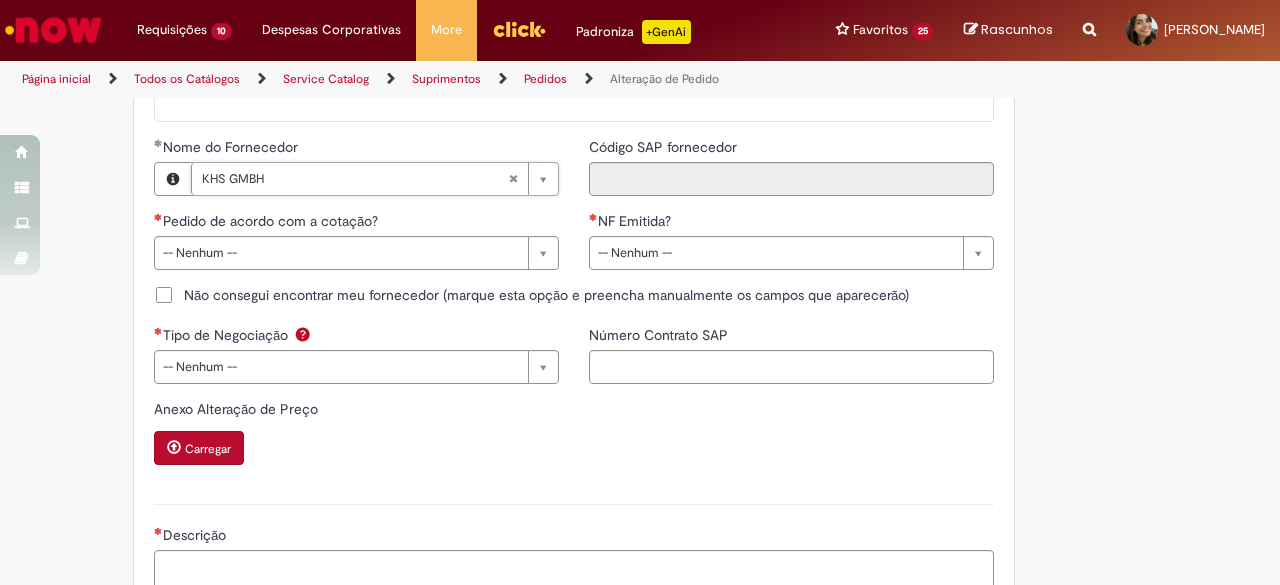 type on "******" 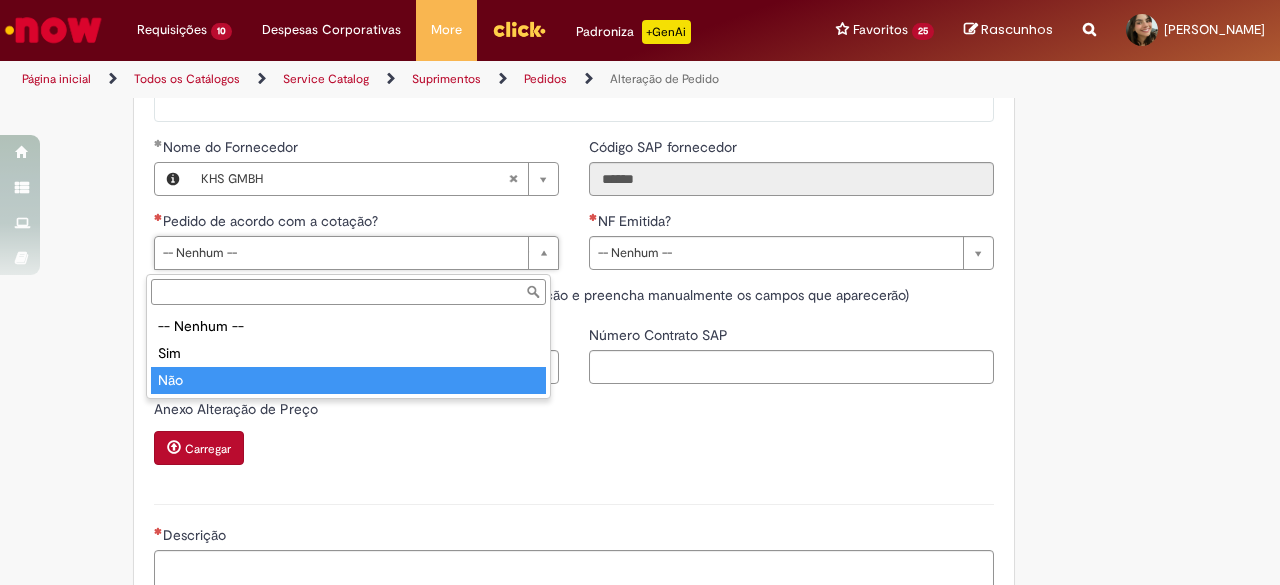 drag, startPoint x: 242, startPoint y: 373, endPoint x: 288, endPoint y: 383, distance: 47.07441 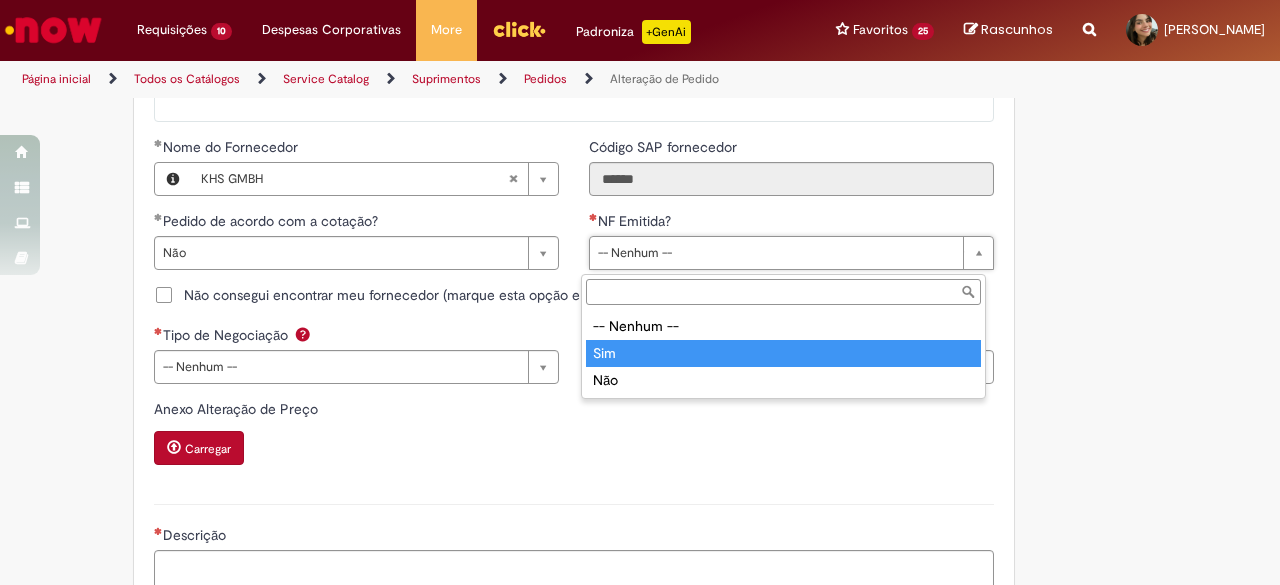 type on "***" 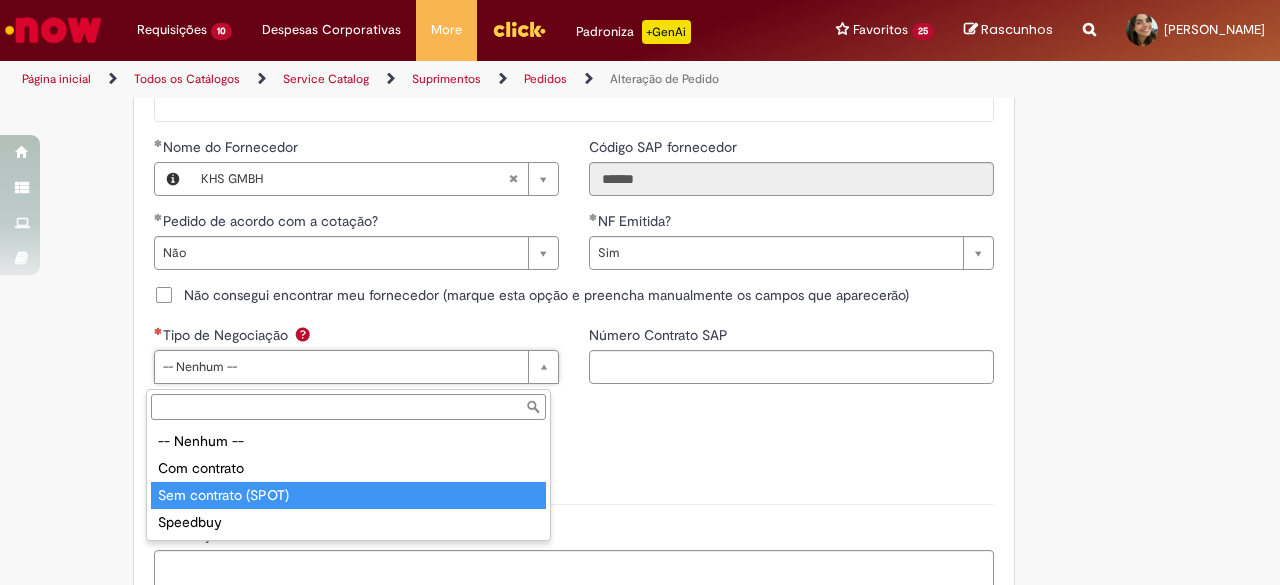 type on "**********" 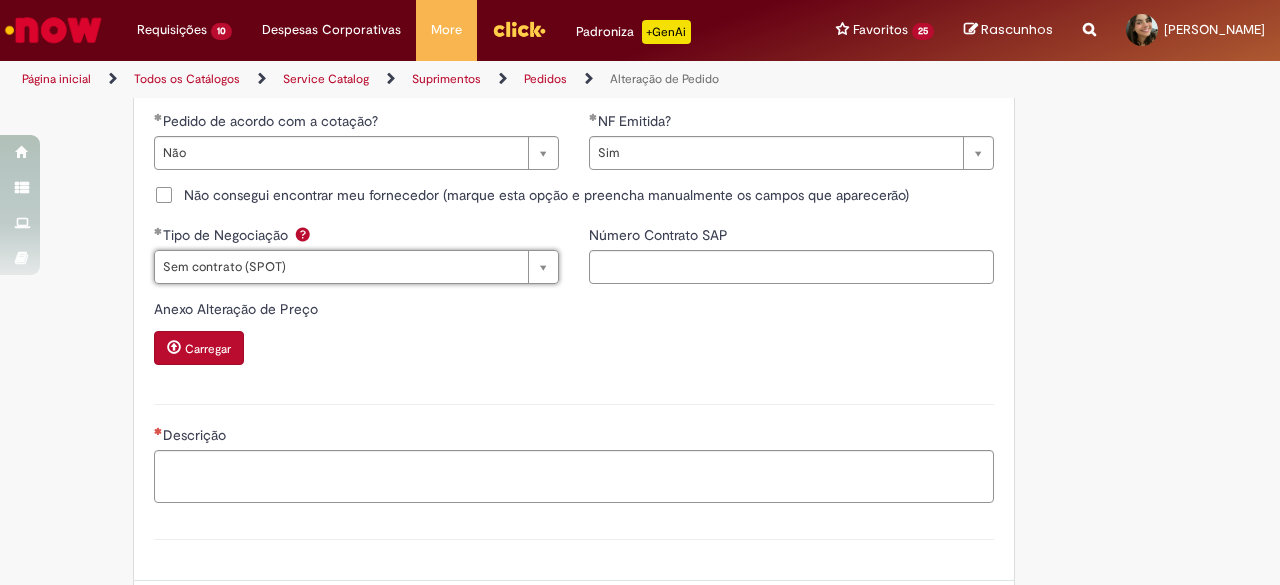 scroll, scrollTop: 2000, scrollLeft: 0, axis: vertical 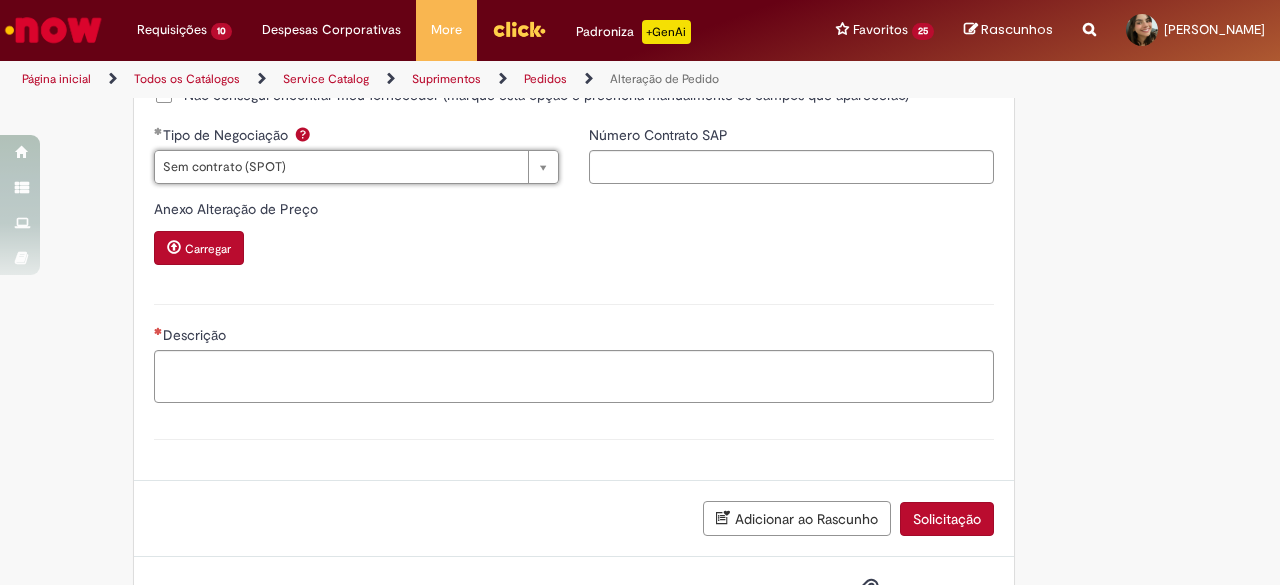 click on "Tire dúvidas com LupiAssist    +GenAI
Oi! Eu sou LupiAssist, uma Inteligência Artificial Generativa em constante aprendizado   Meu conteúdo é monitorado para trazer uma melhor experiência
Dúvidas comuns:
Só mais um instante, estou consultando nossas bases de conhecimento  e escrevendo a melhor resposta pra você!
Title
Lorem ipsum dolor sit amet    Fazer uma nova pergunta
Gerei esta resposta utilizando IA Generativa em conjunto com os nossos padrões. Em caso de divergência, os documentos oficiais prevalecerão.
Saiba mais em:
Ou ligue para:
E aí, te ajudei?
Sim, obrigado!" at bounding box center (640, -617) 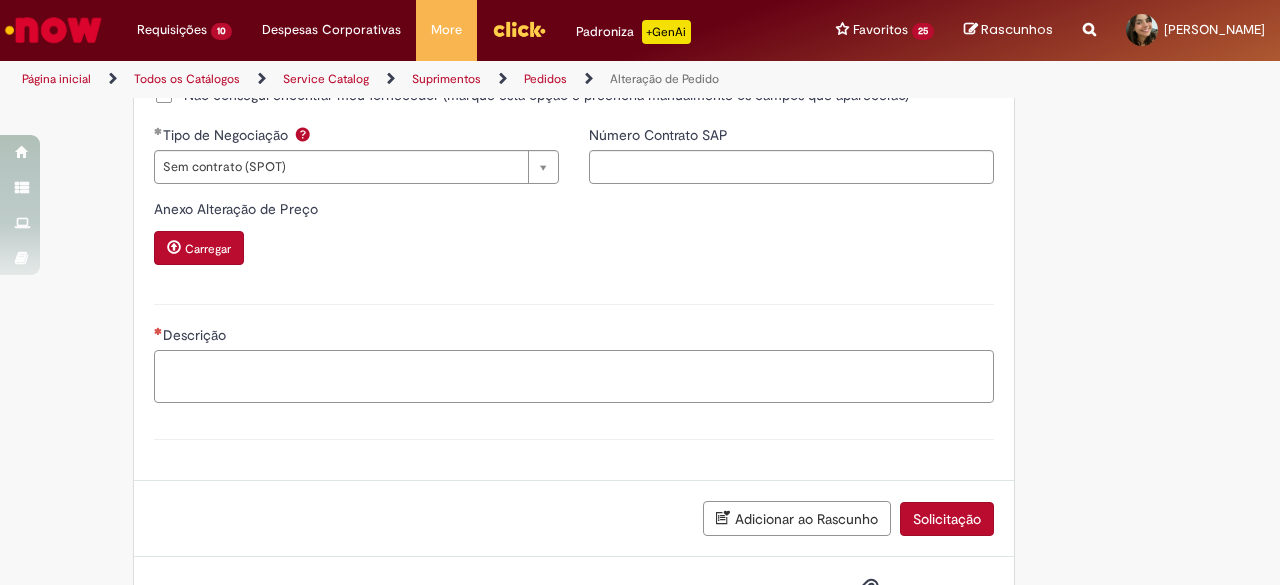 click on "Descrição" at bounding box center (574, 376) 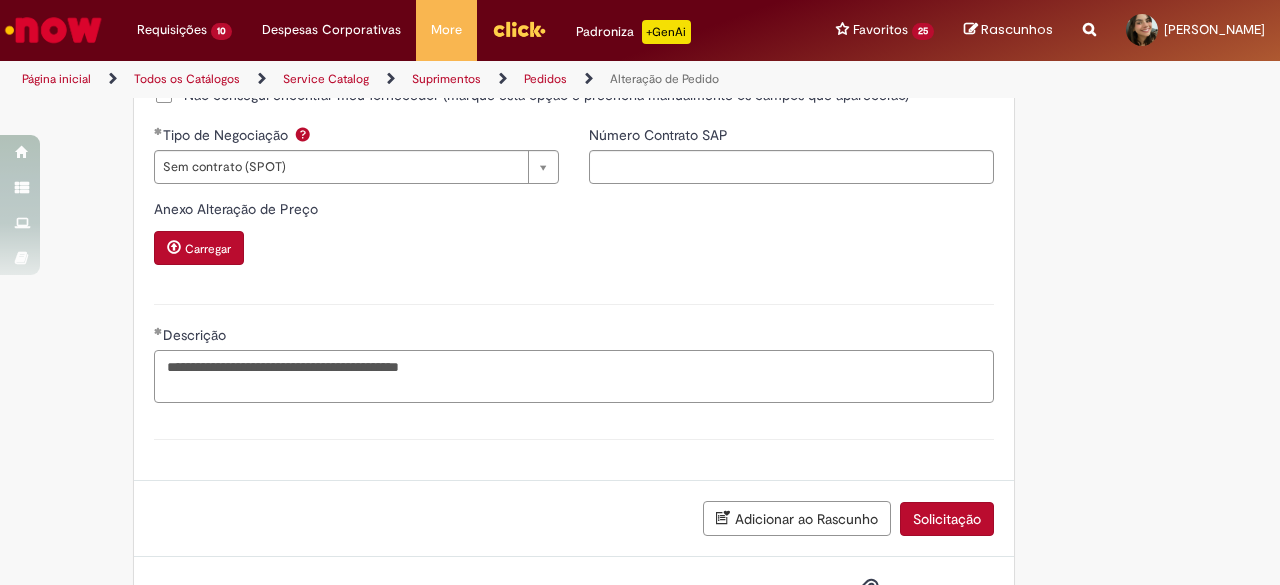 scroll, scrollTop: 2086, scrollLeft: 0, axis: vertical 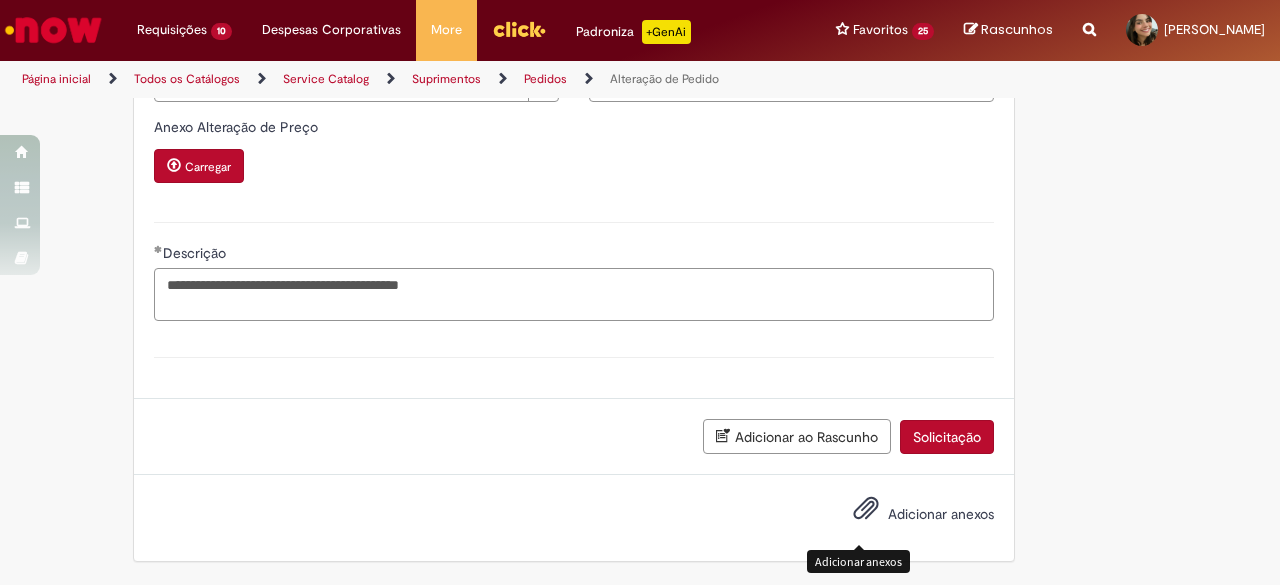 type on "**********" 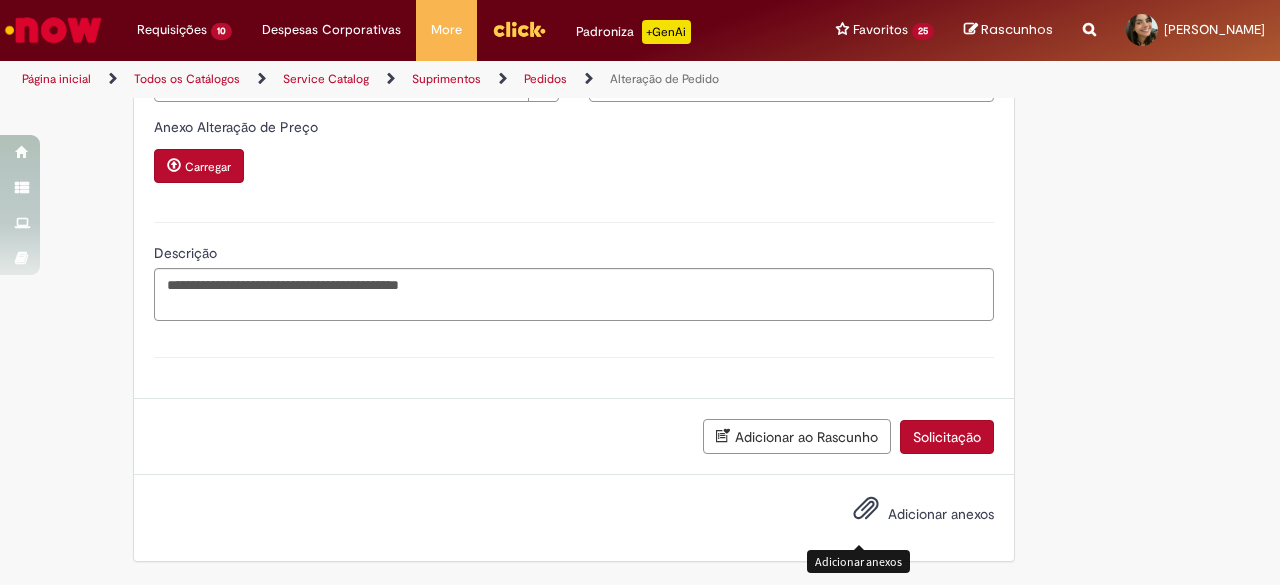 click at bounding box center [866, 509] 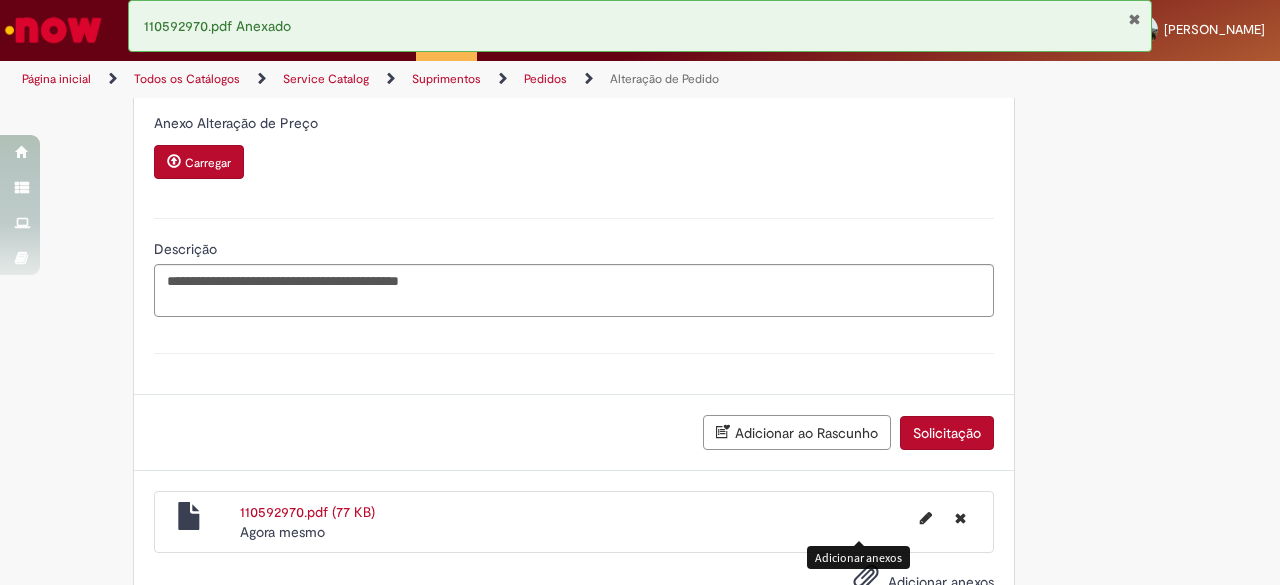 click on "Solicitação" at bounding box center (947, 433) 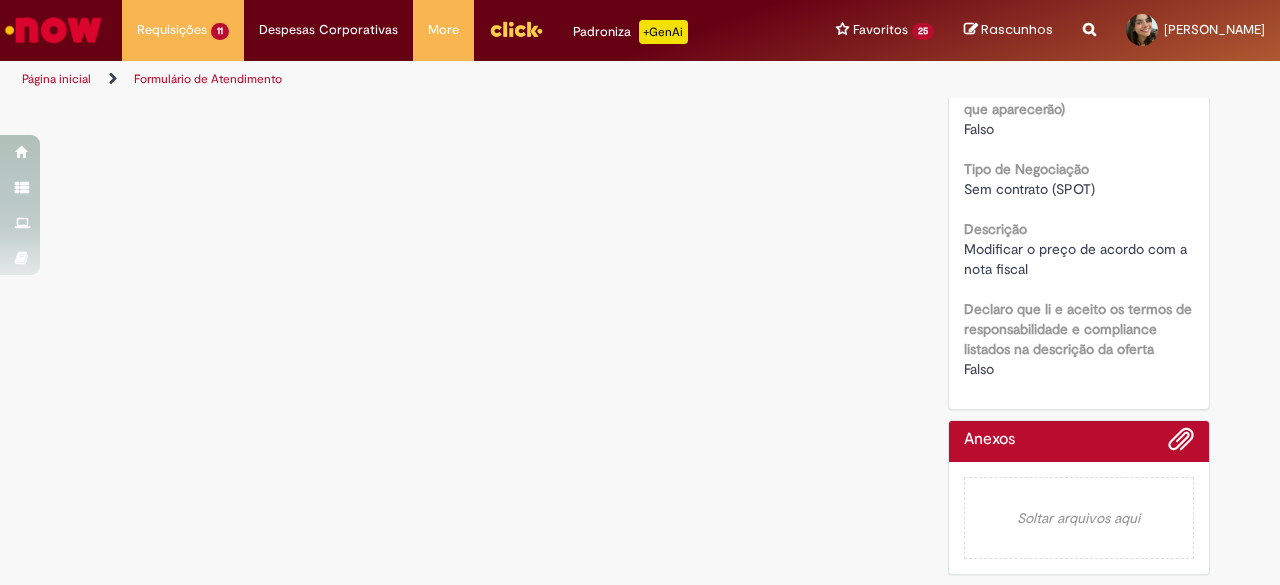 scroll, scrollTop: 0, scrollLeft: 0, axis: both 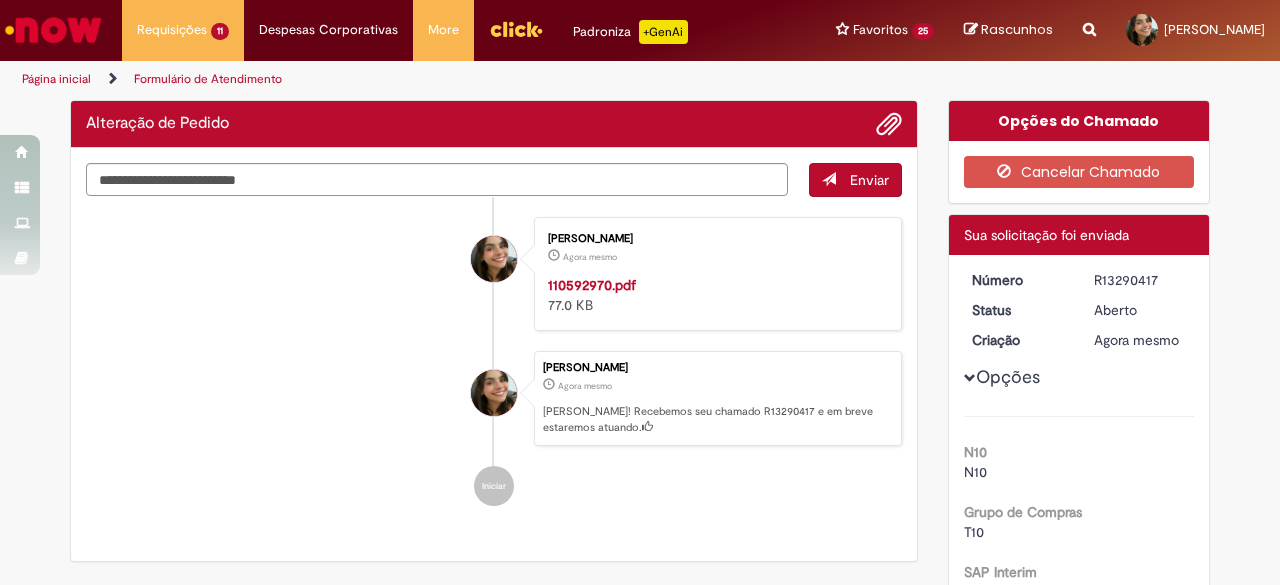 click on "R13290417" at bounding box center [1140, 280] 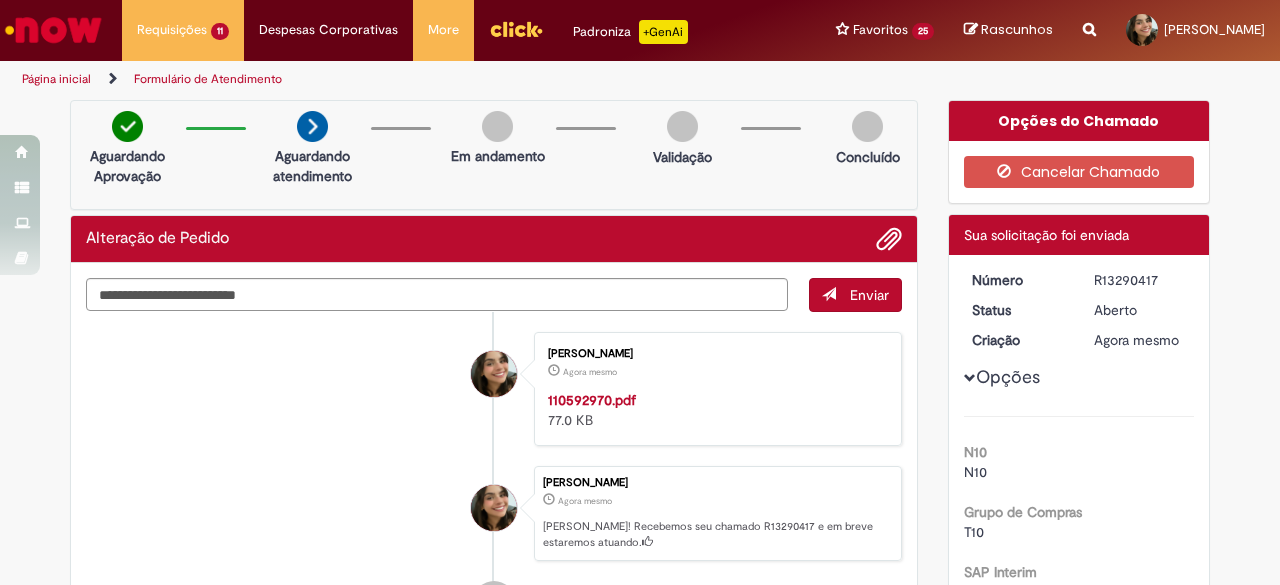 copy on "R13290417" 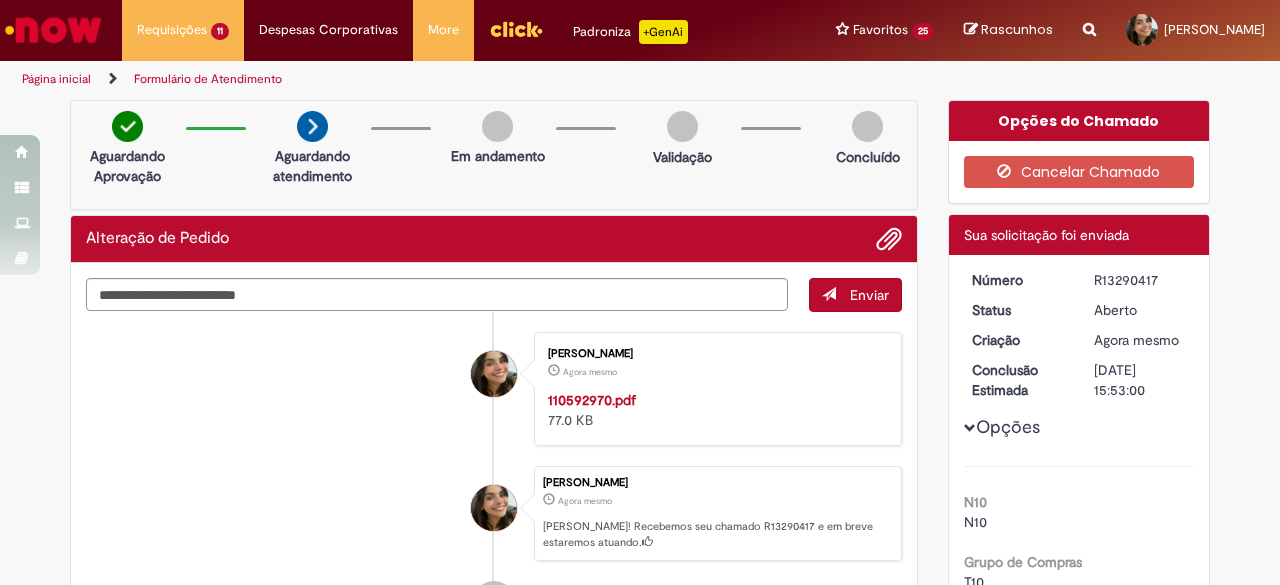 copy on "R13290417" 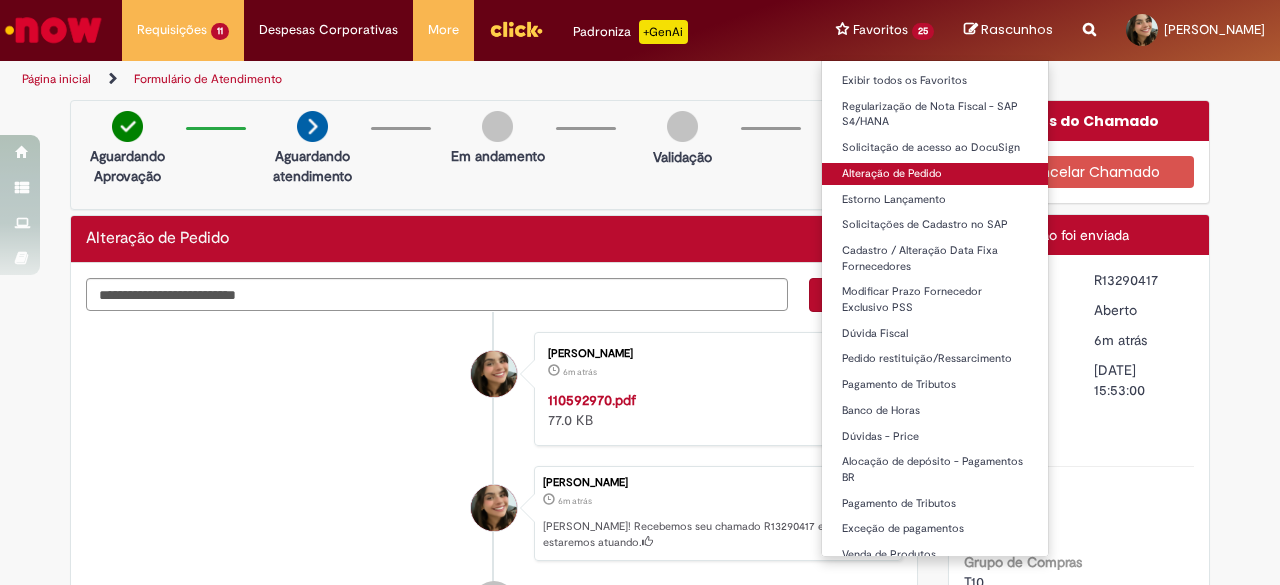 click on "Alteração de Pedido" at bounding box center [935, 174] 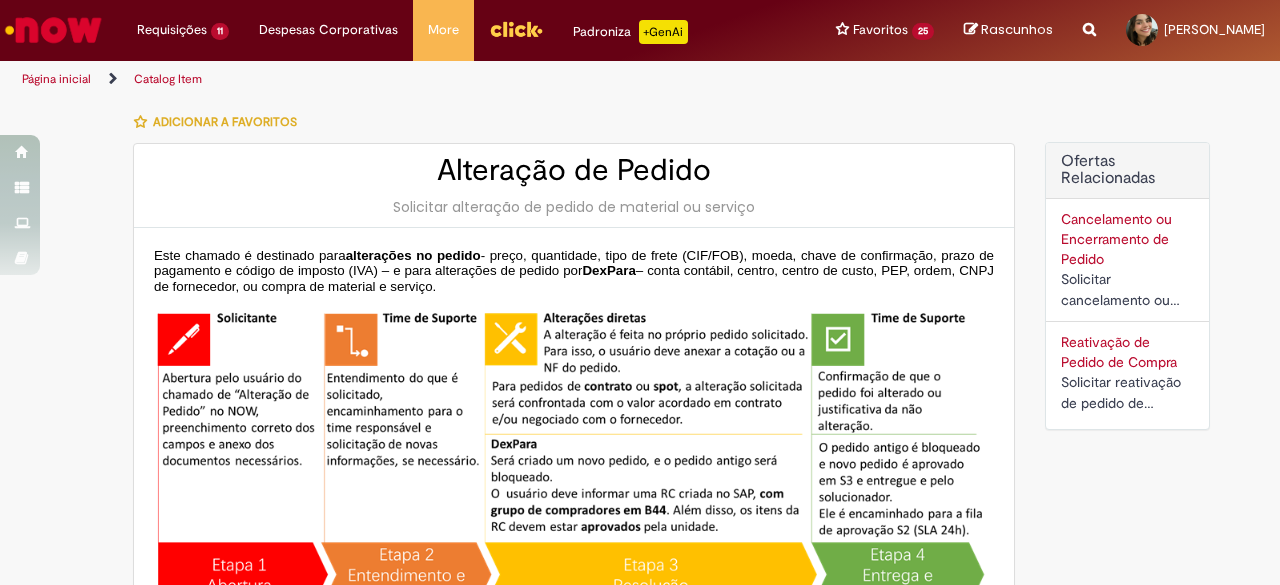 type on "********" 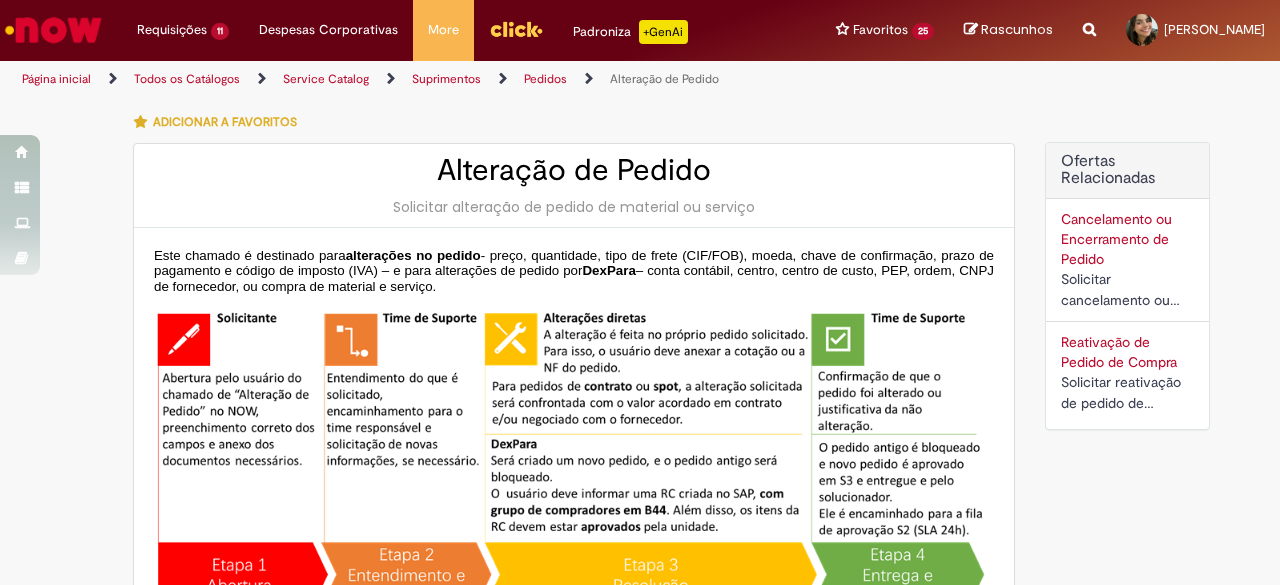 type on "**********" 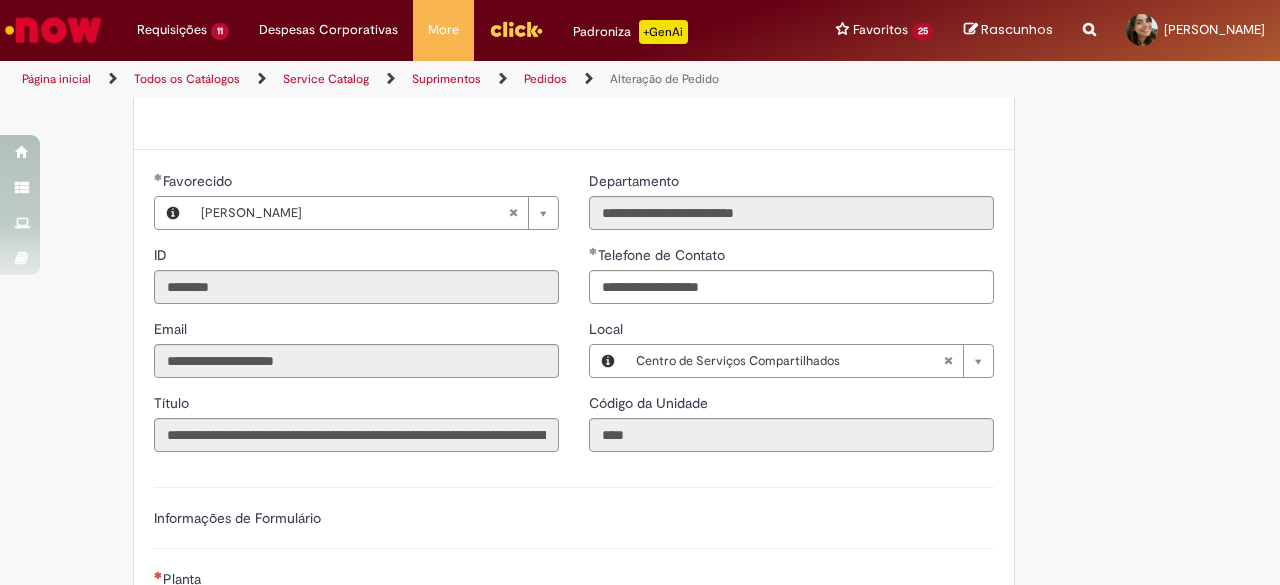 scroll, scrollTop: 1200, scrollLeft: 0, axis: vertical 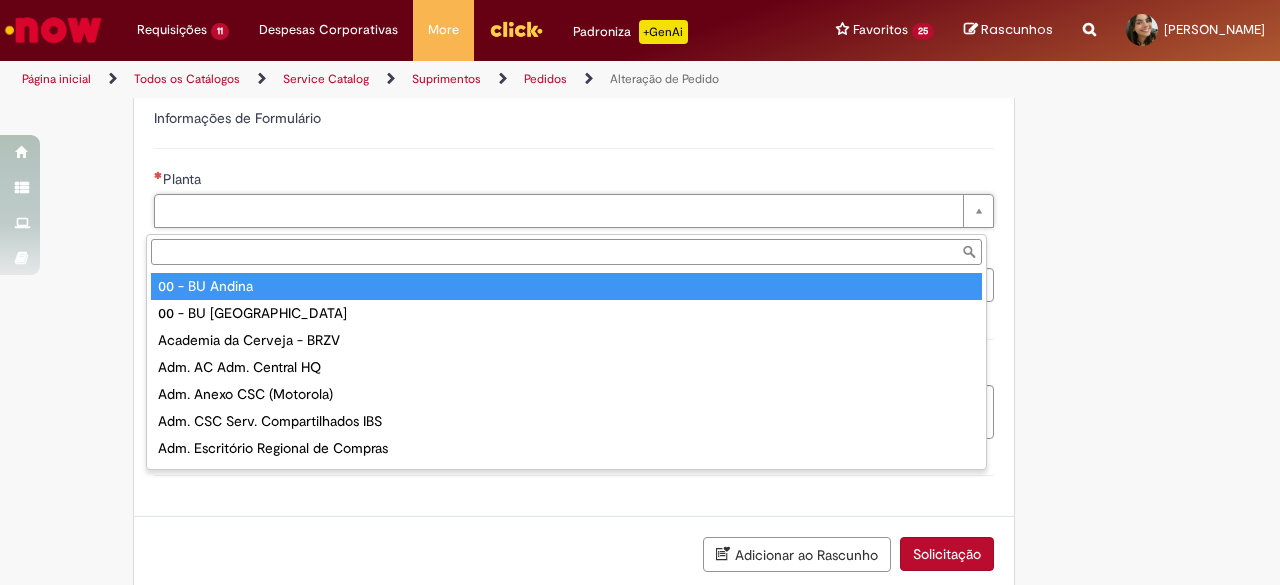 type on "**********" 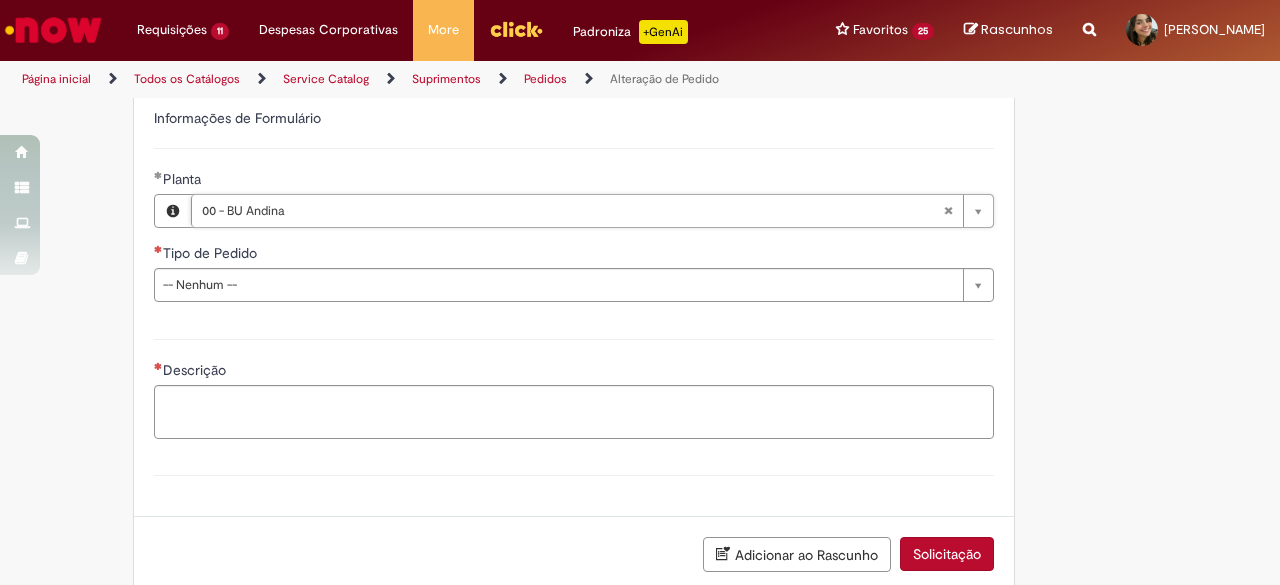 drag, startPoint x: 34, startPoint y: 299, endPoint x: 99, endPoint y: 299, distance: 65 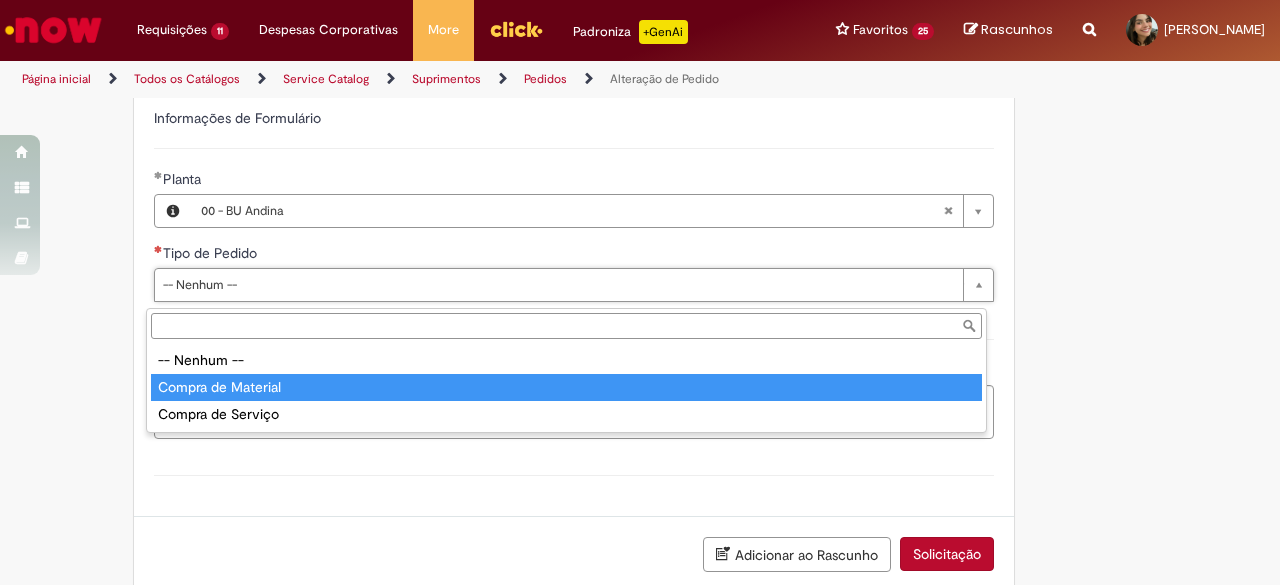 type on "**********" 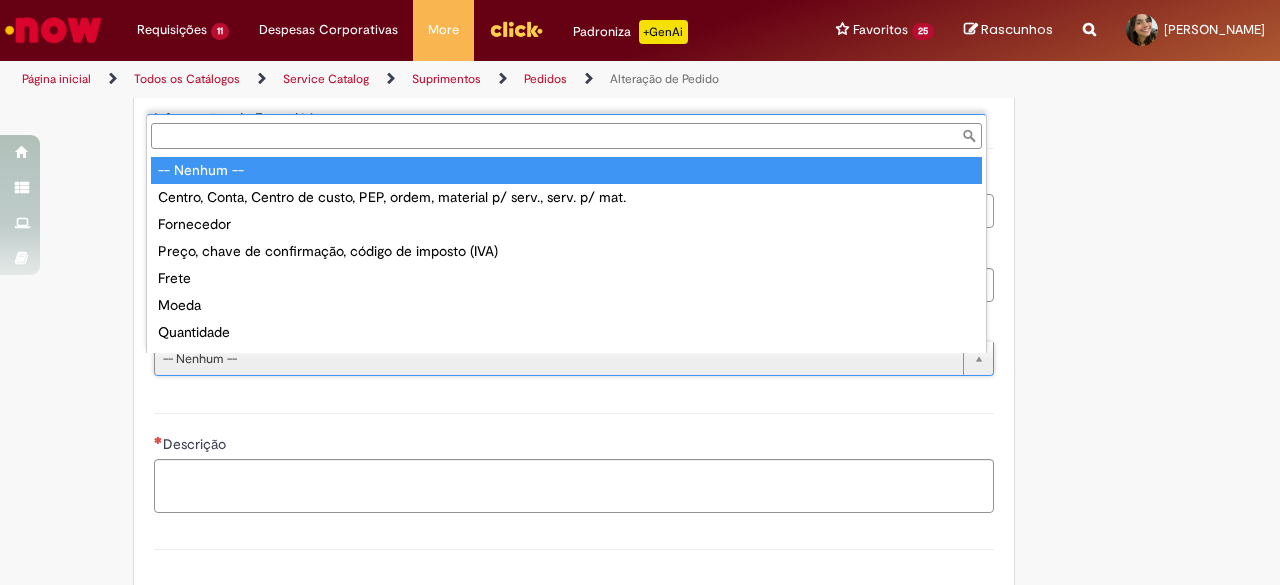 scroll, scrollTop: 16, scrollLeft: 0, axis: vertical 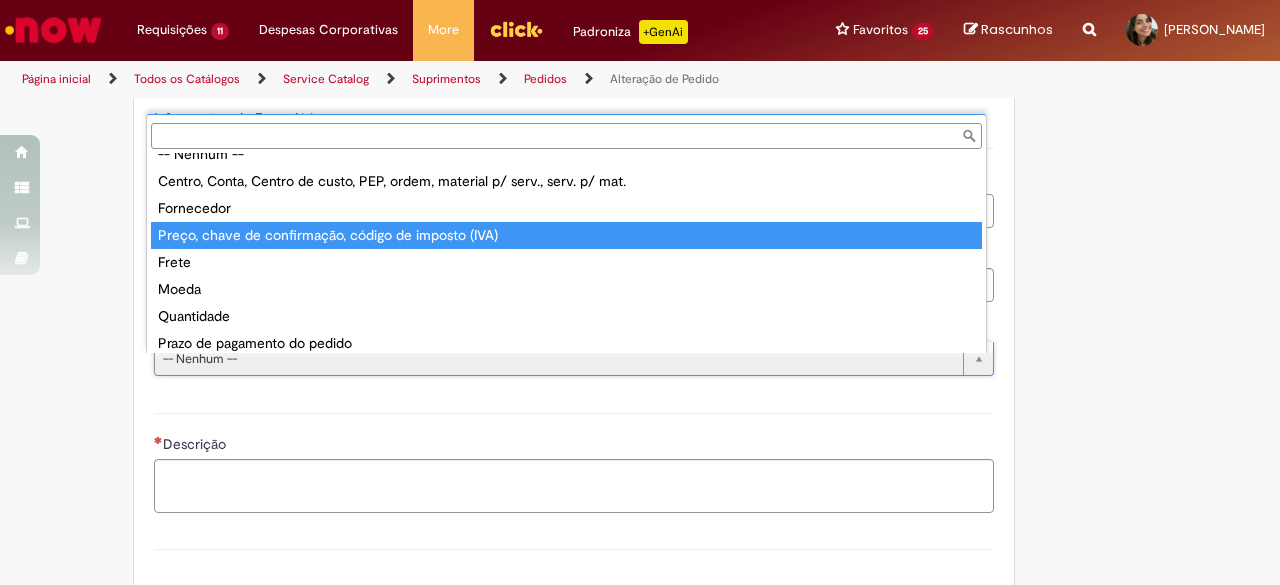 type on "**********" 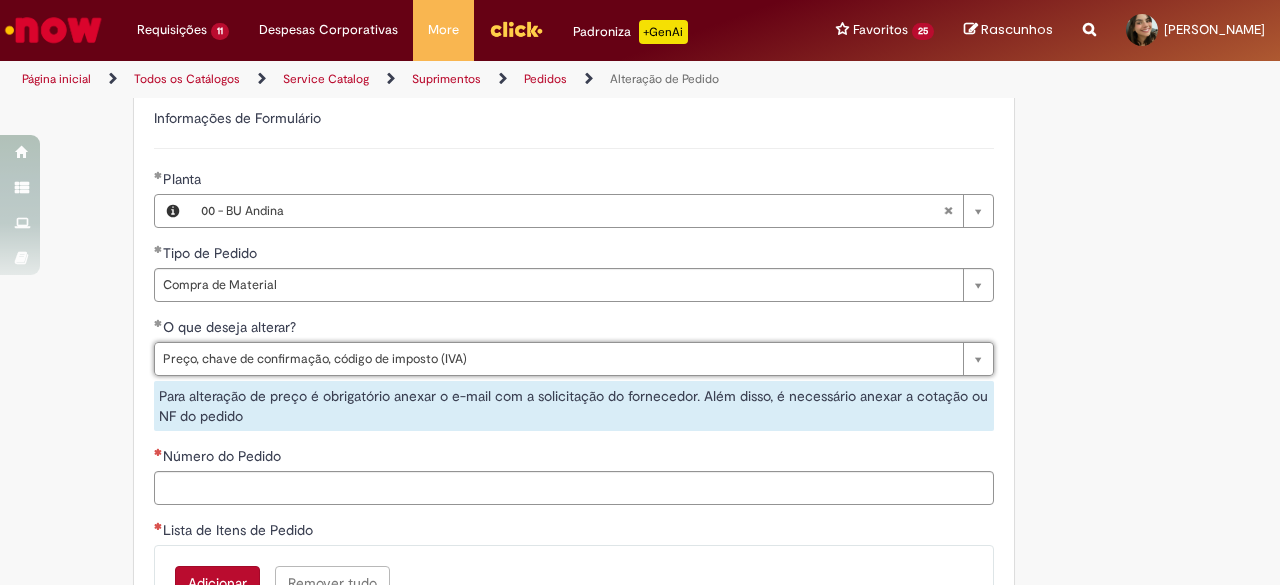 click on "Adicionar a Favoritos
Alteração de Pedido
Solicitar alteração de pedido de material ou serviço
Este chamado é destinado para  alterações no pedido  - preço, quantidade, tipo de frete (CIF/FOB), moeda, chave de confirmação, prazo de pagamento e código de imposto (IVA) – e para alterações de pedido por  DexPara  – conta contábil, centro, centro de custo, PEP, ordem, CNPJ de fornecedor, ou compra de material e serviço.
INFORMAÇÕES IMPORTANTES PARA ALTERAÇÃO DE PREÇO:
Pedidos de contrato:  A solicitação será confrontada com o valor acordado  em contrato  e só será modificado caso seja identificado algum  erro  na negociação ou no cálculo do preço.
É obrigatório anexar o e-mail com a solicitação do fornecedor!
O prazo para atendimento da NIMBI e NOW é o mesmo (3 dias úteis):  Favor orientar o fornecedor a marcar pendência na  Nimbi" at bounding box center (542, 181) 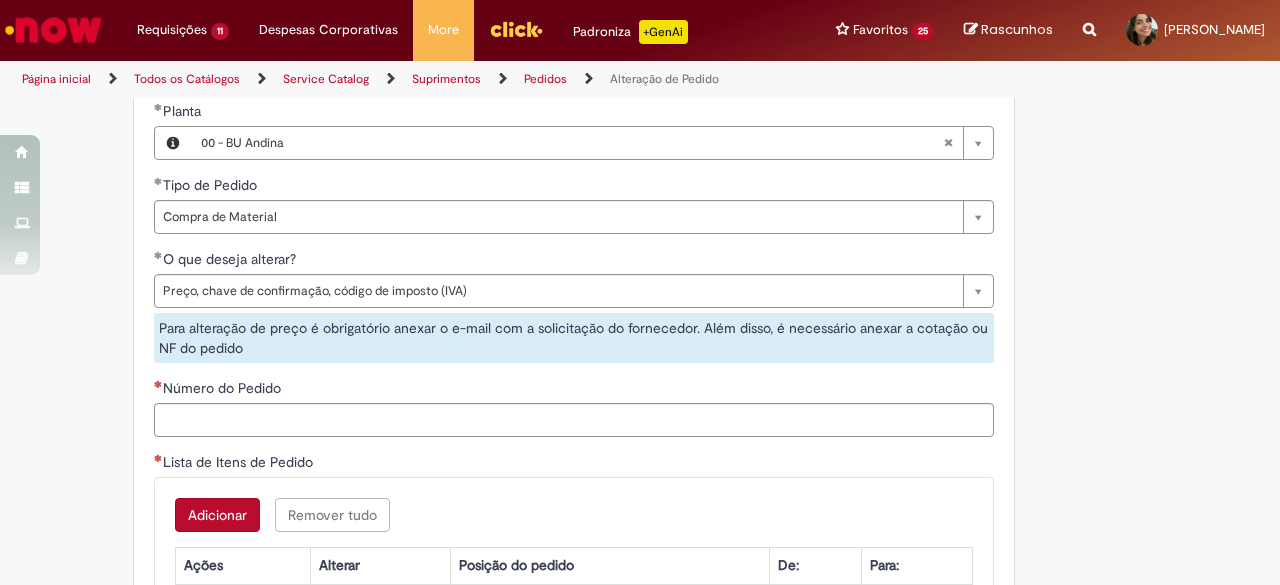 scroll, scrollTop: 1300, scrollLeft: 0, axis: vertical 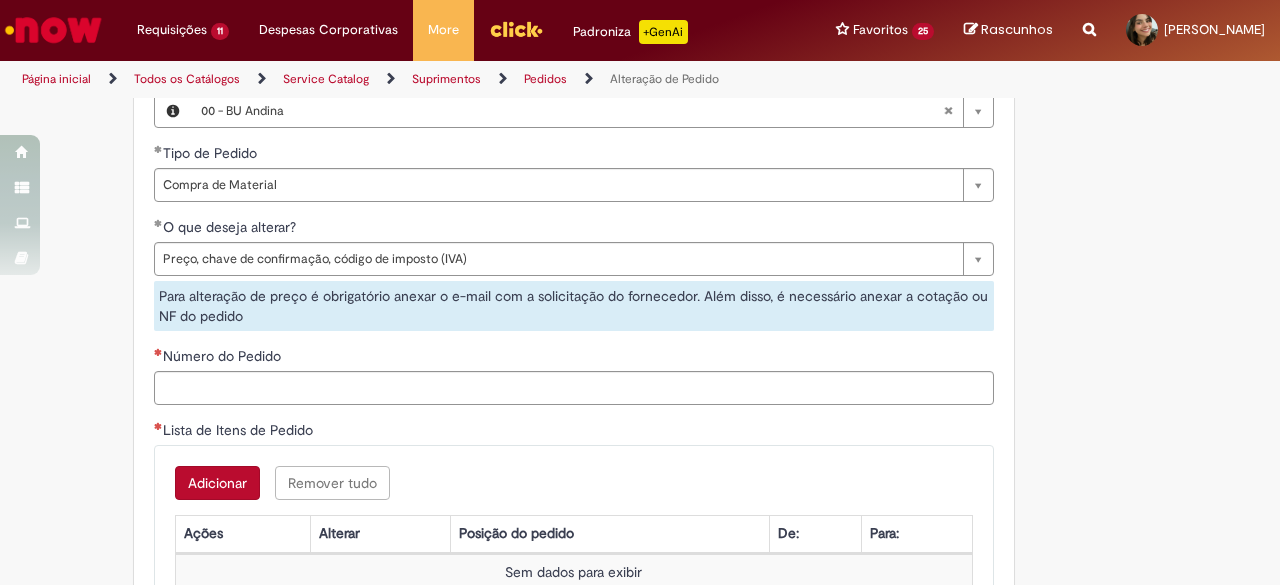 click on "Número do Pedido" at bounding box center (224, 356) 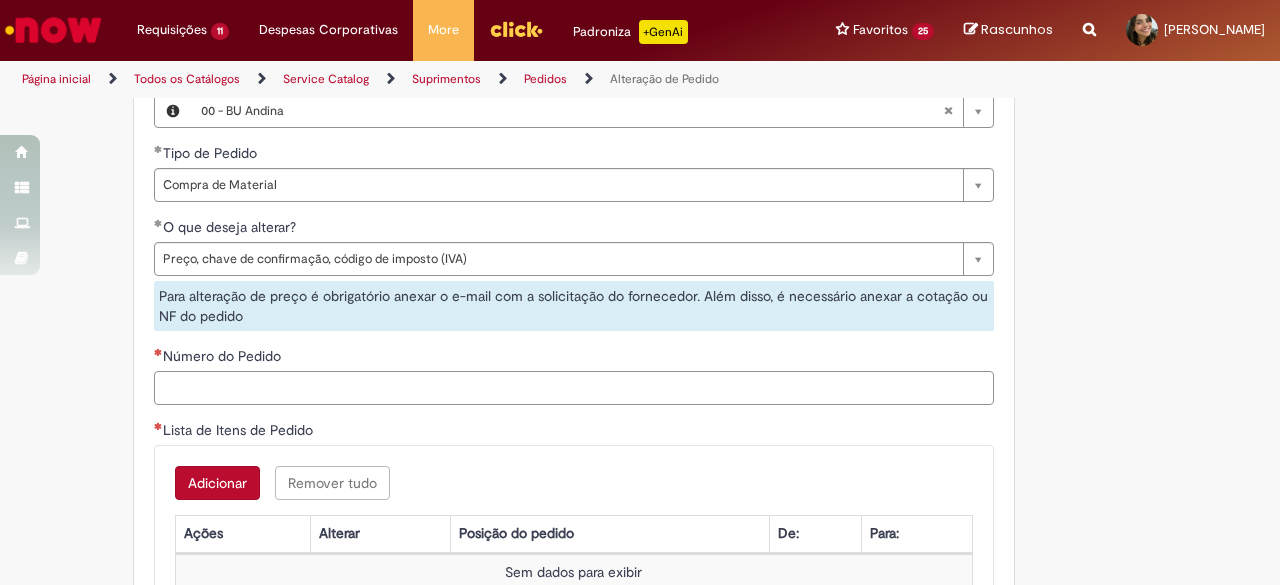 click on "Número do Pedido" at bounding box center (574, 388) 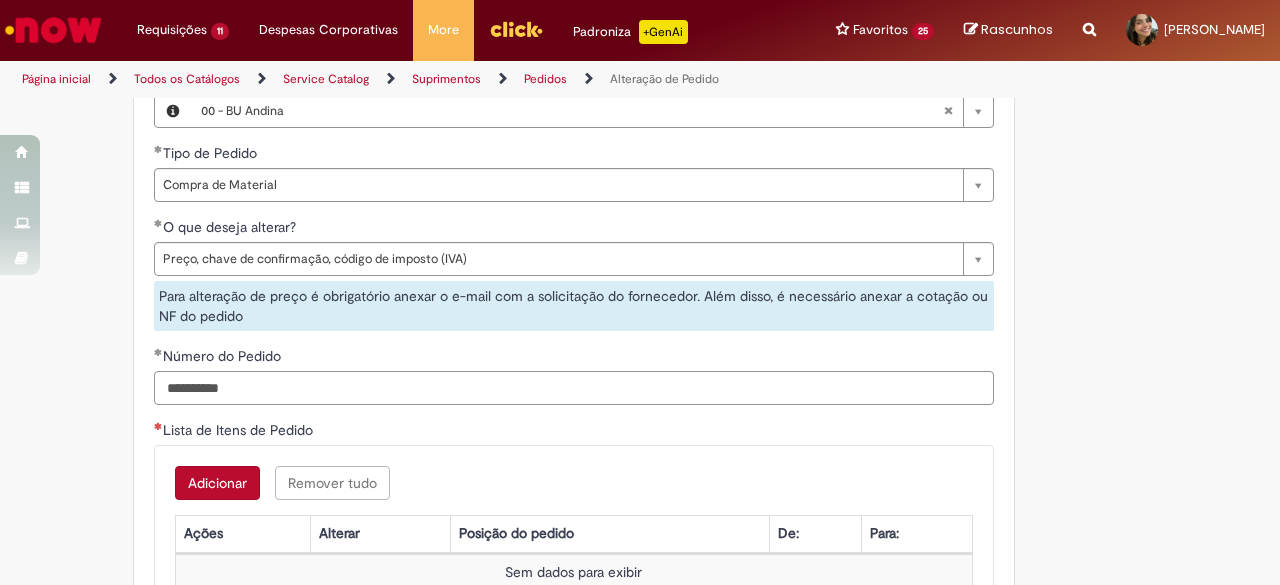 type on "**********" 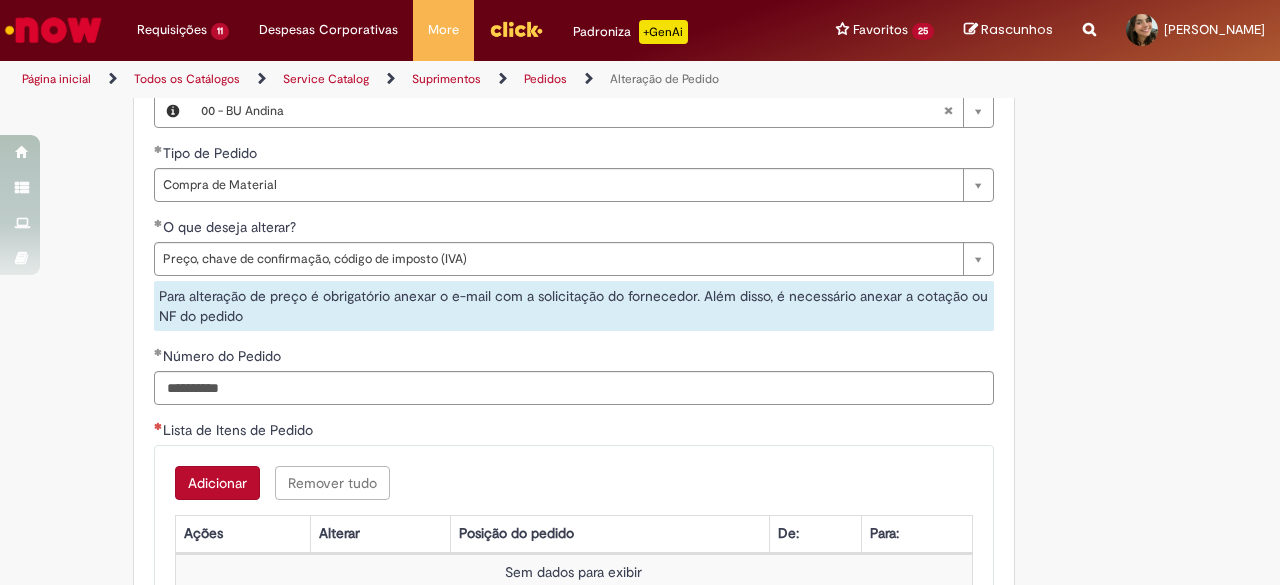 drag, startPoint x: 0, startPoint y: 428, endPoint x: 36, endPoint y: 423, distance: 36.345562 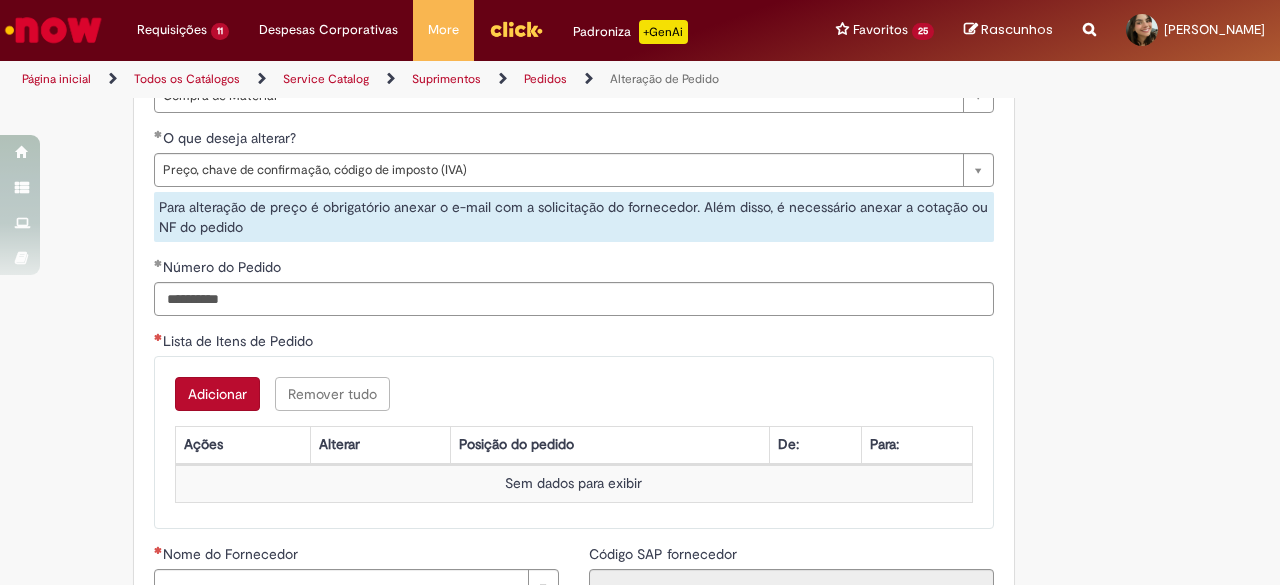 scroll, scrollTop: 1500, scrollLeft: 0, axis: vertical 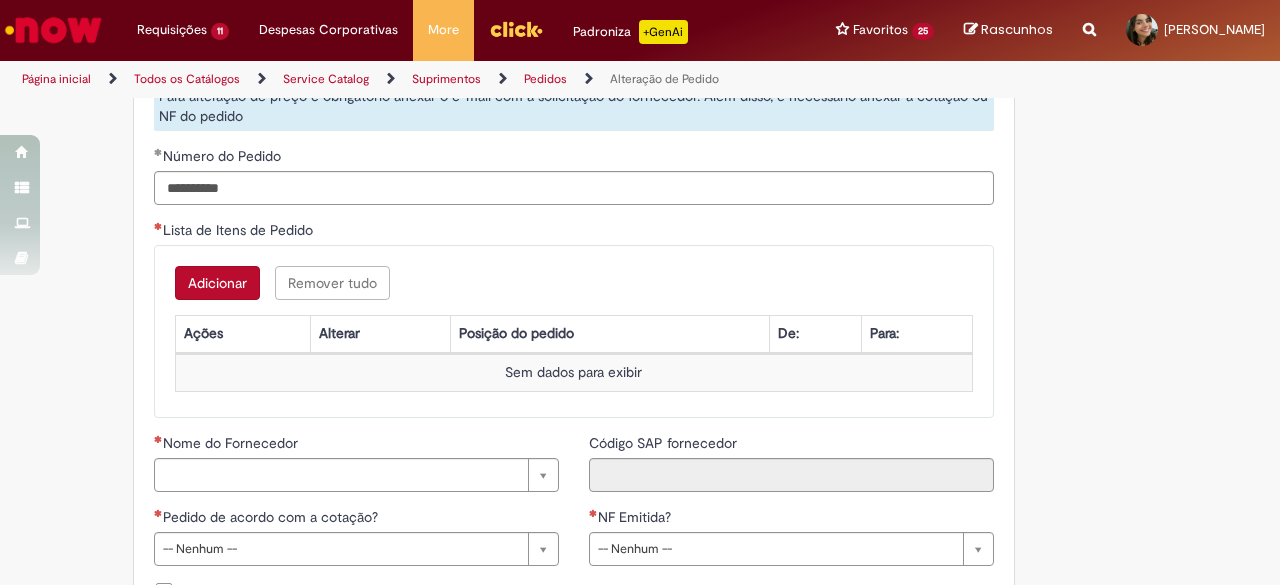 click on "Adicionar" at bounding box center (217, 283) 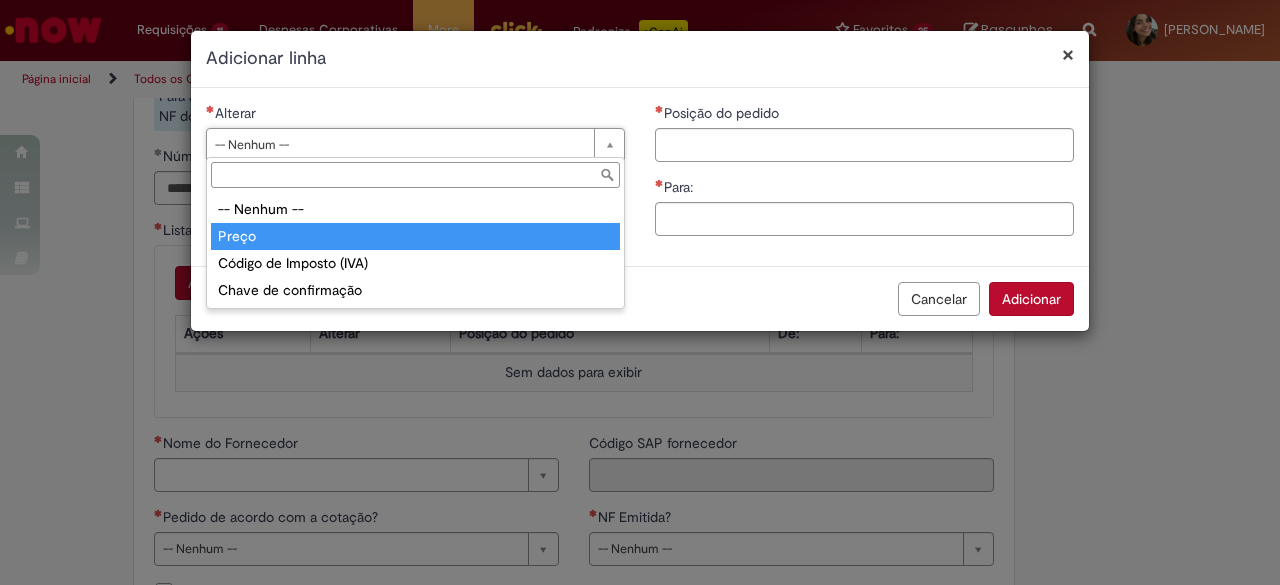 type on "*****" 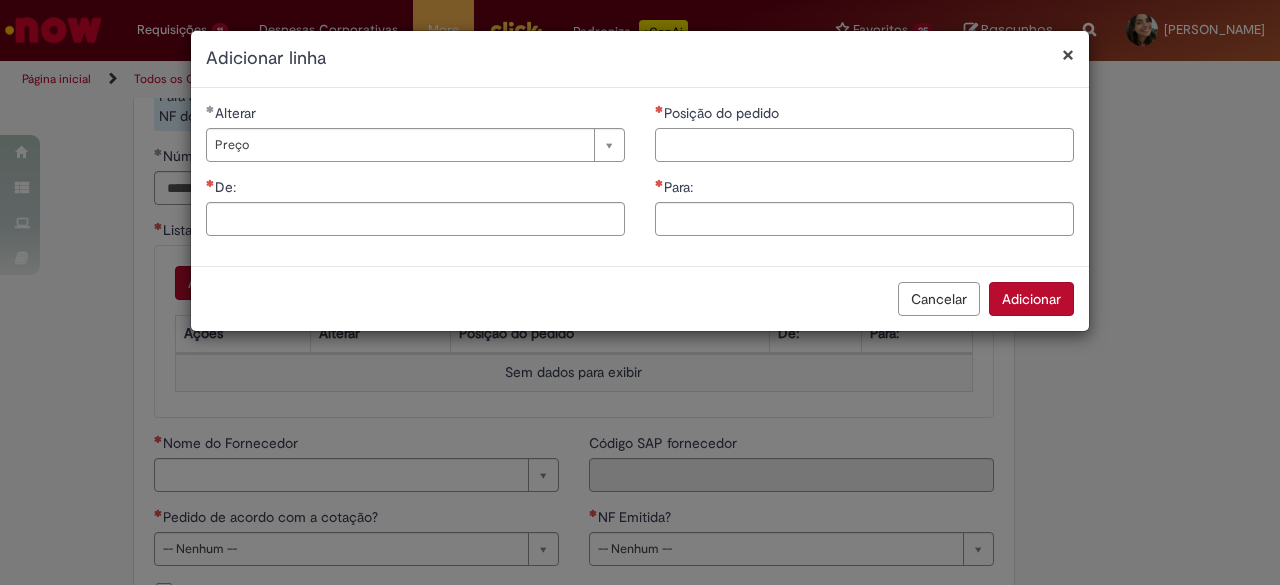 click on "Posição do pedido" at bounding box center [864, 145] 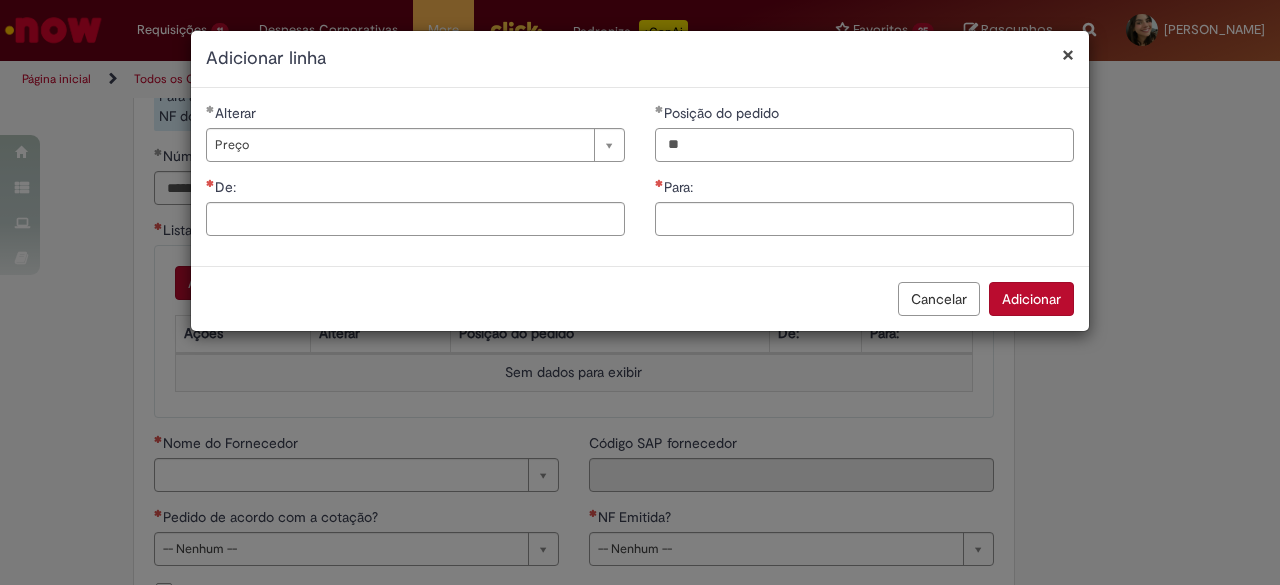 type on "**" 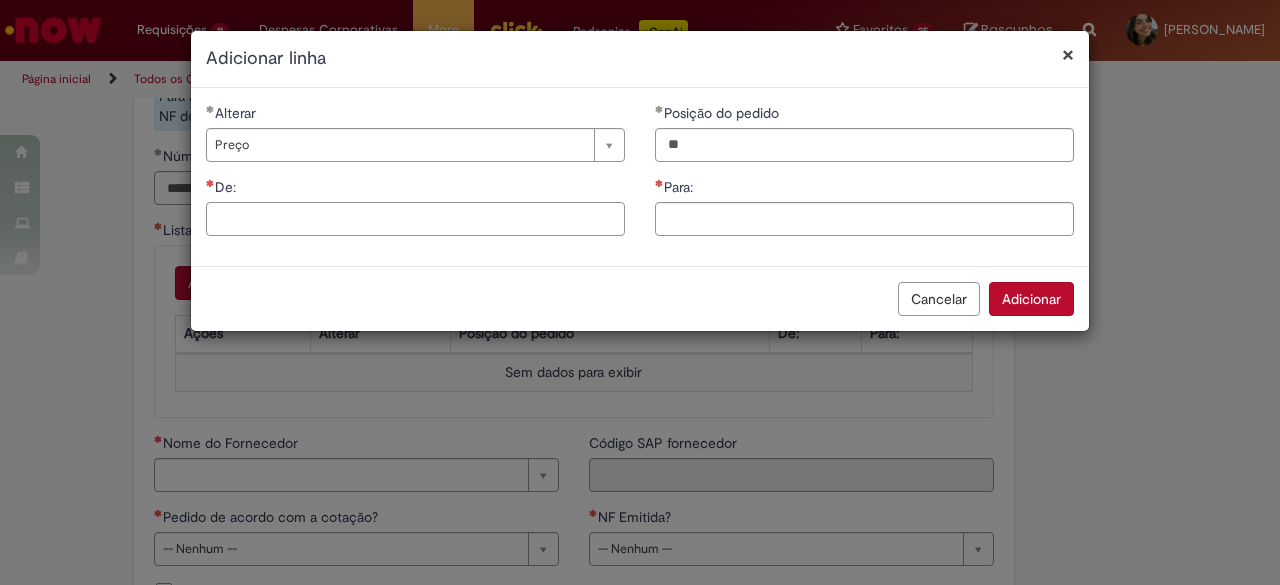 click on "De:" at bounding box center (415, 219) 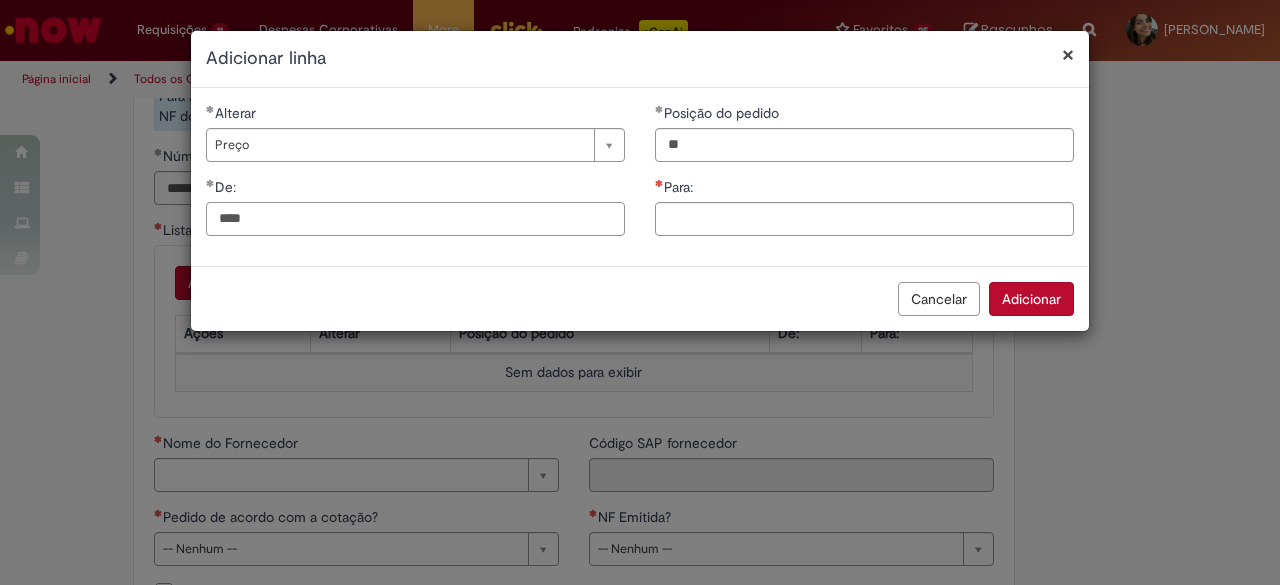 type on "****" 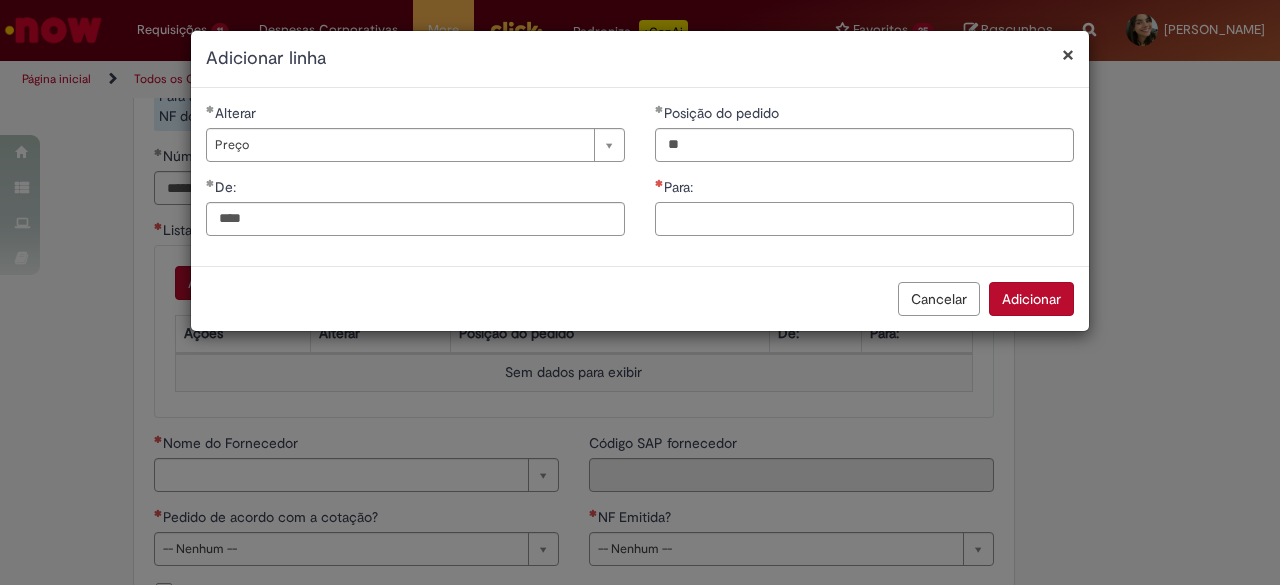 click on "Para:" at bounding box center [864, 219] 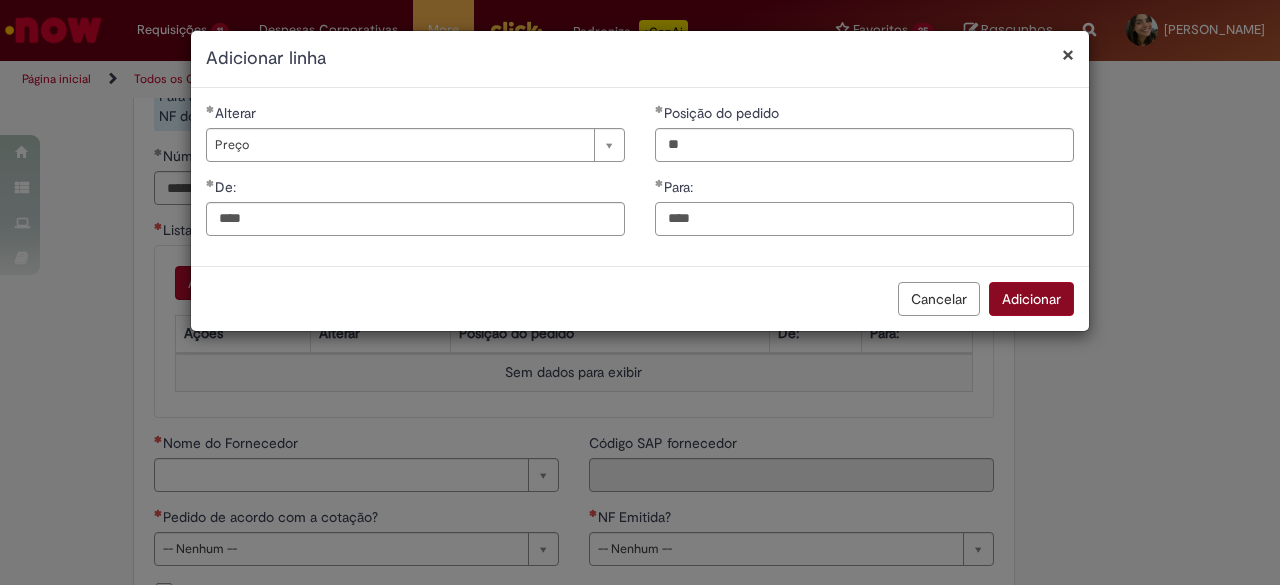type on "****" 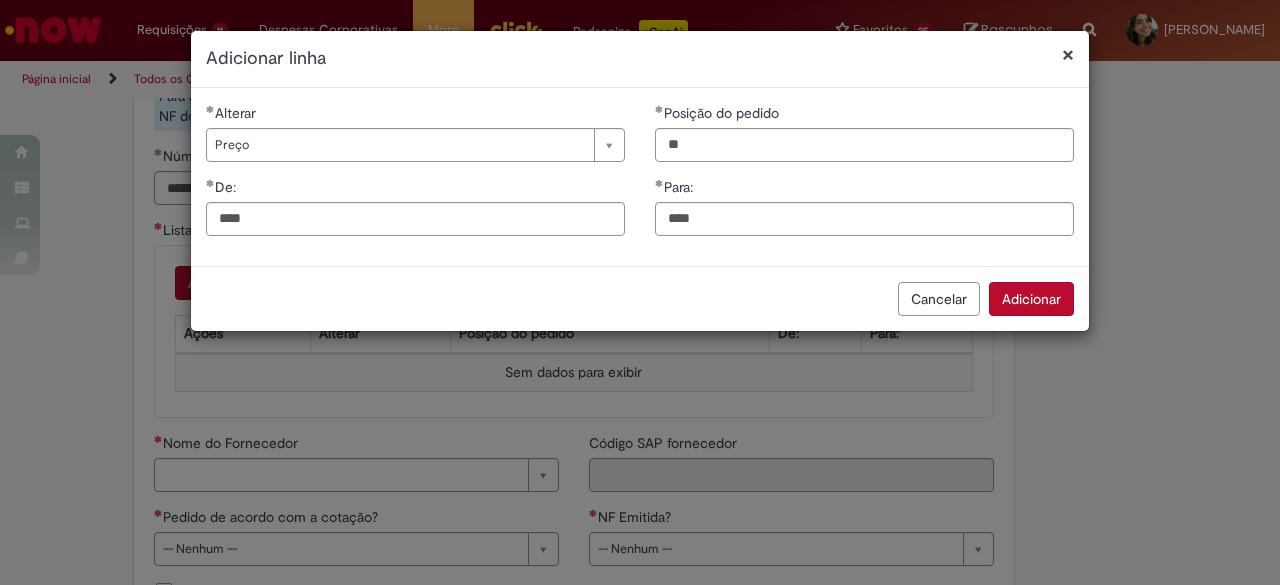 click on "Adicionar" at bounding box center (1031, 299) 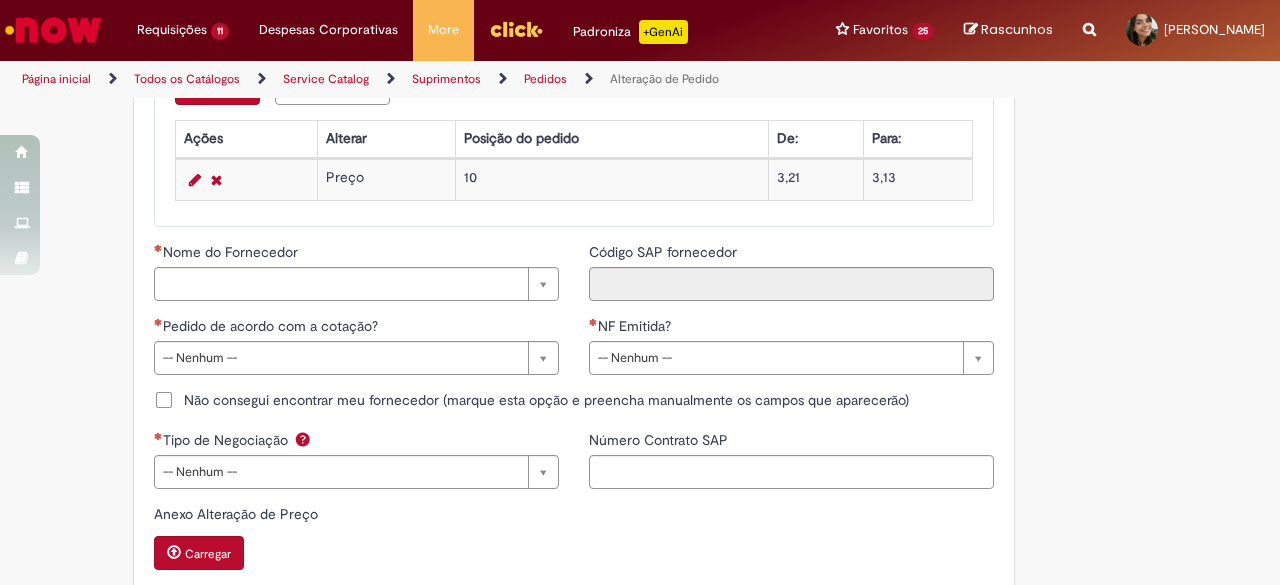 scroll, scrollTop: 1700, scrollLeft: 0, axis: vertical 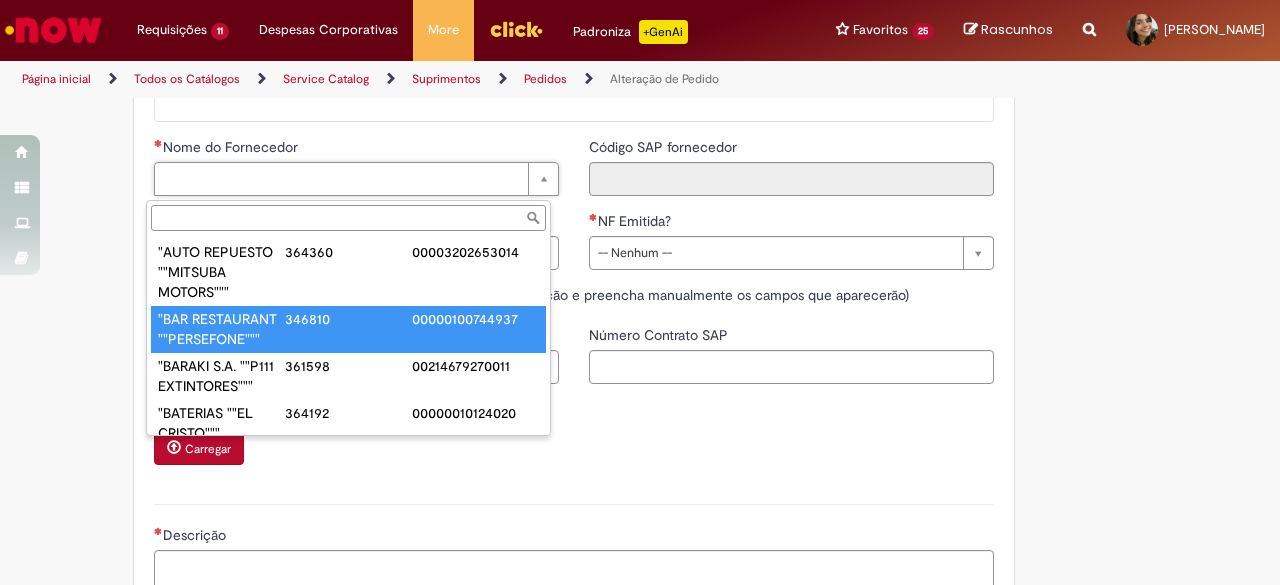 paste on "******" 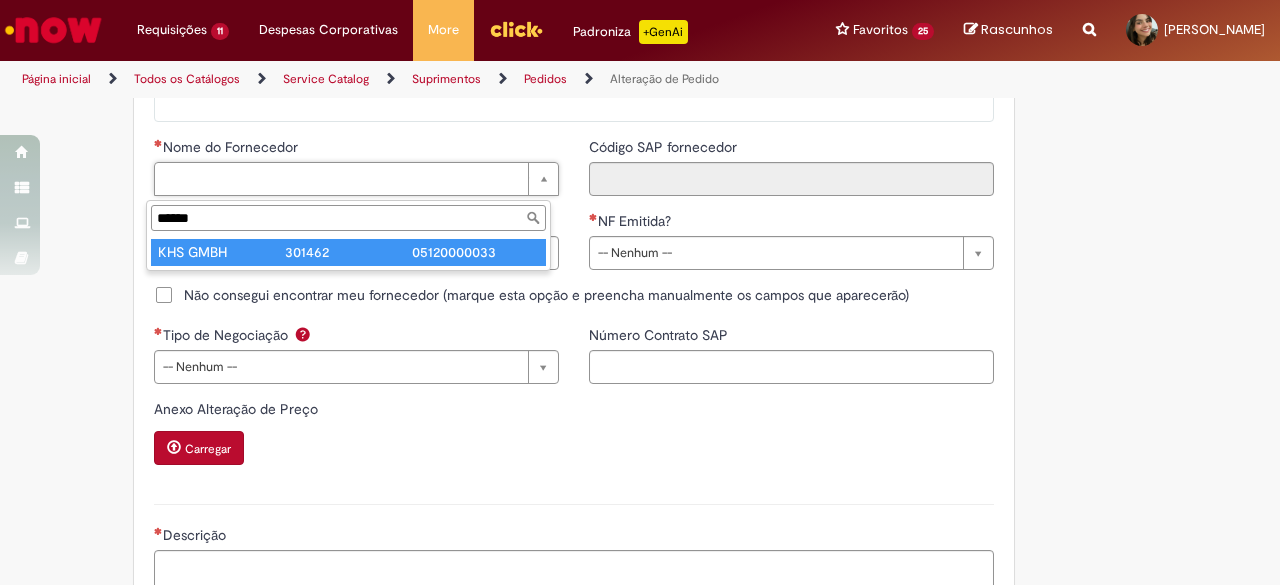 type on "******" 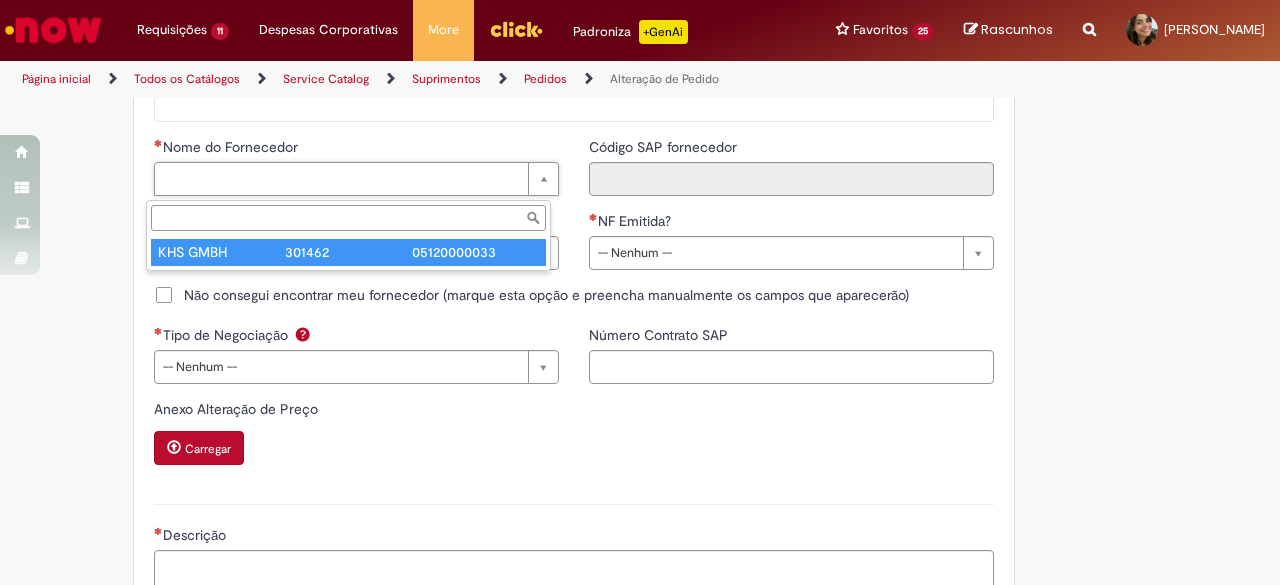 type on "******" 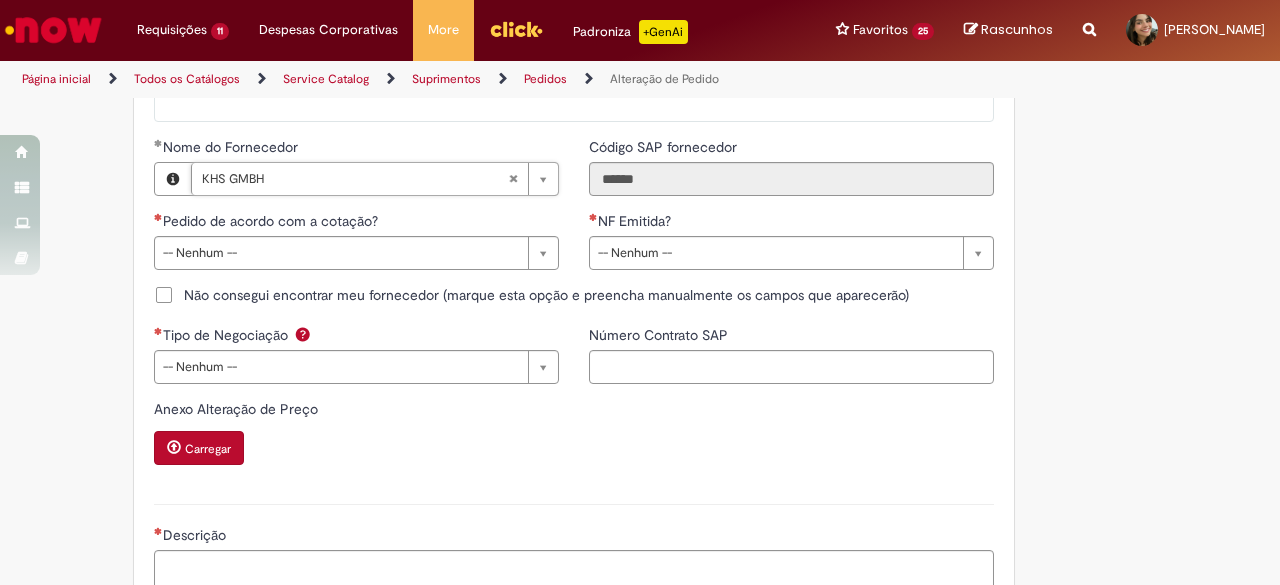 click on "Adicionar a Favoritos
Alteração de Pedido
Solicitar alteração de pedido de material ou serviço
Este chamado é destinado para  alterações no pedido  - preço, quantidade, tipo de frete (CIF/FOB), moeda, chave de confirmação, prazo de pagamento e código de imposto (IVA) – e para alterações de pedido por  DexPara  – conta contábil, centro, centro de custo, PEP, ordem, CNPJ de fornecedor, ou compra de material e serviço.
INFORMAÇÕES IMPORTANTES PARA ALTERAÇÃO DE PREÇO:
Pedidos de contrato:  A solicitação será confrontada com o valor acordado  em contrato  e só será modificado caso seja identificado algum  erro  na negociação ou no cálculo do preço.
É obrigatório anexar o e-mail com a solicitação do fornecedor!
O prazo para atendimento da NIMBI e NOW é o mesmo (3 dias úteis):  Favor orientar o fornecedor a marcar pendência na  Nimbi" at bounding box center (542, -417) 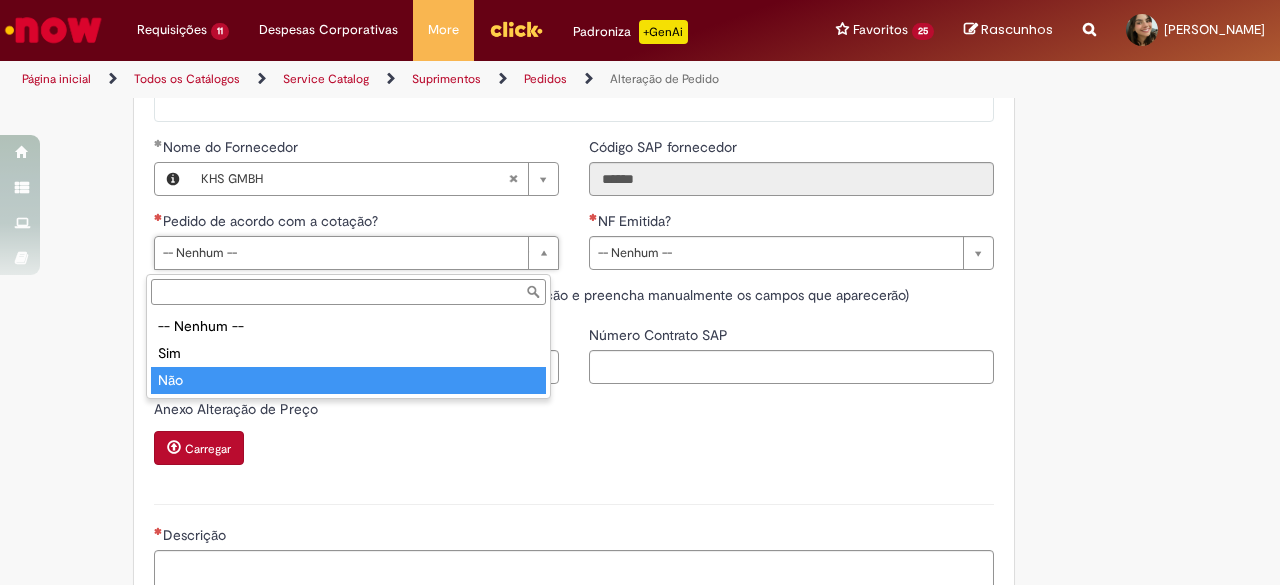 type on "***" 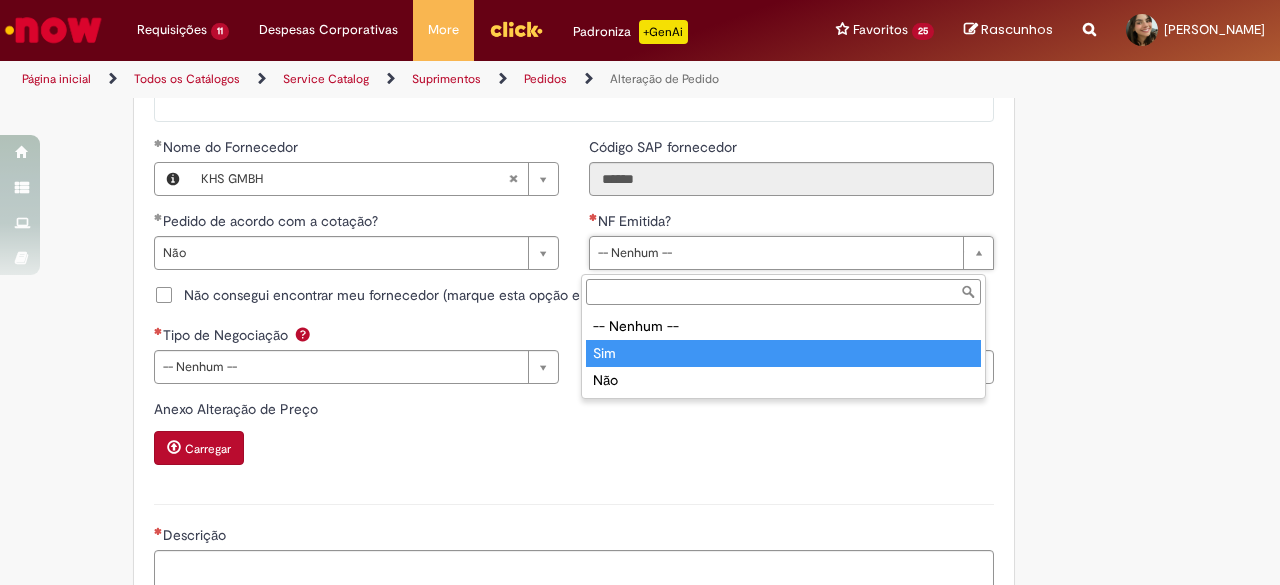 type on "***" 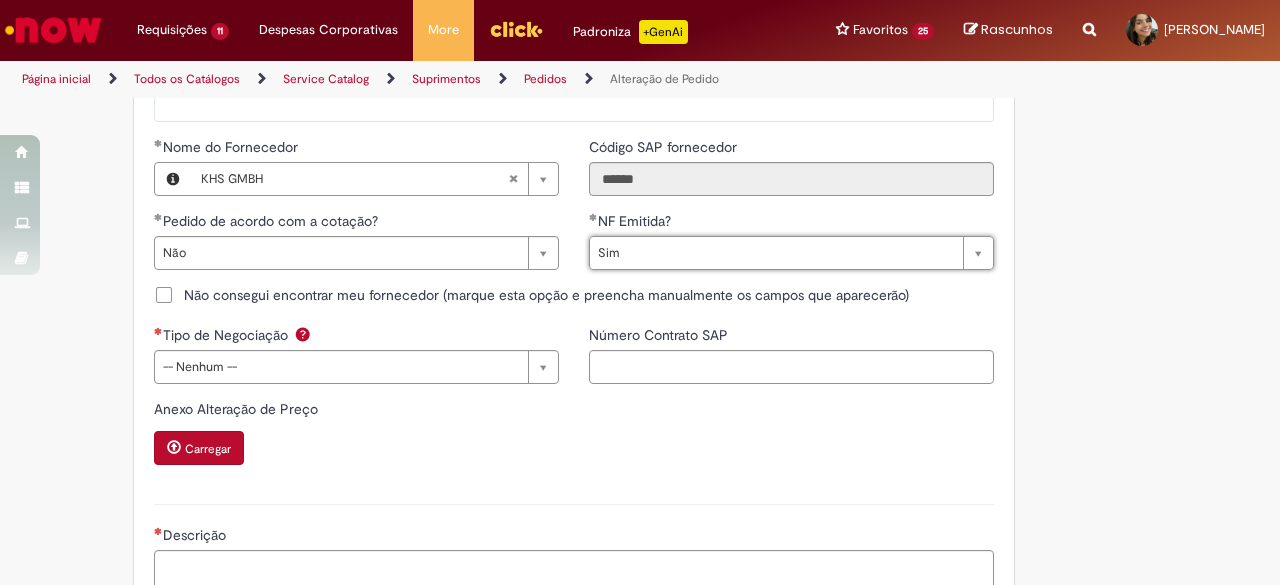 click on "Tipo de Negociação" at bounding box center (356, 337) 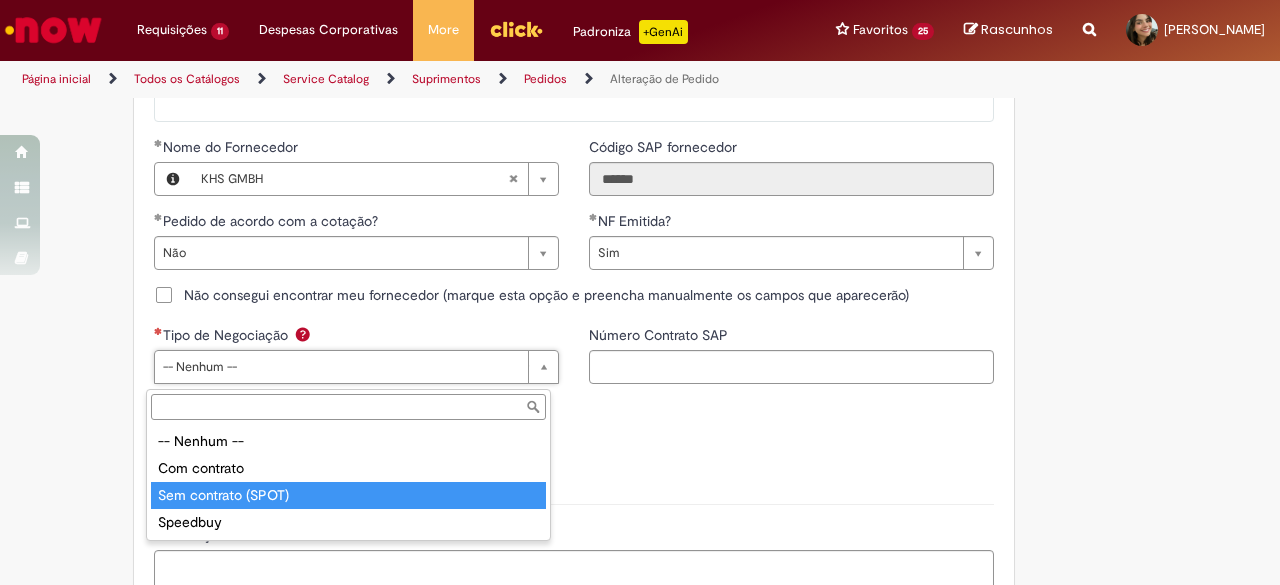 type on "**********" 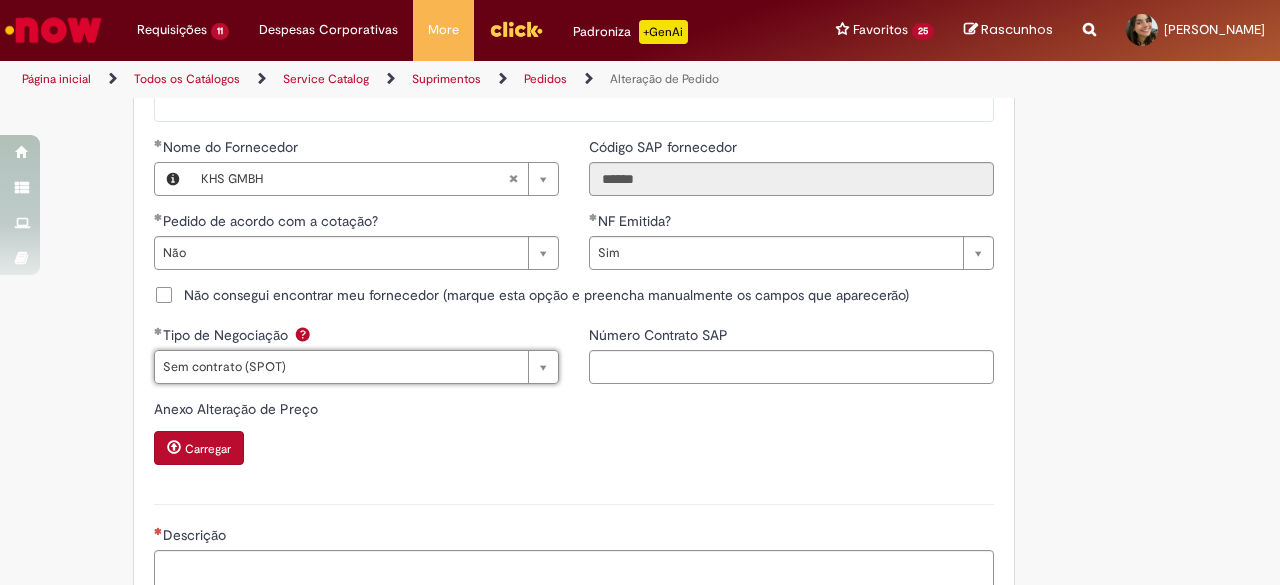 scroll, scrollTop: 2000, scrollLeft: 0, axis: vertical 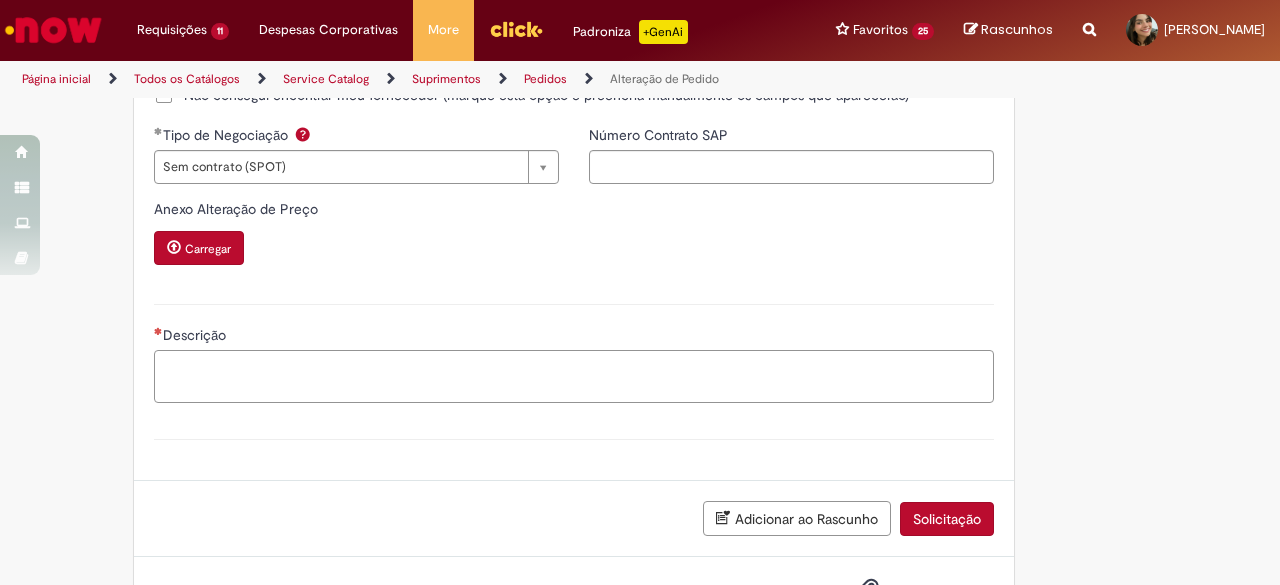 click on "Descrição" at bounding box center (574, 376) 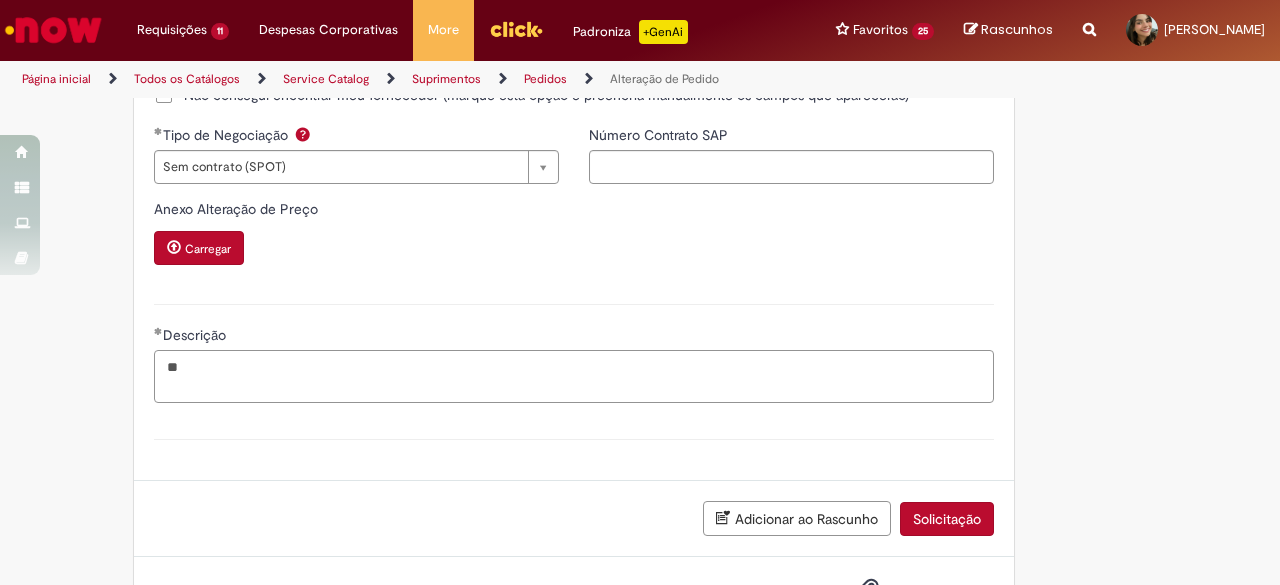 type on "*" 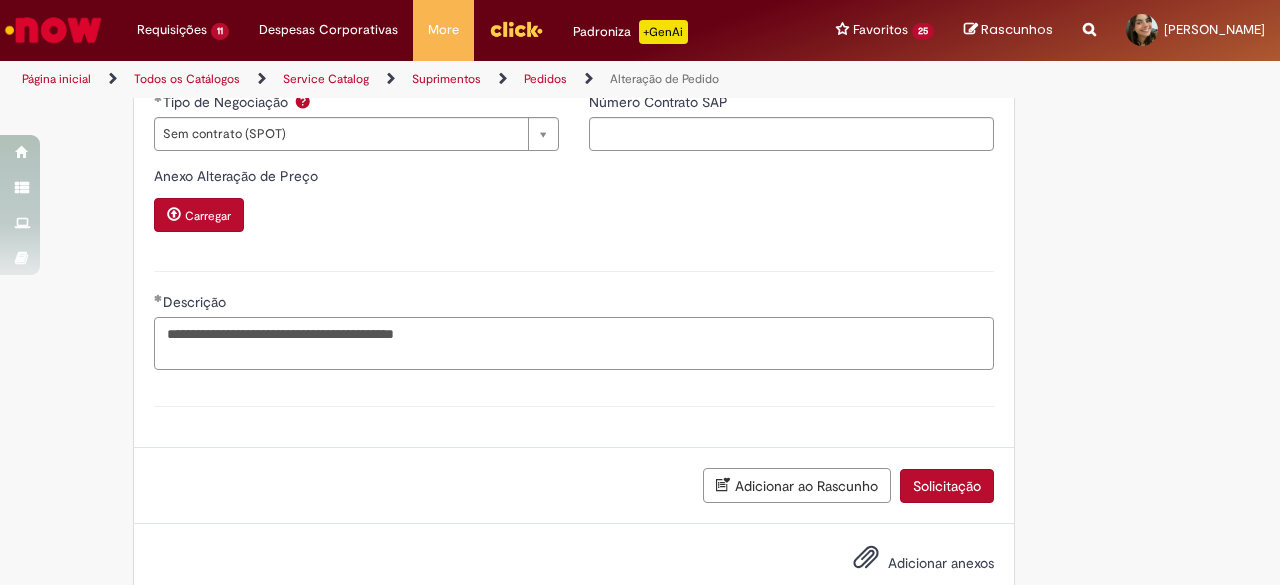 scroll, scrollTop: 2086, scrollLeft: 0, axis: vertical 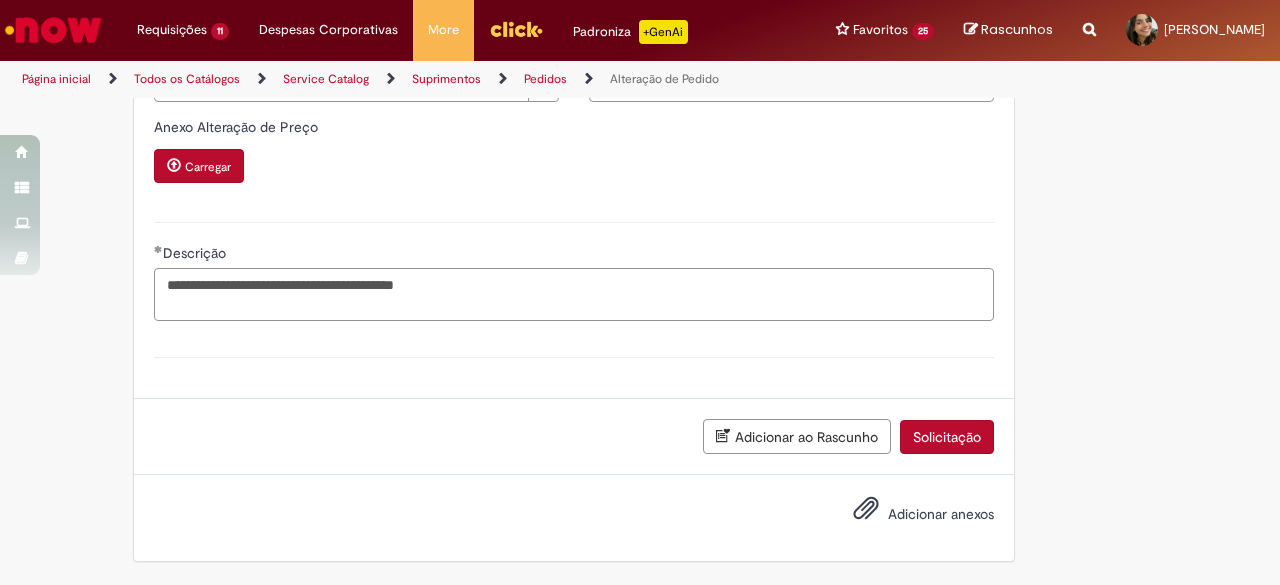 type on "**********" 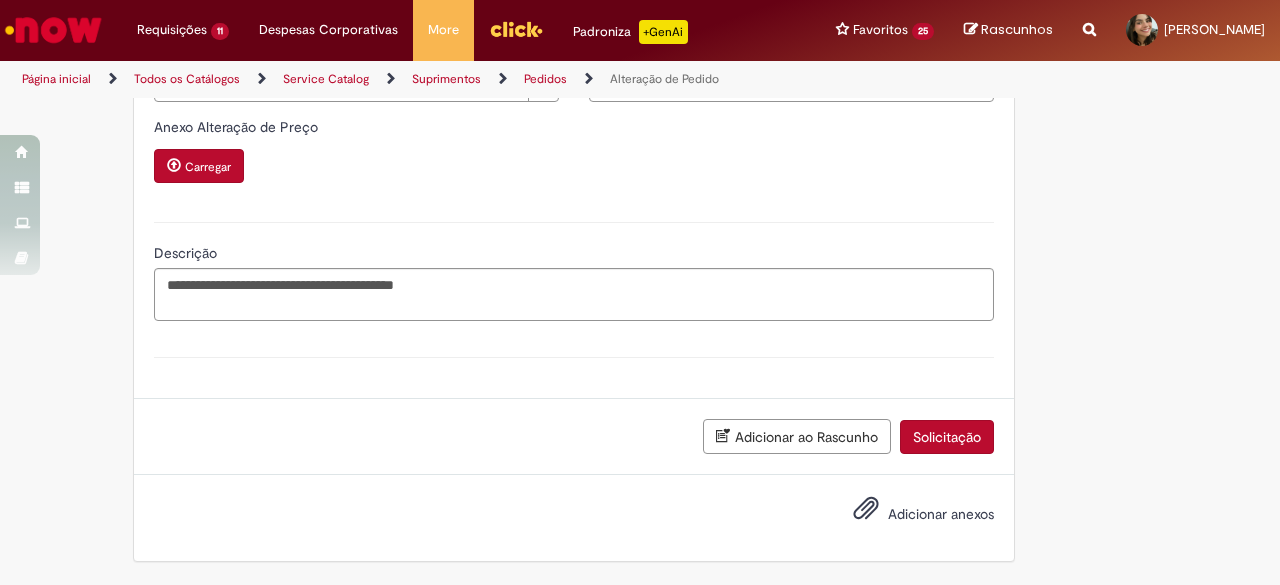click on "Adicionar anexos" at bounding box center (941, 514) 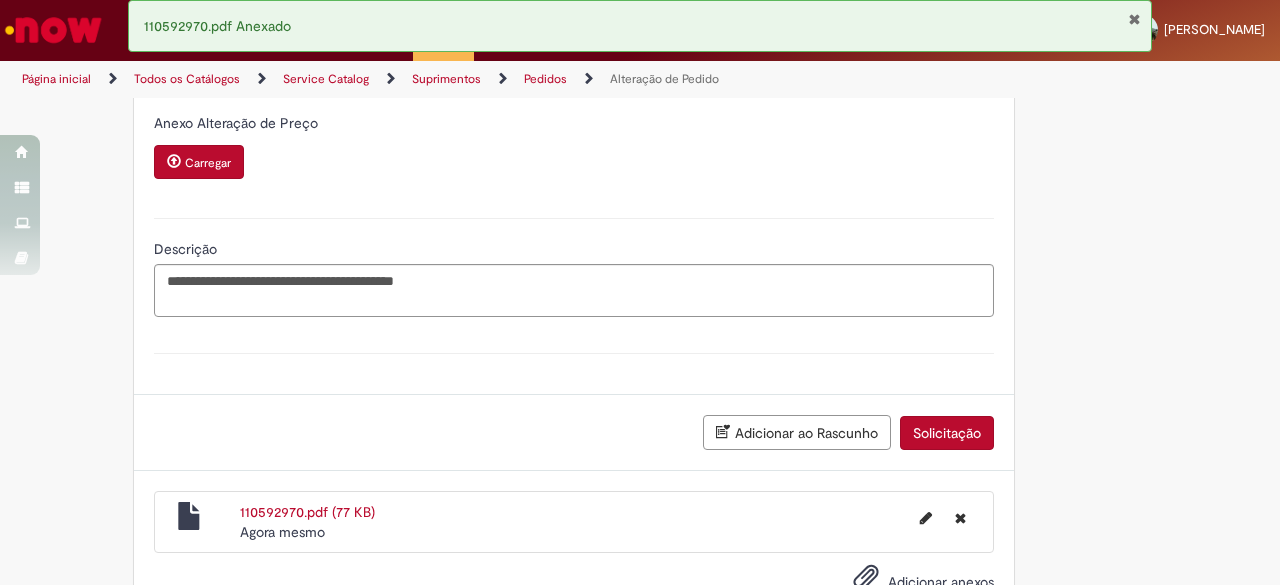 click on "Solicitação" at bounding box center (947, 433) 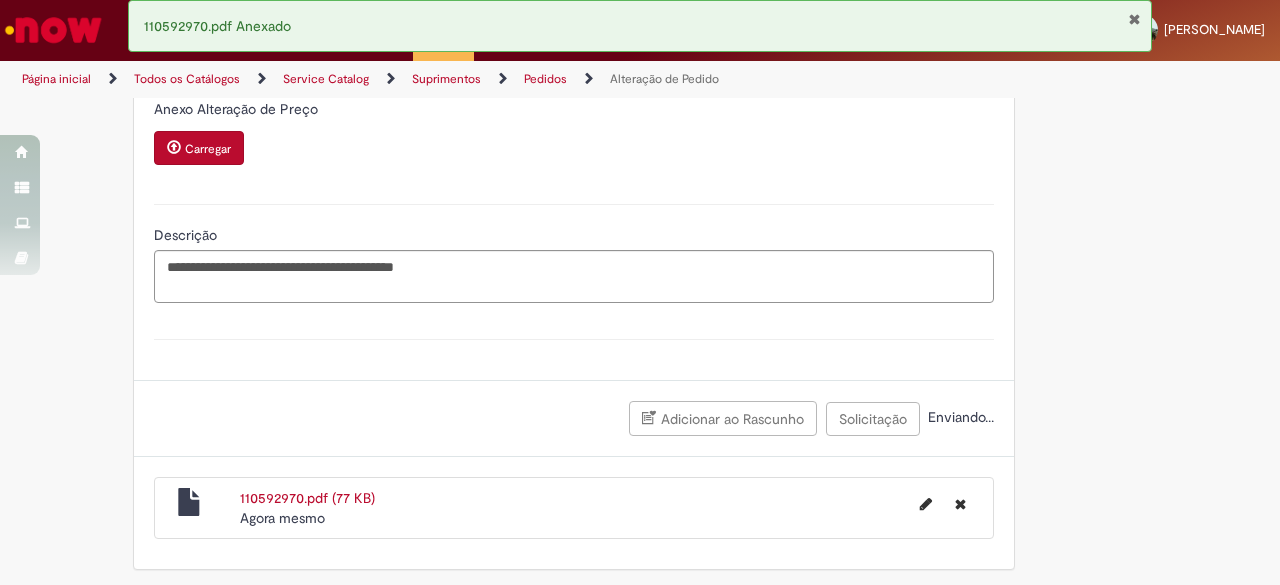 scroll, scrollTop: 2112, scrollLeft: 0, axis: vertical 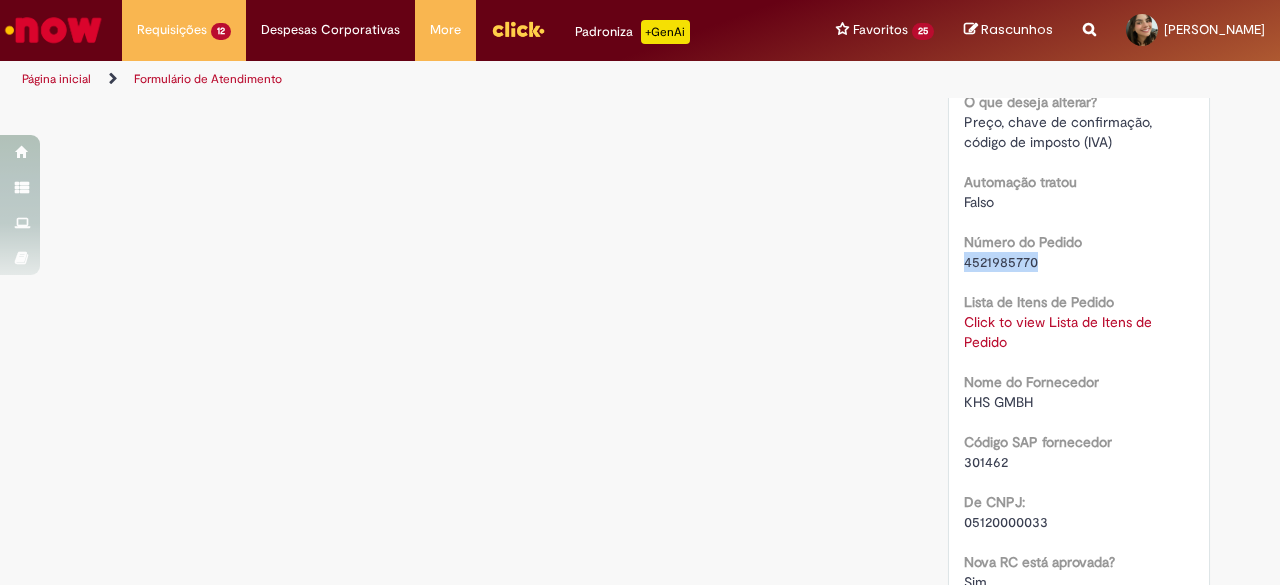 drag, startPoint x: 1032, startPoint y: 258, endPoint x: 944, endPoint y: 263, distance: 88.14193 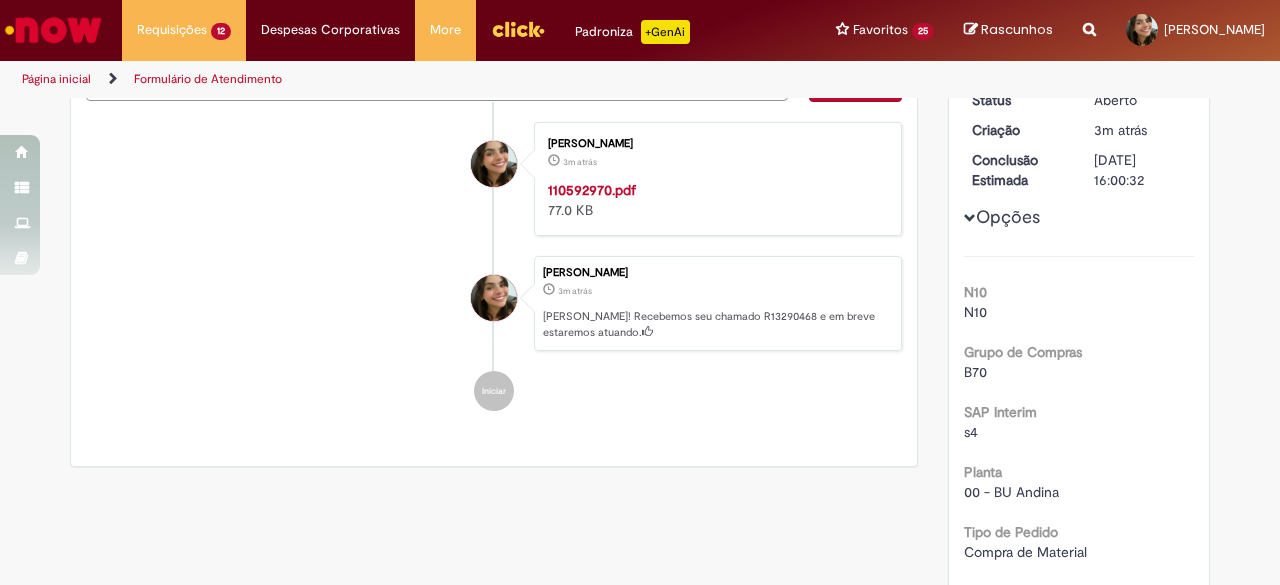 scroll, scrollTop: 100, scrollLeft: 0, axis: vertical 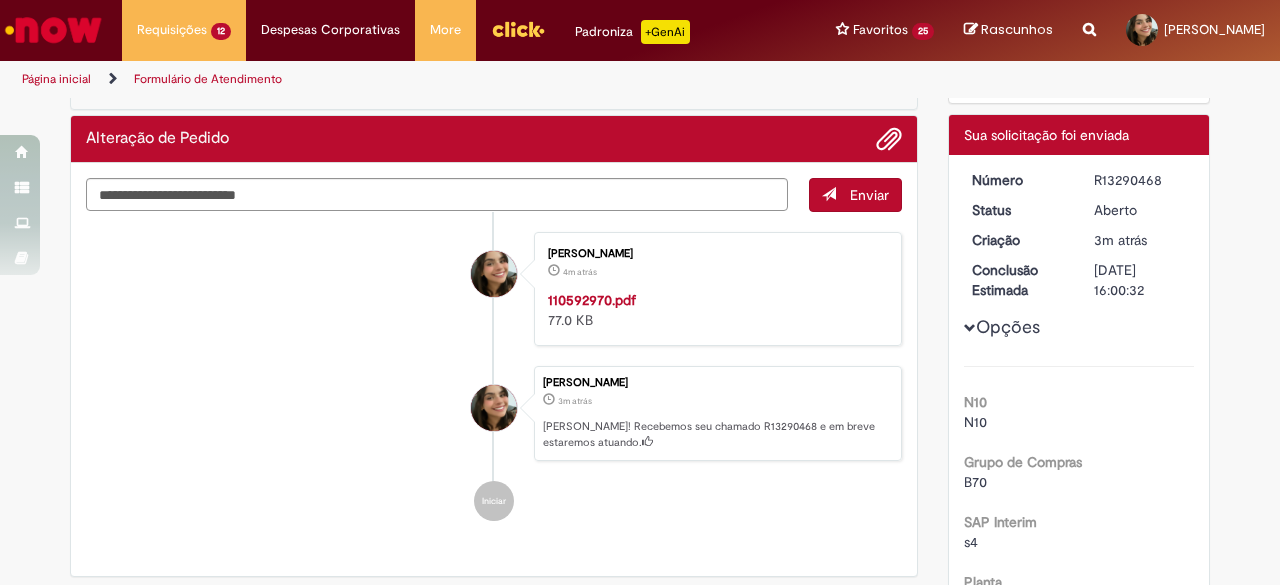 click on "R13290468" at bounding box center (1140, 180) 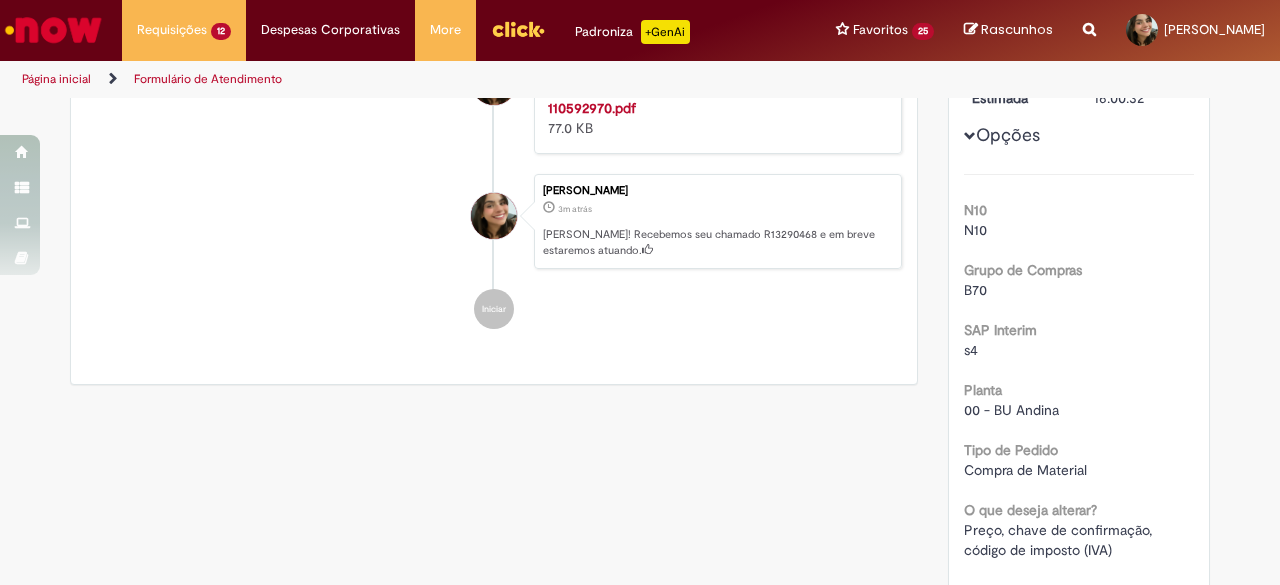 scroll, scrollTop: 600, scrollLeft: 0, axis: vertical 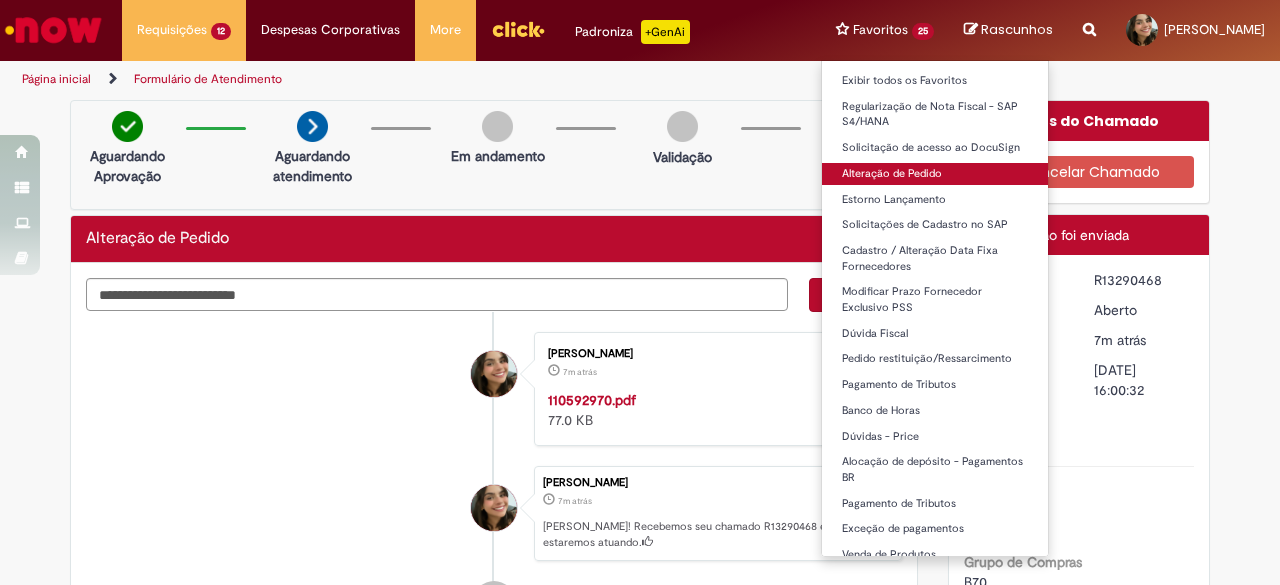 click on "Alteração de Pedido" at bounding box center (935, 174) 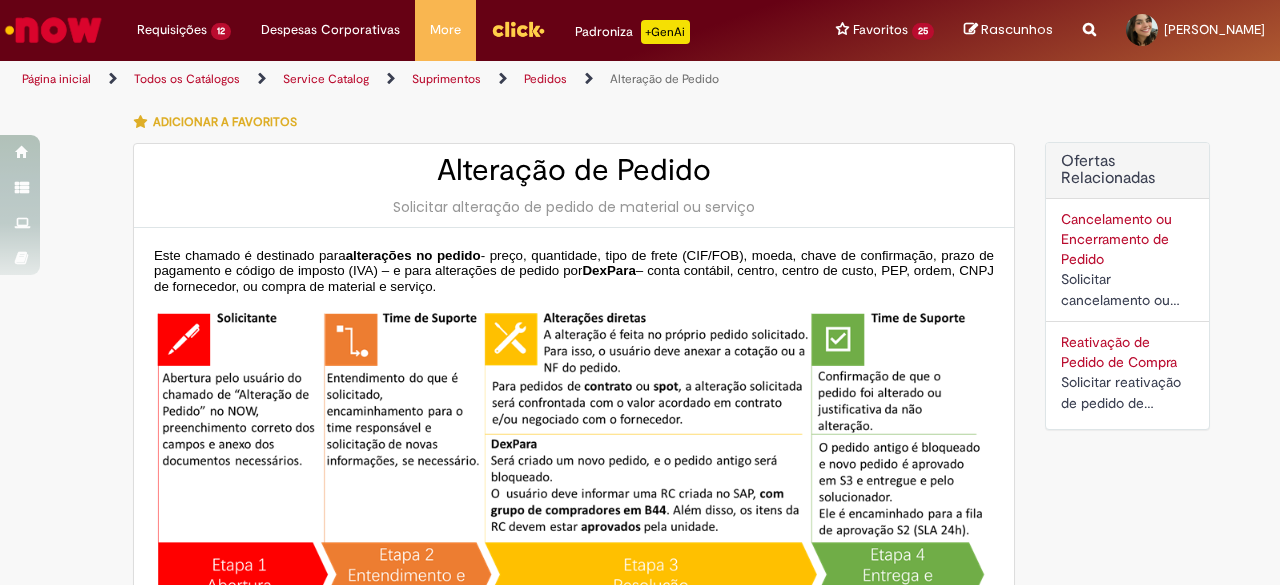 type on "********" 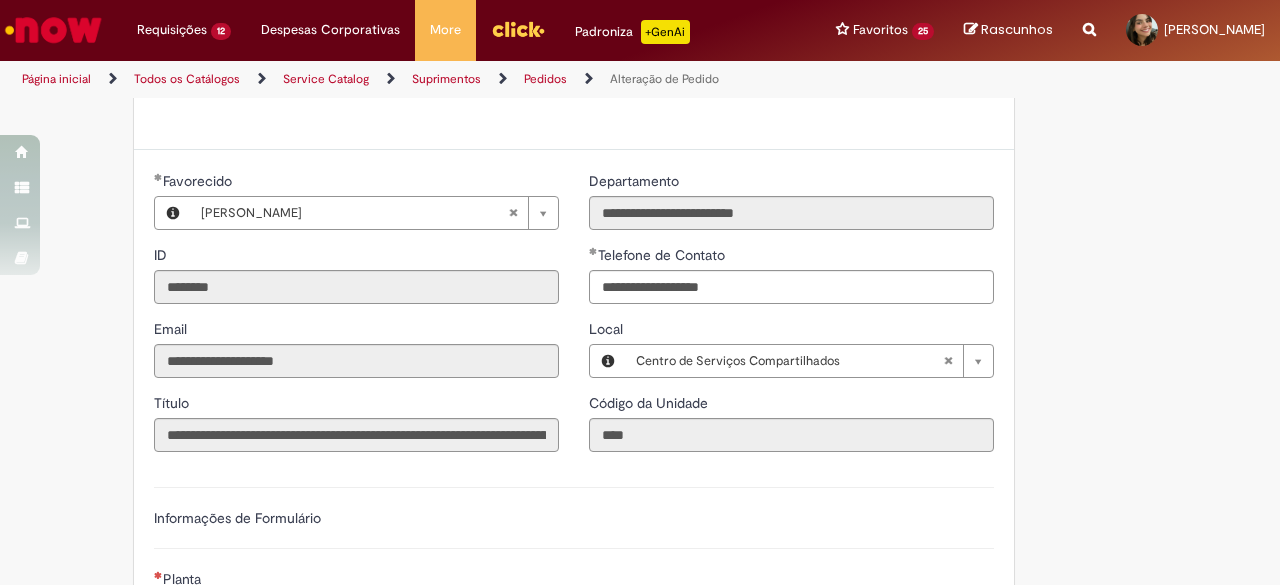 scroll, scrollTop: 1000, scrollLeft: 0, axis: vertical 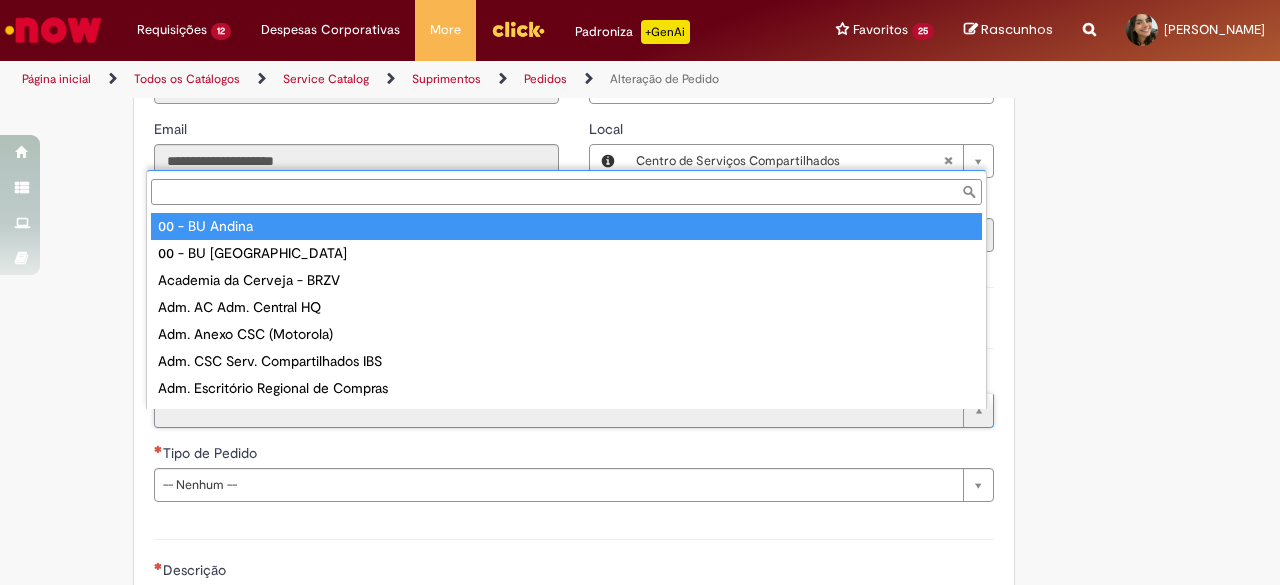 type on "**********" 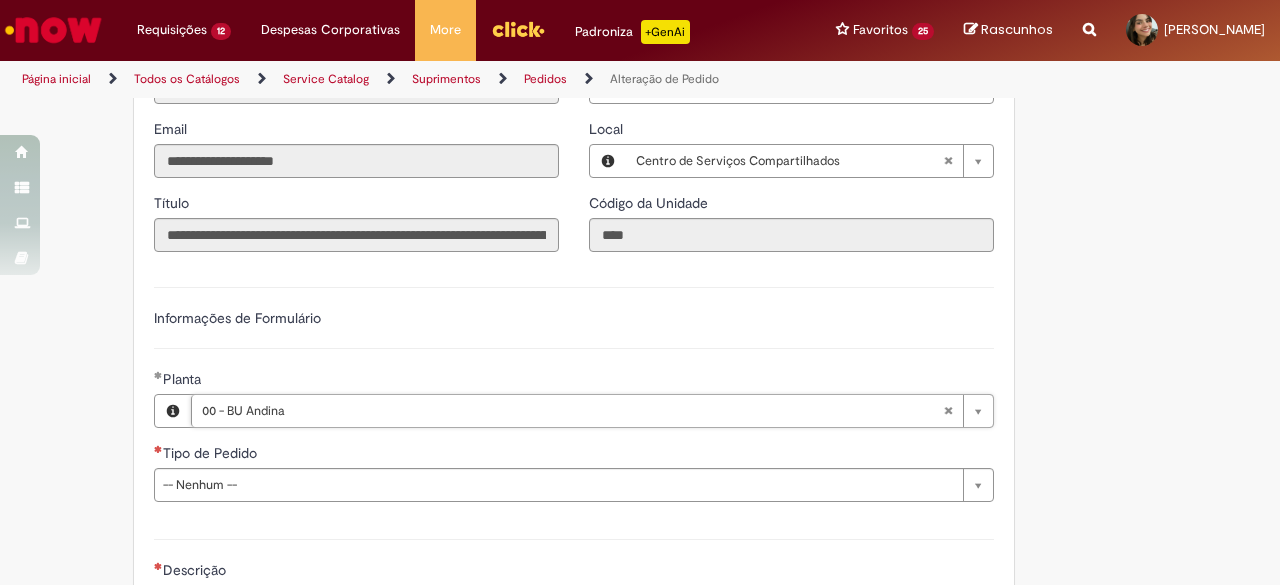 click on "Tipo de Pedido" at bounding box center (212, 453) 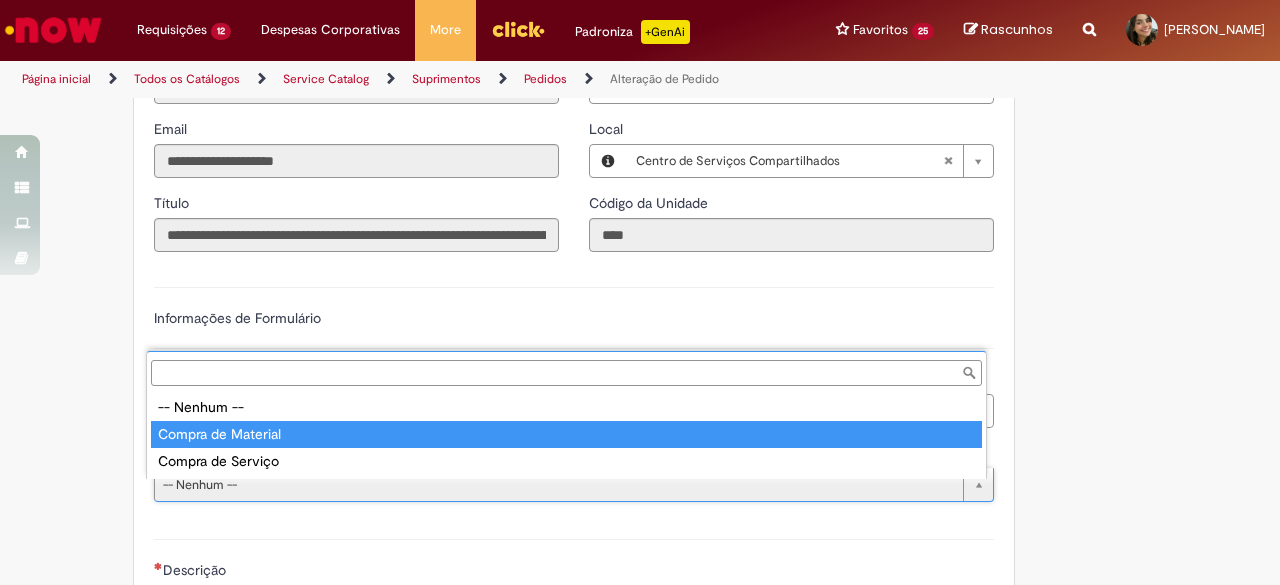 type on "**********" 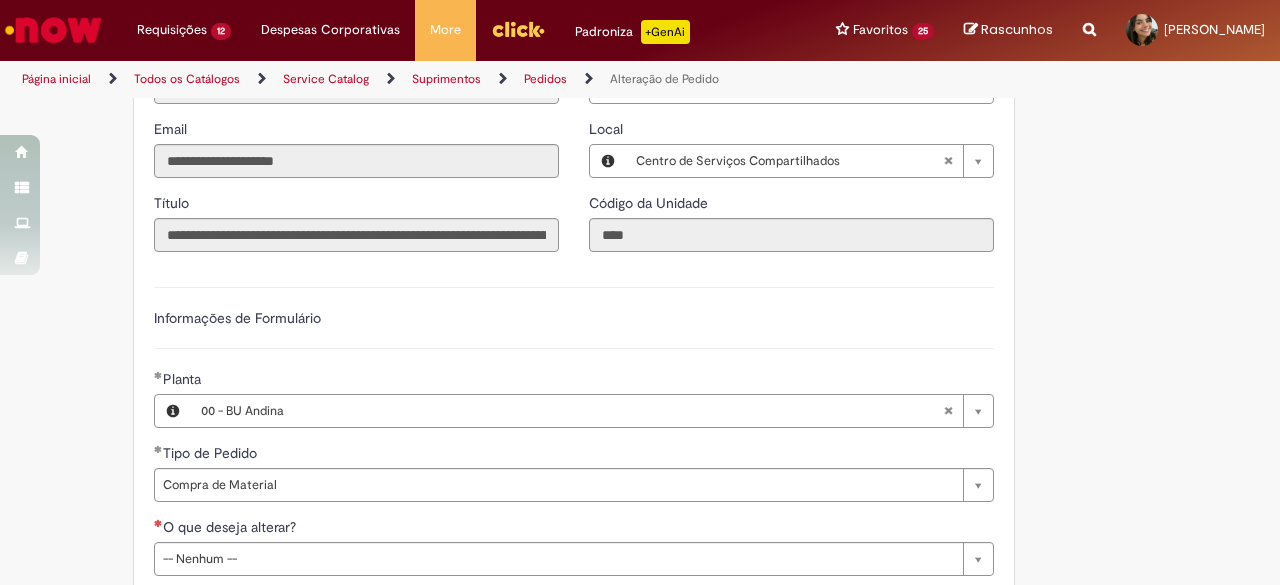 click on "Adicionar a Favoritos
Alteração de Pedido
Solicitar alteração de pedido de material ou serviço
Este chamado é destinado para  alterações no pedido  - preço, quantidade, tipo de frete (CIF/FOB), moeda, chave de confirmação, prazo de pagamento e código de imposto (IVA) – e para alterações de pedido por  DexPara  – conta contábil, centro, centro de custo, PEP, ordem, CNPJ de fornecedor, ou compra de material e serviço.
INFORMAÇÕES IMPORTANTES PARA ALTERAÇÃO DE PREÇO:
Pedidos de contrato:  A solicitação será confrontada com o valor acordado  em contrato  e só será modificado caso seja identificado algum  erro  na negociação ou no cálculo do preço.
É obrigatório anexar o e-mail com a solicitação do fornecedor!
O prazo para atendimento da NIMBI e NOW é o mesmo (3 dias úteis):  Favor orientar o fornecedor a marcar pendência na  Nimbi" at bounding box center [542, 37] 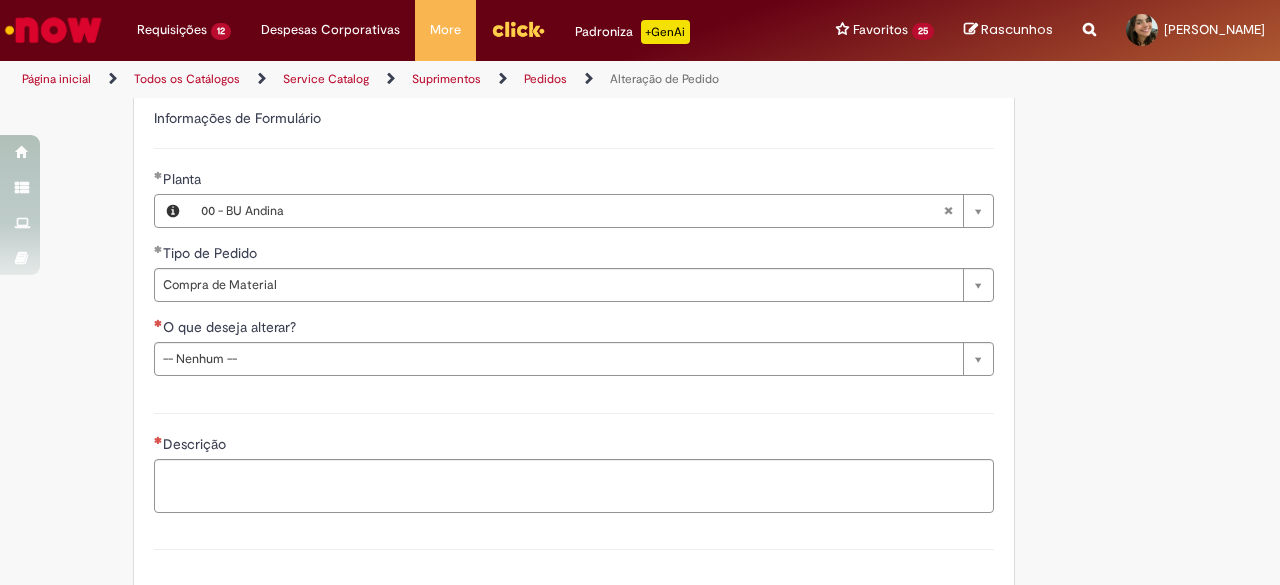 click on "O que deseja alterar?" at bounding box center (231, 327) 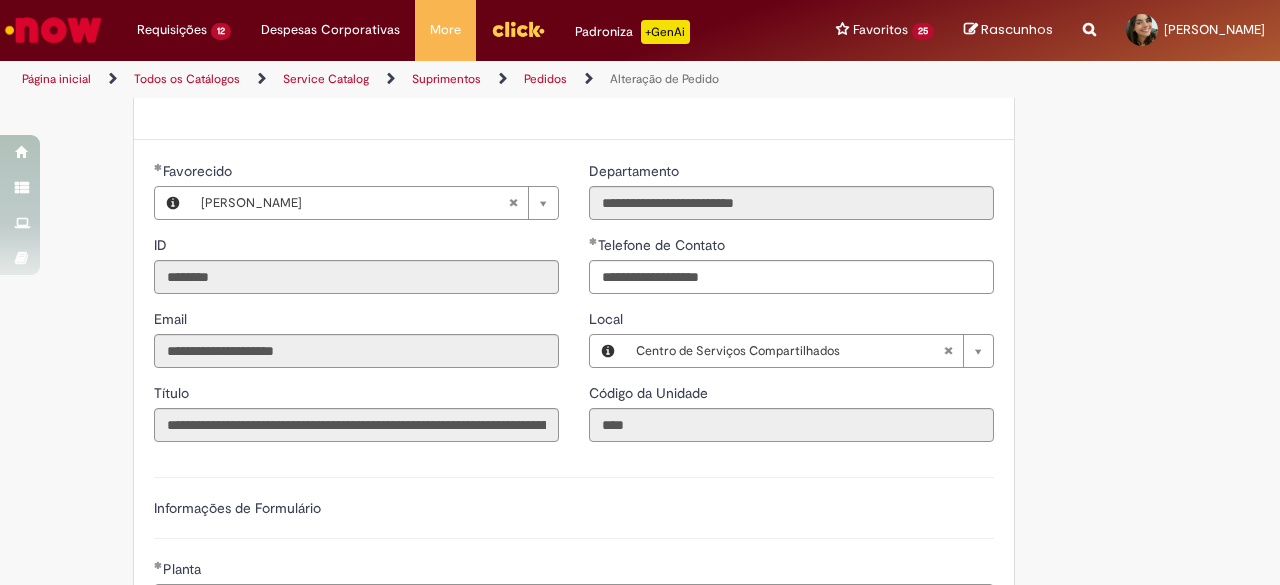 scroll, scrollTop: 1110, scrollLeft: 0, axis: vertical 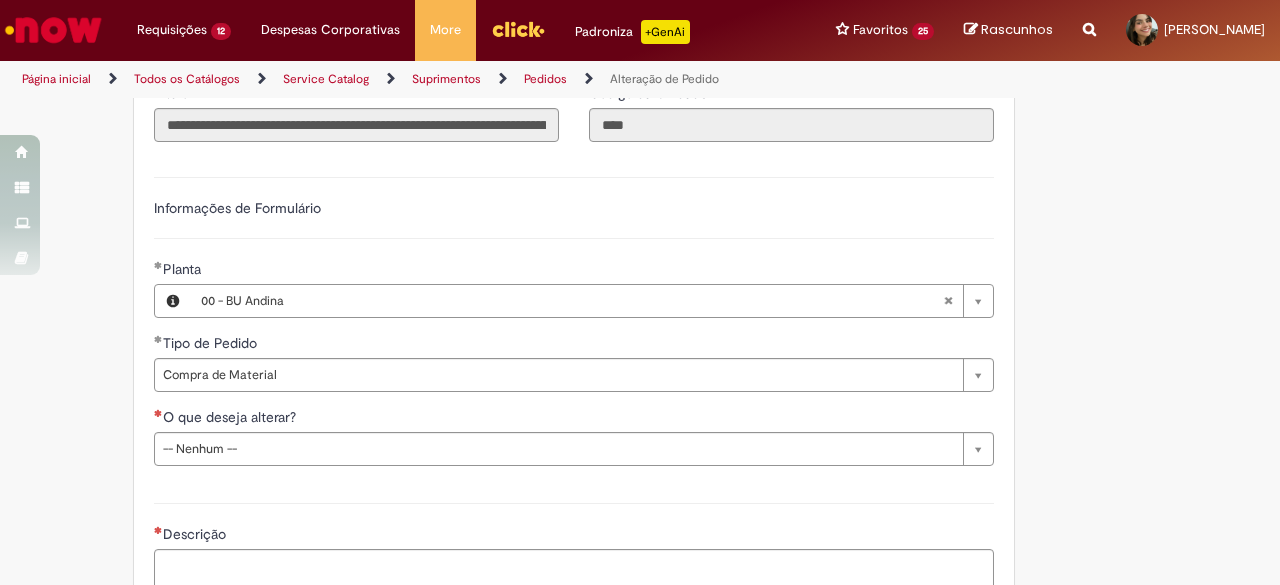 click on "Adicionar a Favoritos
Alteração de Pedido
Solicitar alteração de pedido de material ou serviço
Este chamado é destinado para  alterações no pedido  - preço, quantidade, tipo de frete (CIF/FOB), moeda, chave de confirmação, prazo de pagamento e código de imposto (IVA) – e para alterações de pedido por  DexPara  – conta contábil, centro, centro de custo, PEP, ordem, CNPJ de fornecedor, ou compra de material e serviço.
INFORMAÇÕES IMPORTANTES PARA ALTERAÇÃO DE PREÇO:
Pedidos de contrato:  A solicitação será confrontada com o valor acordado  em contrato  e só será modificado caso seja identificado algum  erro  na negociação ou no cálculo do preço.
É obrigatório anexar o e-mail com a solicitação do fornecedor!
O prazo para atendimento da NIMBI e NOW é o mesmo (3 dias úteis):  Favor orientar o fornecedor a marcar pendência na  Nimbi" at bounding box center [542, -73] 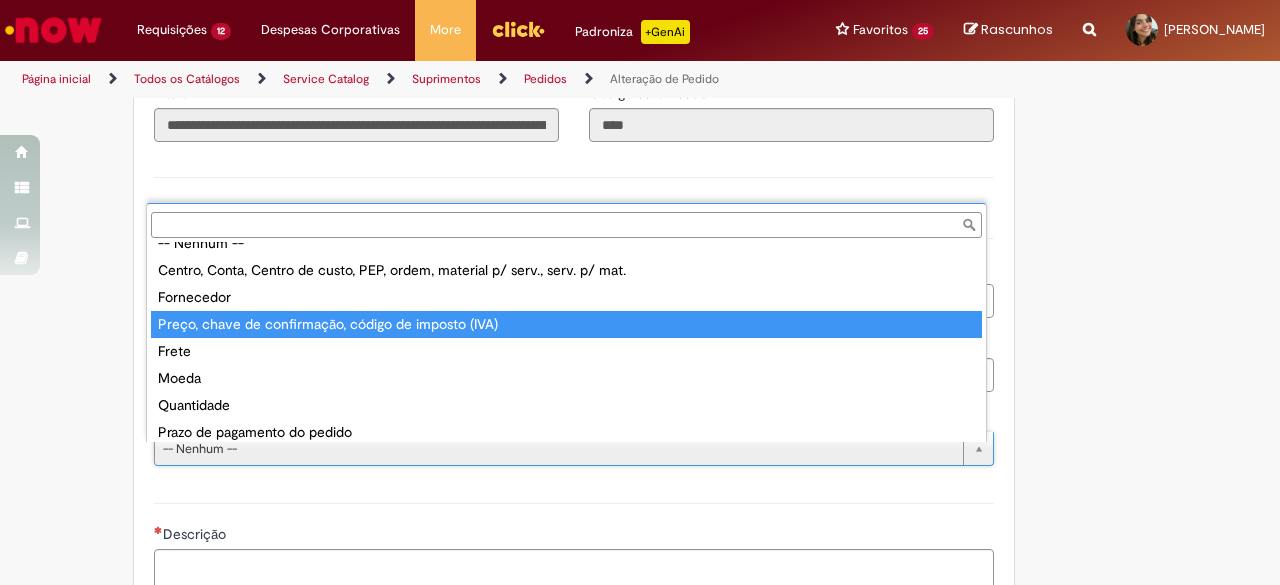 scroll, scrollTop: 0, scrollLeft: 0, axis: both 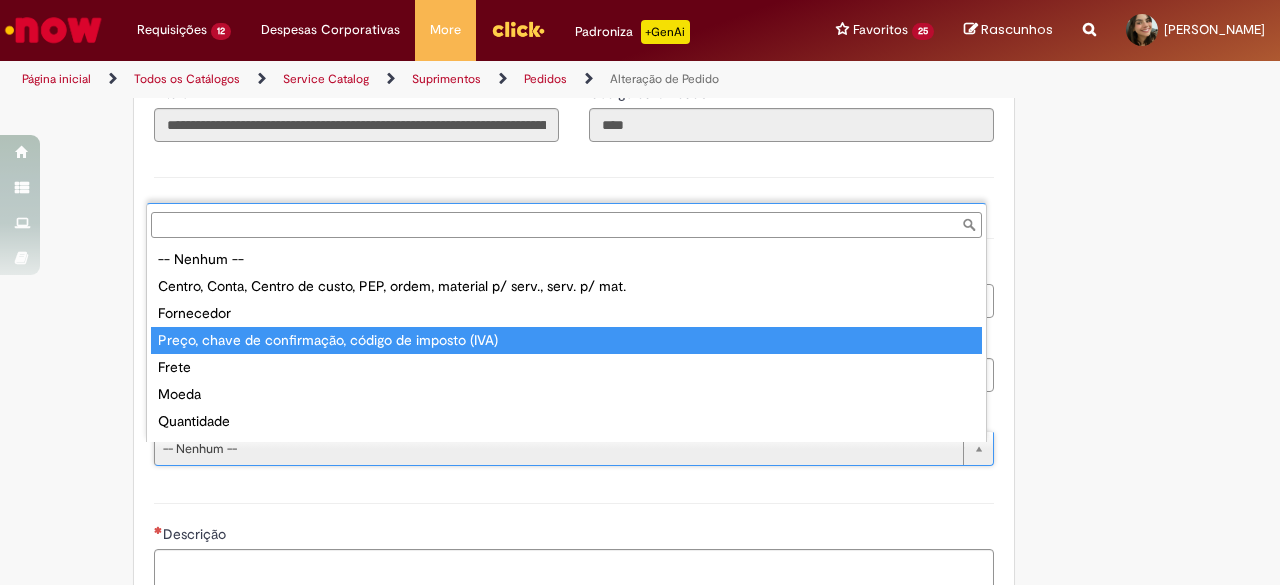 type on "**********" 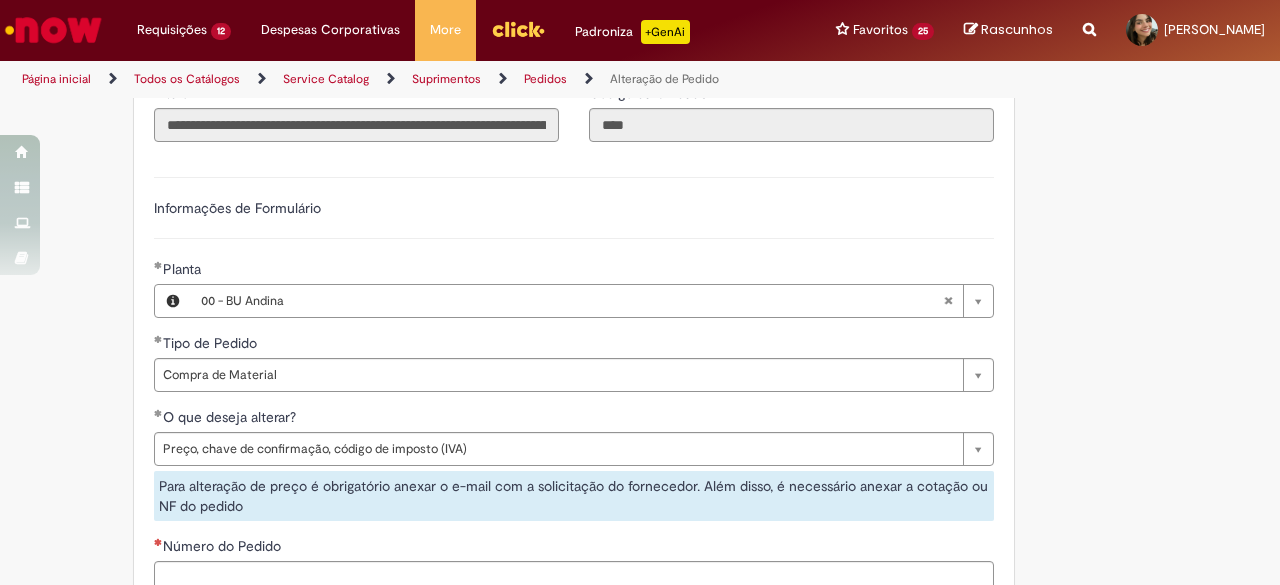 click on "Adicionar a Favoritos
Alteração de Pedido
Solicitar alteração de pedido de material ou serviço
Este chamado é destinado para  alterações no pedido  - preço, quantidade, tipo de frete (CIF/FOB), moeda, chave de confirmação, prazo de pagamento e código de imposto (IVA) – e para alterações de pedido por  DexPara  – conta contábil, centro, centro de custo, PEP, ordem, CNPJ de fornecedor, ou compra de material e serviço.
INFORMAÇÕES IMPORTANTES PARA ALTERAÇÃO DE PREÇO:
Pedidos de contrato:  A solicitação será confrontada com o valor acordado  em contrato  e só será modificado caso seja identificado algum  erro  na negociação ou no cálculo do preço.
É obrigatório anexar o e-mail com a solicitação do fornecedor!
O prazo para atendimento da NIMBI e NOW é o mesmo (3 dias úteis):  Favor orientar o fornecedor a marcar pendência na  Nimbi" at bounding box center [542, 271] 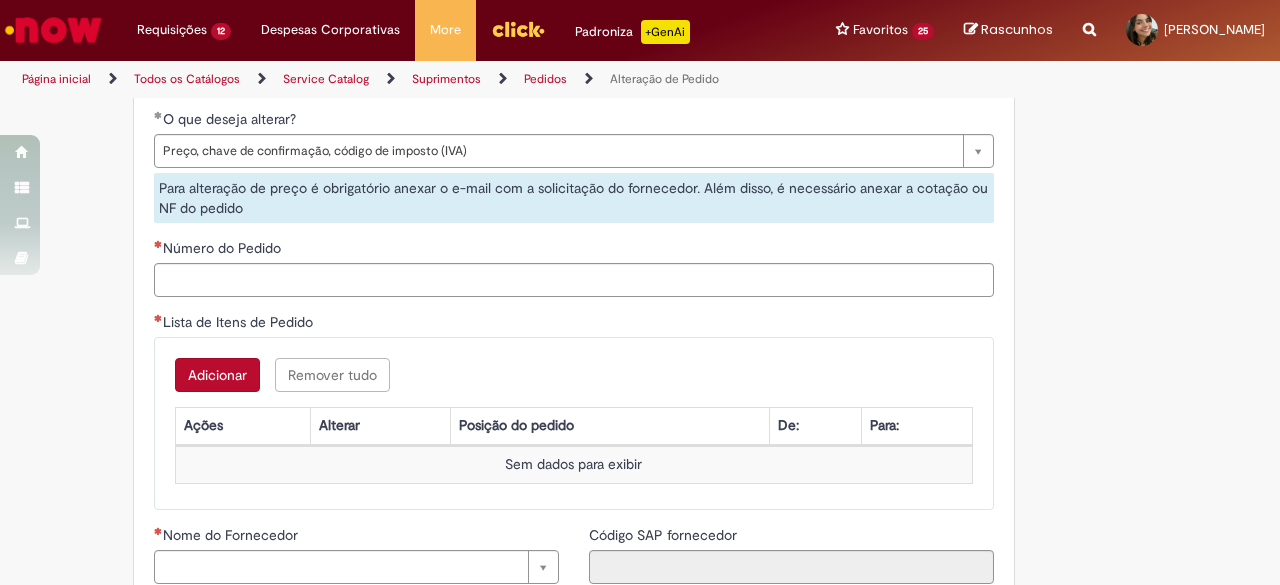 scroll, scrollTop: 1410, scrollLeft: 0, axis: vertical 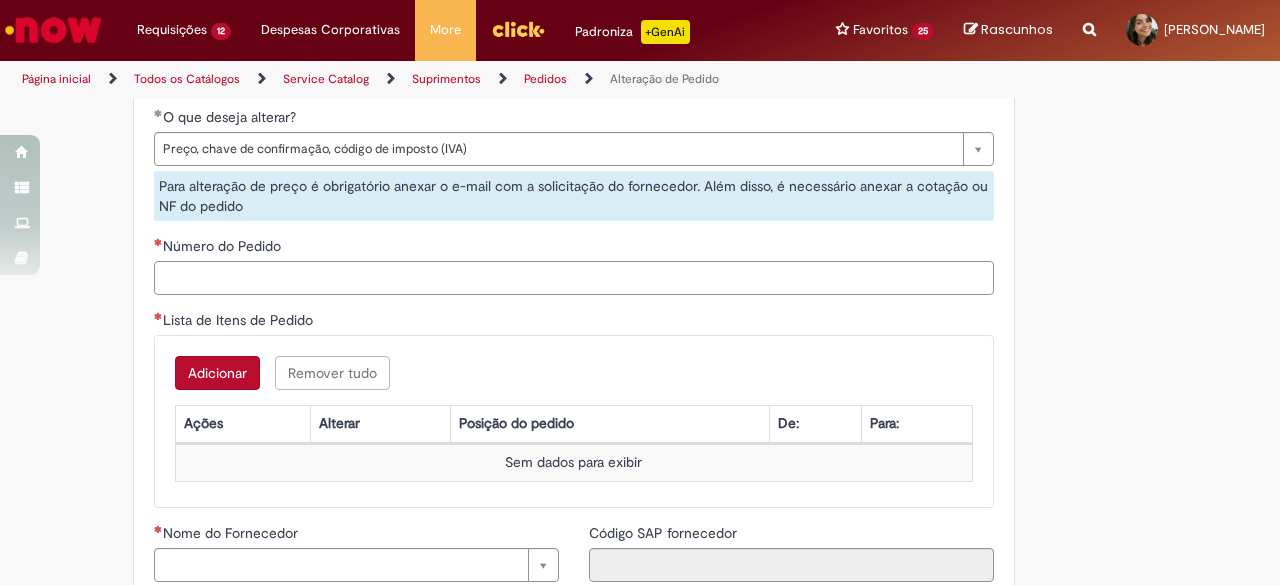 click on "Número do Pedido" at bounding box center (574, 278) 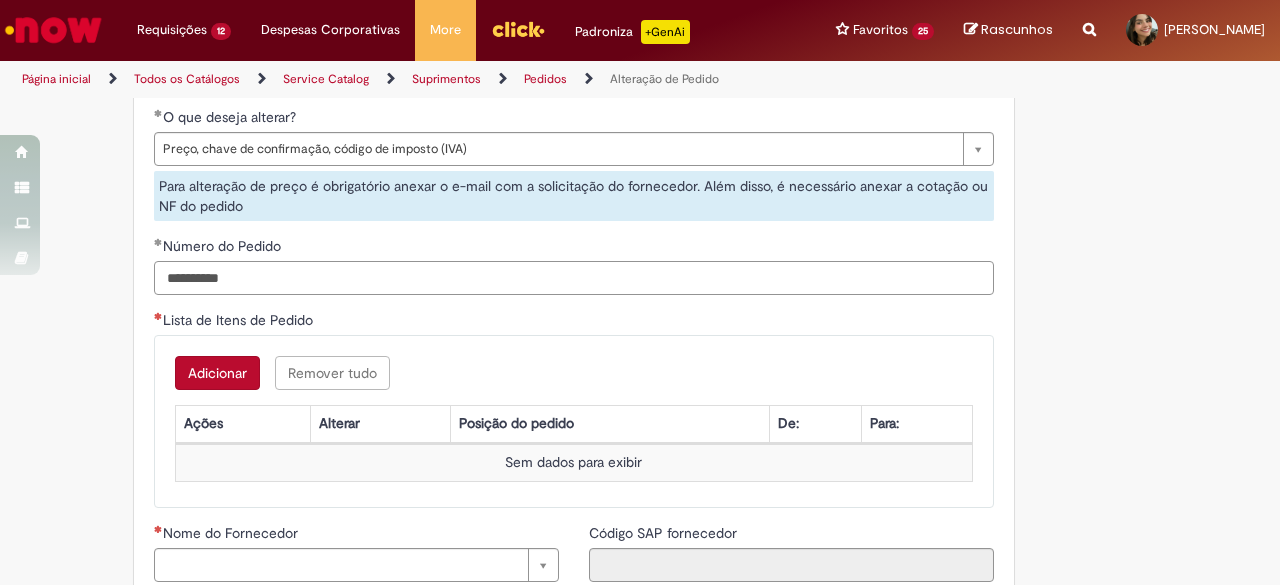 type on "**********" 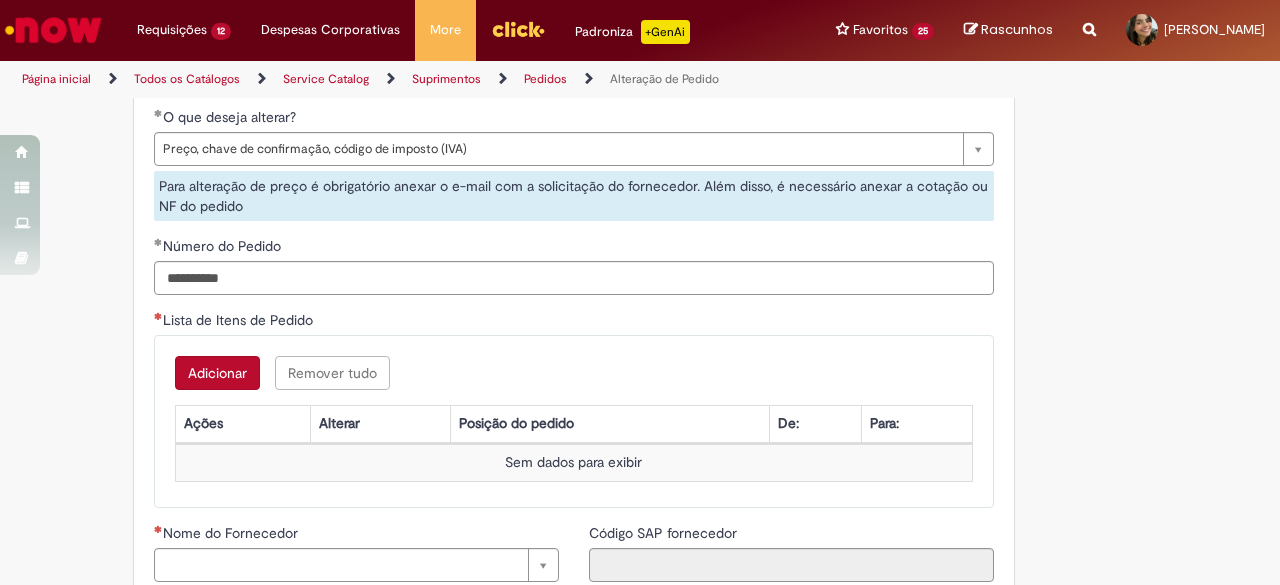 click on "Adicionar a Favoritos
Alteração de Pedido
Solicitar alteração de pedido de material ou serviço
Este chamado é destinado para  alterações no pedido  - preço, quantidade, tipo de frete (CIF/FOB), moeda, chave de confirmação, prazo de pagamento e código de imposto (IVA) – e para alterações de pedido por  DexPara  – conta contábil, centro, centro de custo, PEP, ordem, CNPJ de fornecedor, ou compra de material e serviço.
INFORMAÇÕES IMPORTANTES PARA ALTERAÇÃO DE PREÇO:
Pedidos de contrato:  A solicitação será confrontada com o valor acordado  em contrato  e só será modificado caso seja identificado algum  erro  na negociação ou no cálculo do preço.
É obrigatório anexar o e-mail com a solicitação do fornecedor!
O prazo para atendimento da NIMBI e NOW é o mesmo (3 dias úteis):  Favor orientar o fornecedor a marcar pendência na  Nimbi" at bounding box center [542, -29] 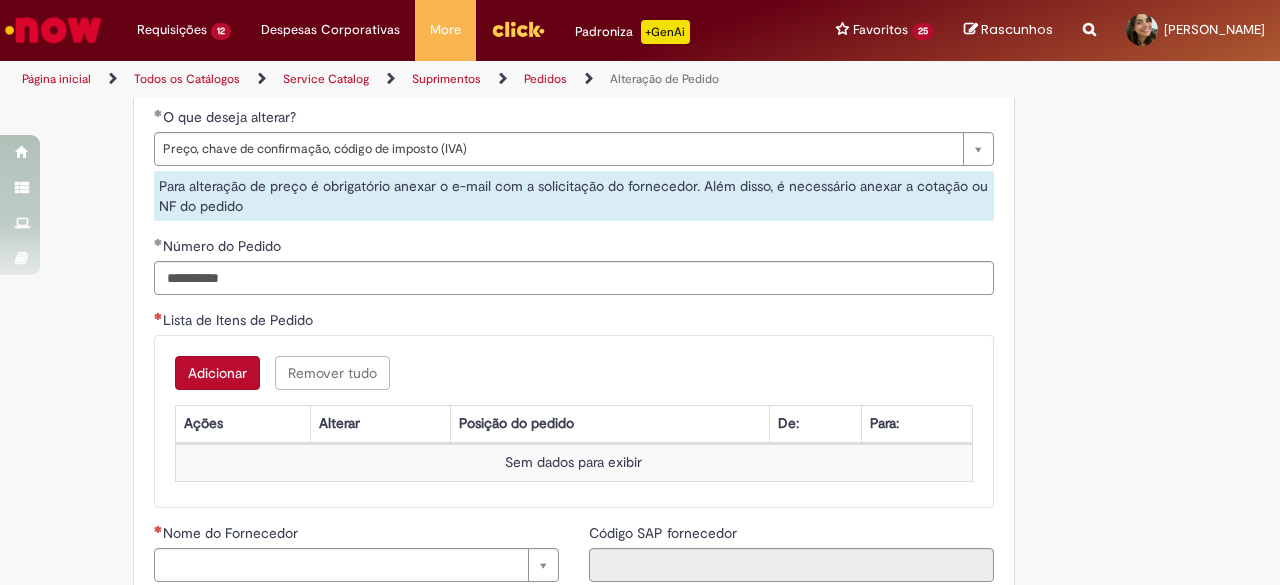 click on "Adicionar" at bounding box center (217, 373) 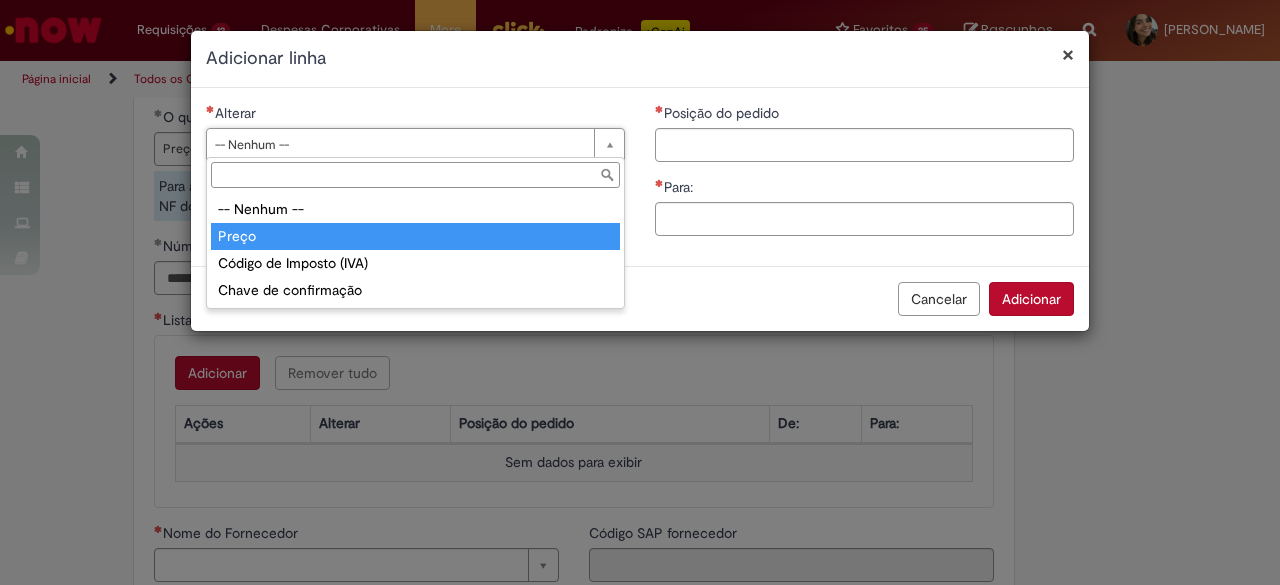 type on "*****" 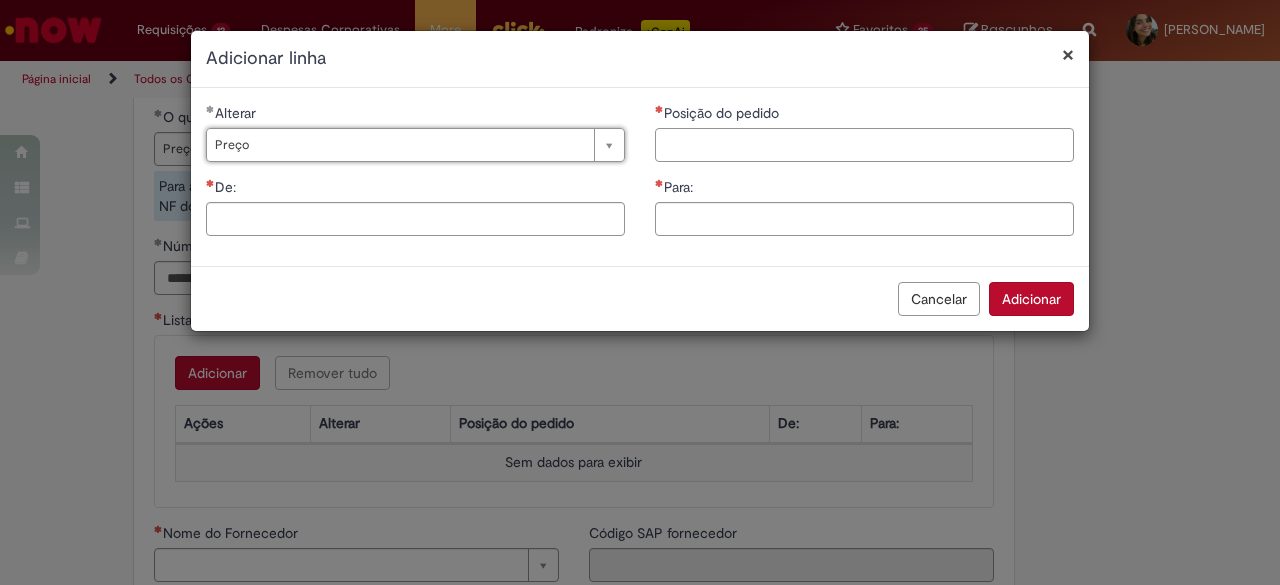 click on "Posição do pedido" at bounding box center [864, 145] 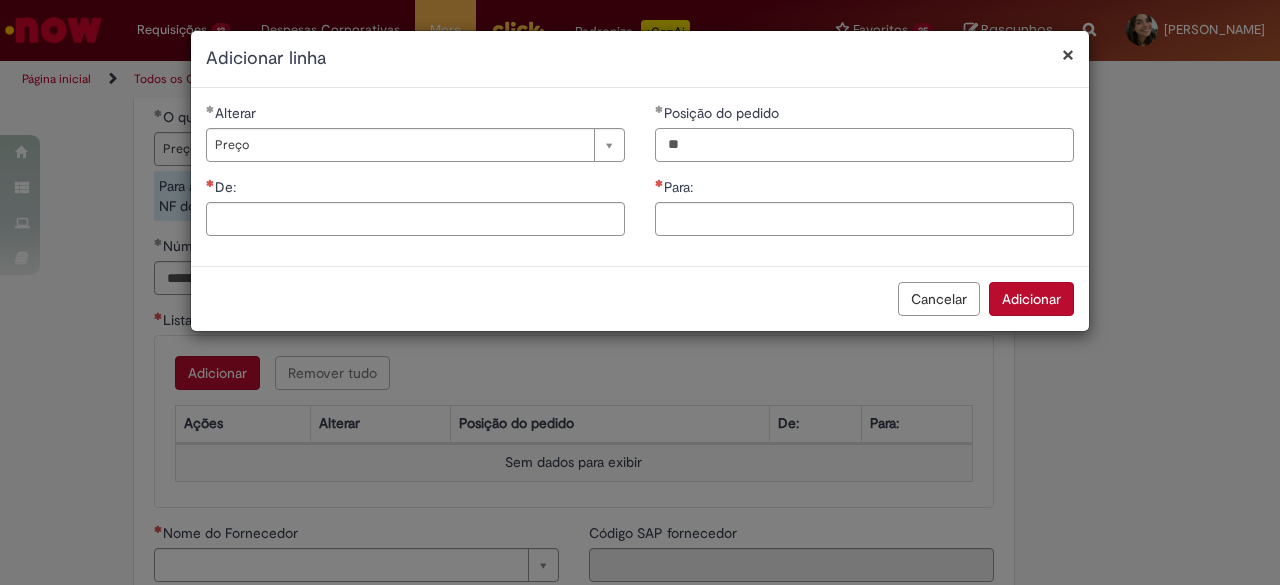 type on "*" 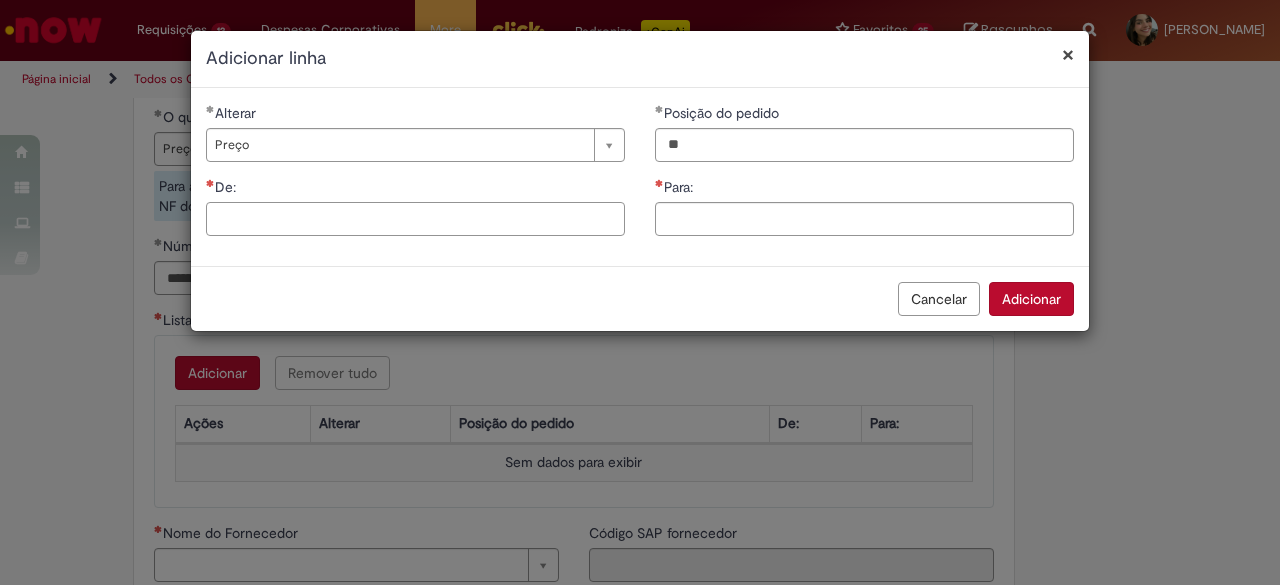 click on "De:" at bounding box center [415, 219] 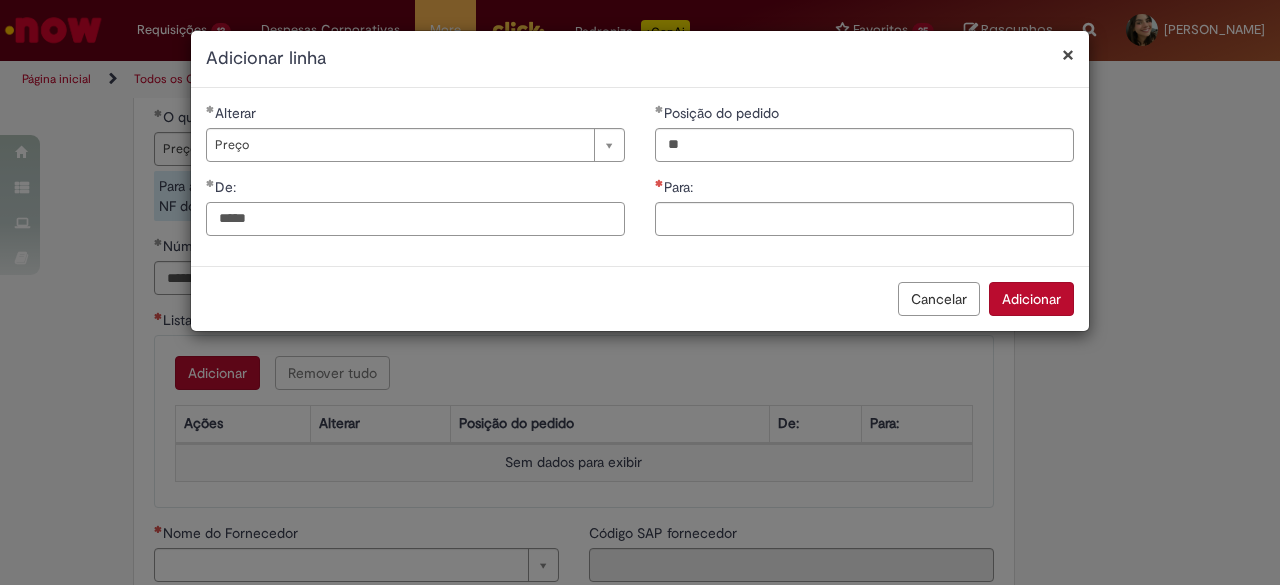 type on "*****" 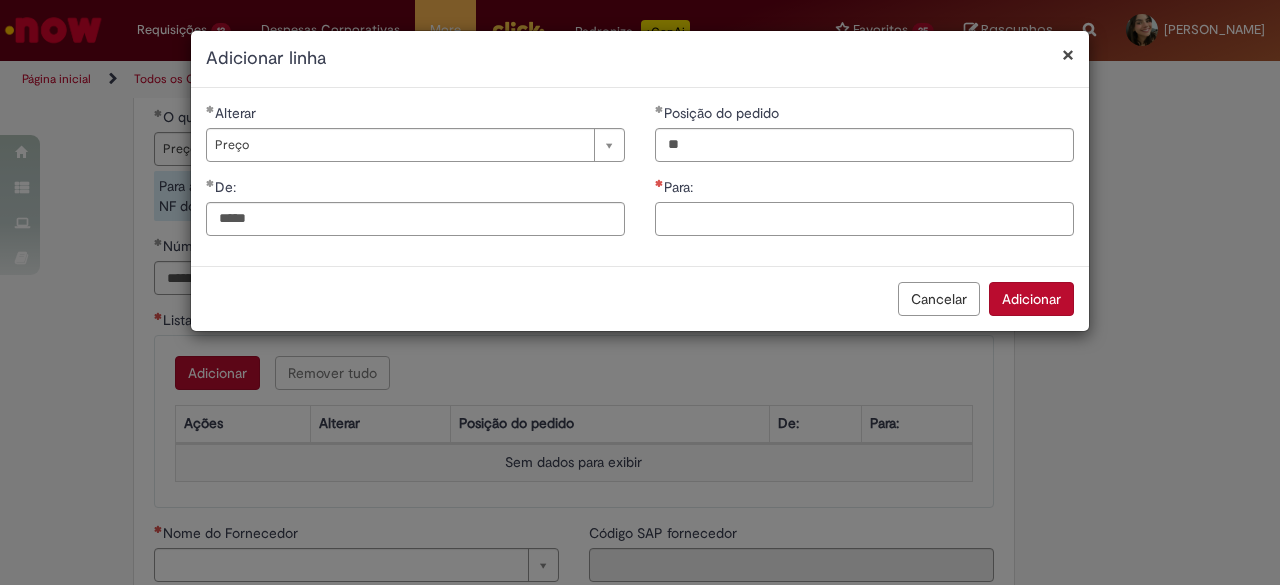 click on "Para:" at bounding box center (864, 219) 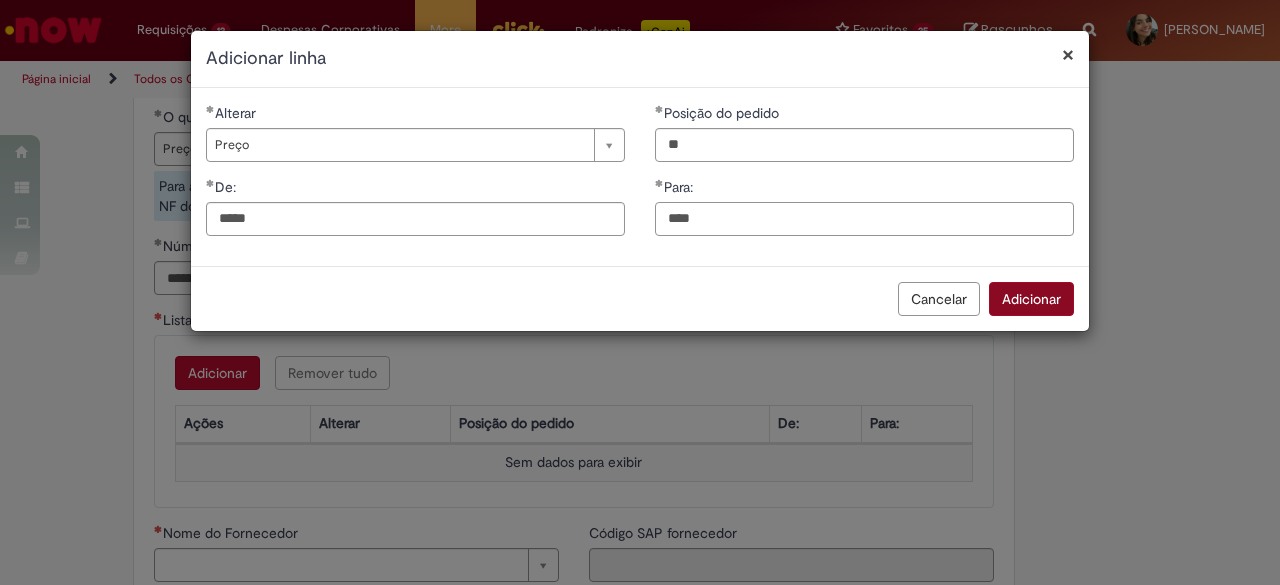 type on "****" 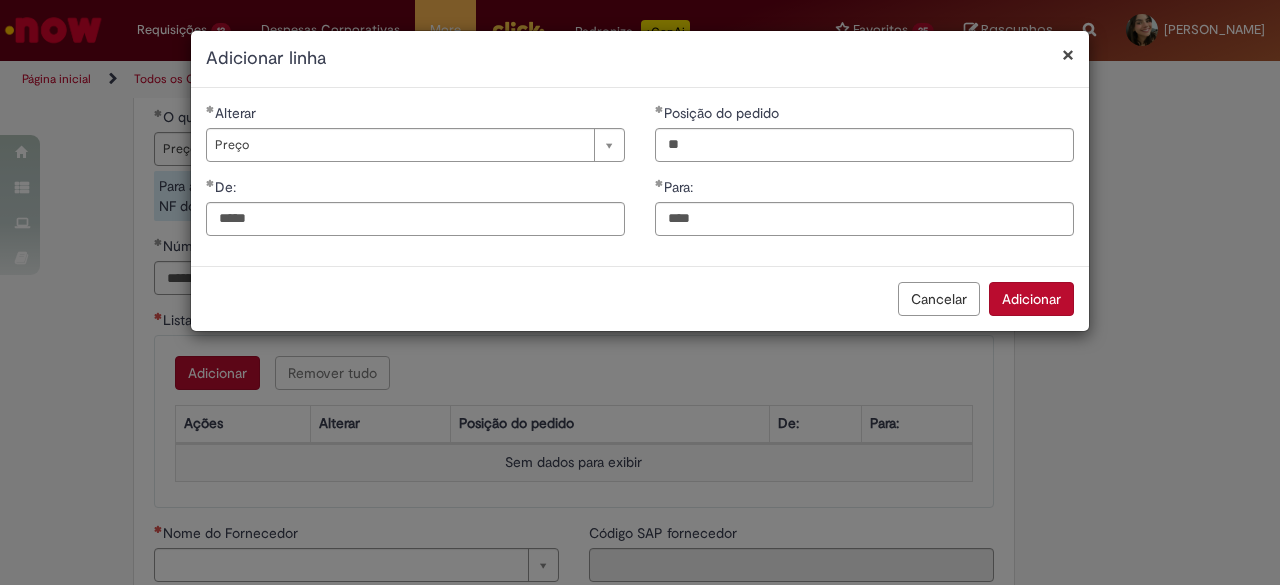 click on "Adicionar" at bounding box center [1031, 299] 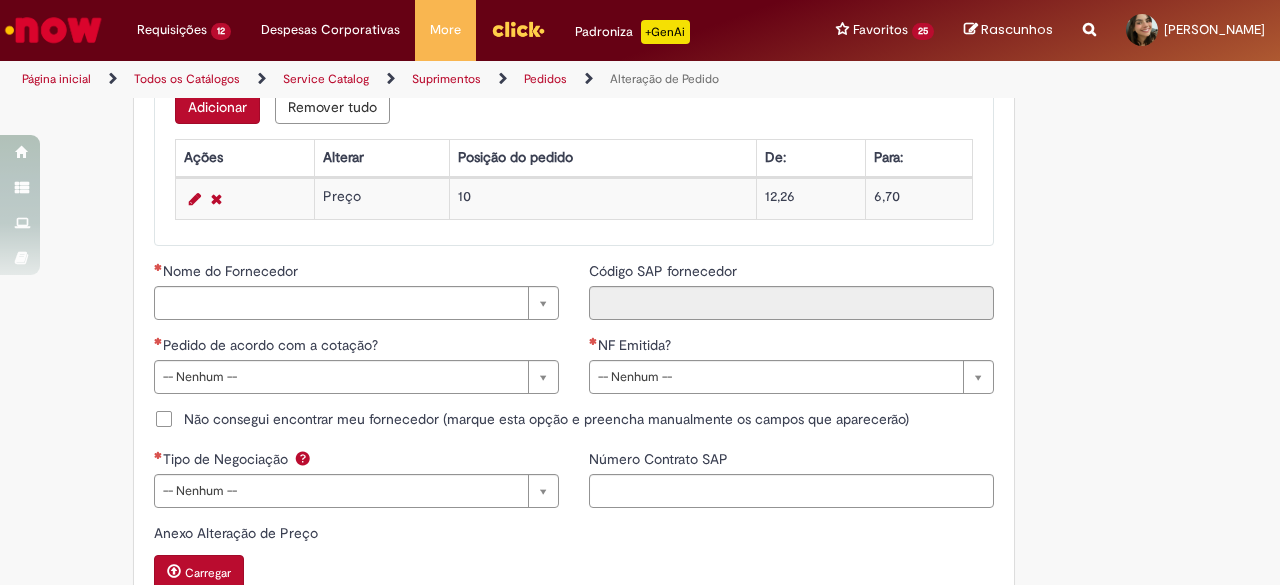 scroll, scrollTop: 1710, scrollLeft: 0, axis: vertical 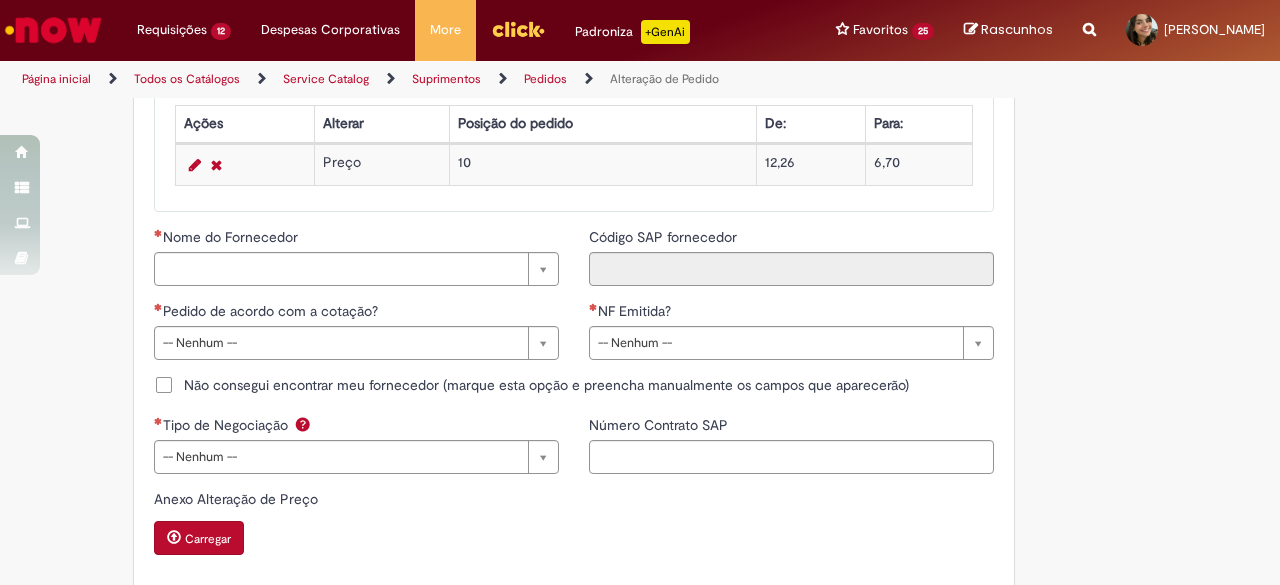 click on "Nome do Fornecedor          Pesquisar usando lista                 Nome do Fornecedor                      Fornecedor" at bounding box center (356, 264) 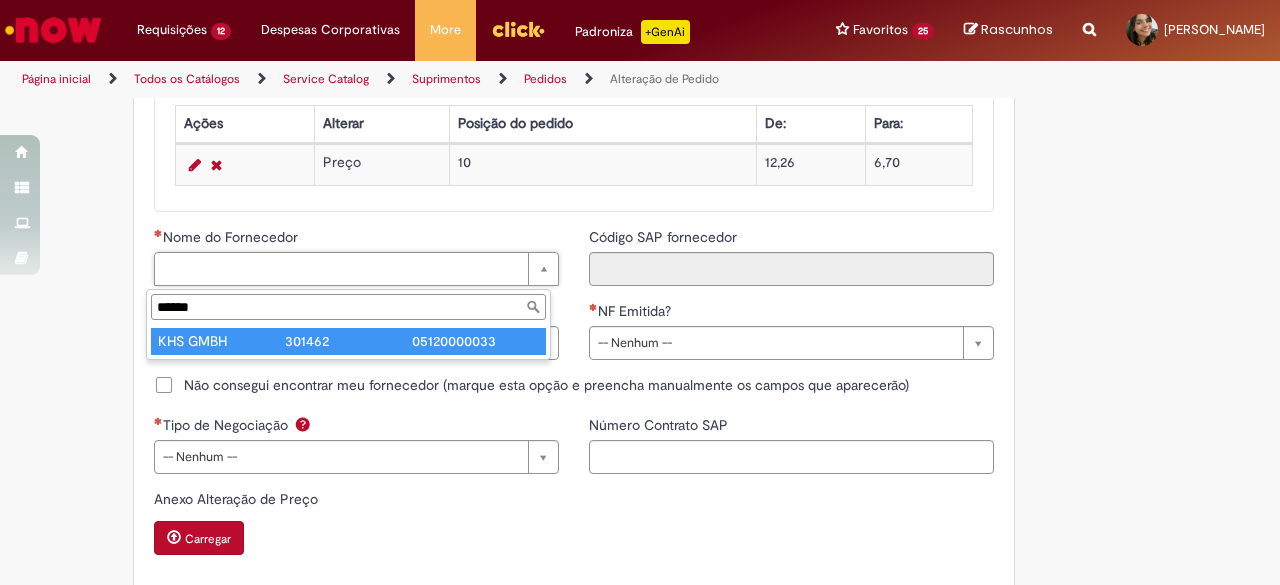 type on "******" 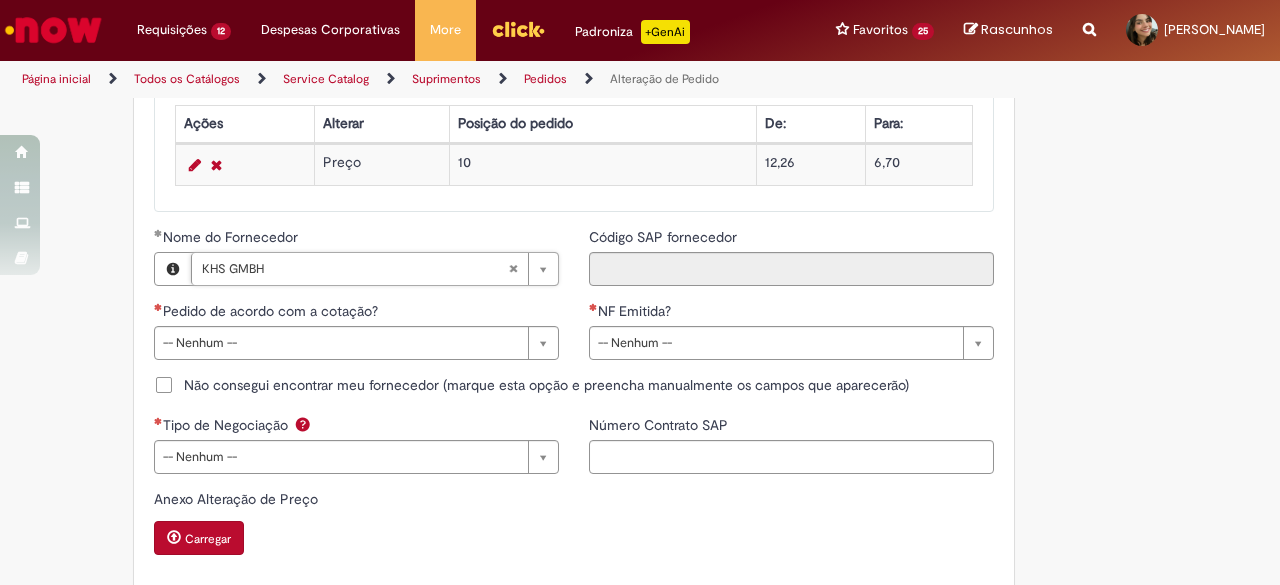 type on "******" 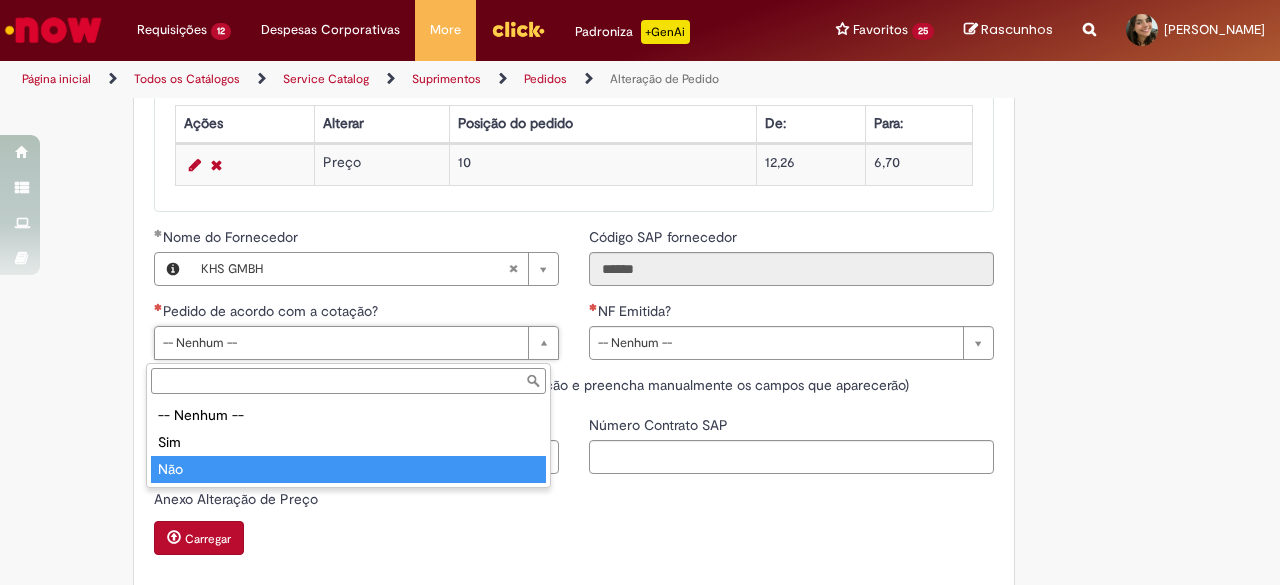 type on "***" 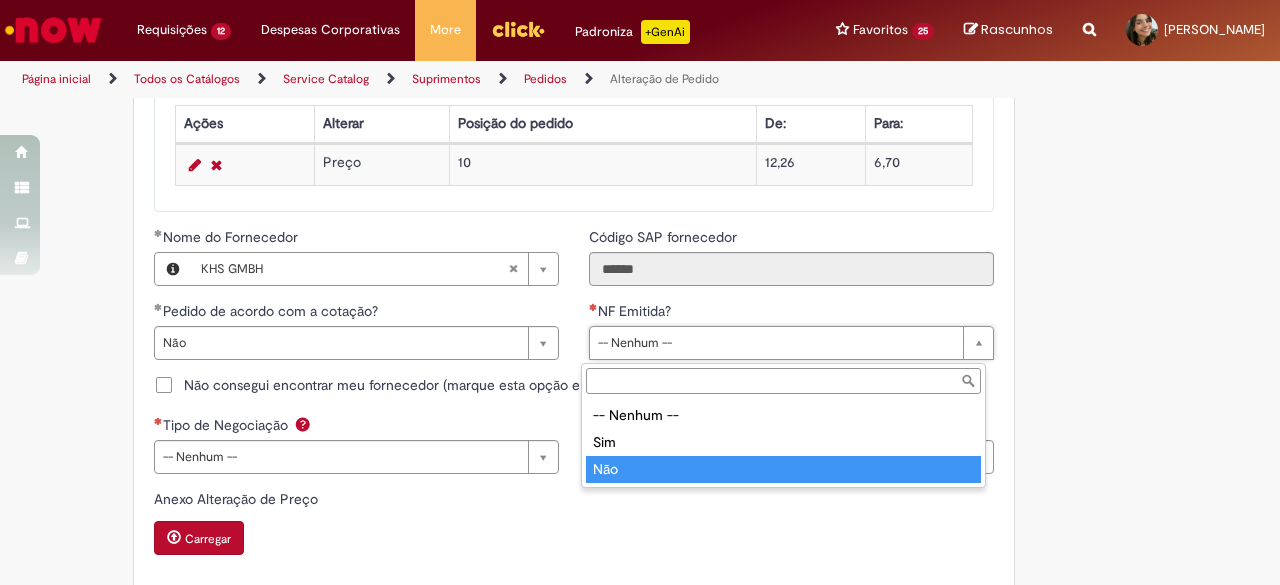 type on "***" 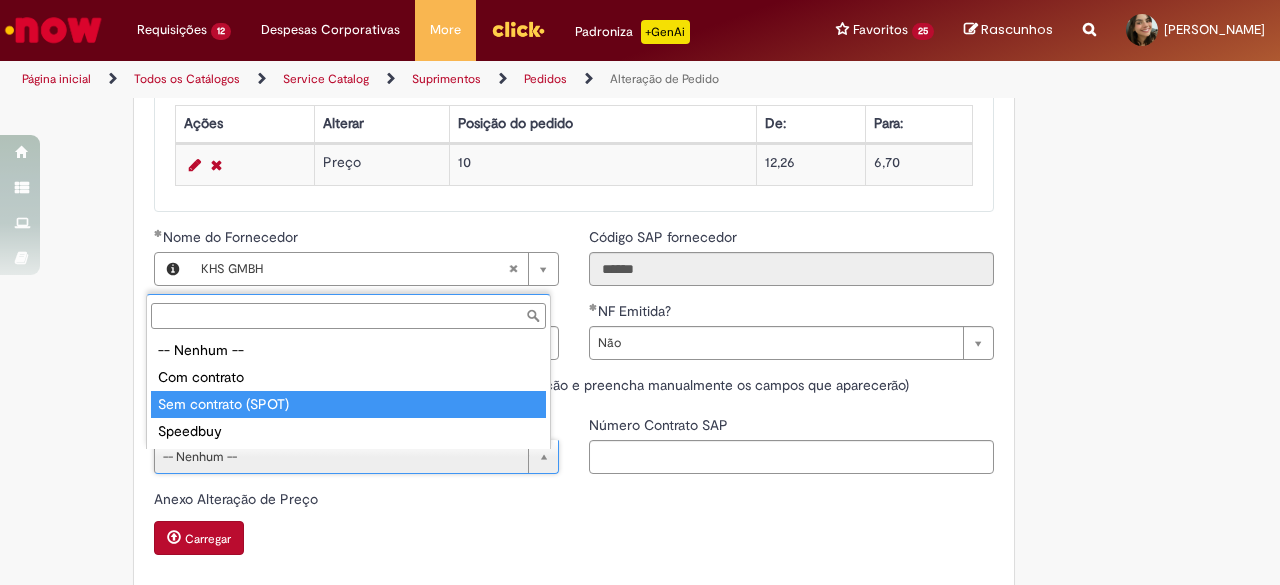 type on "**********" 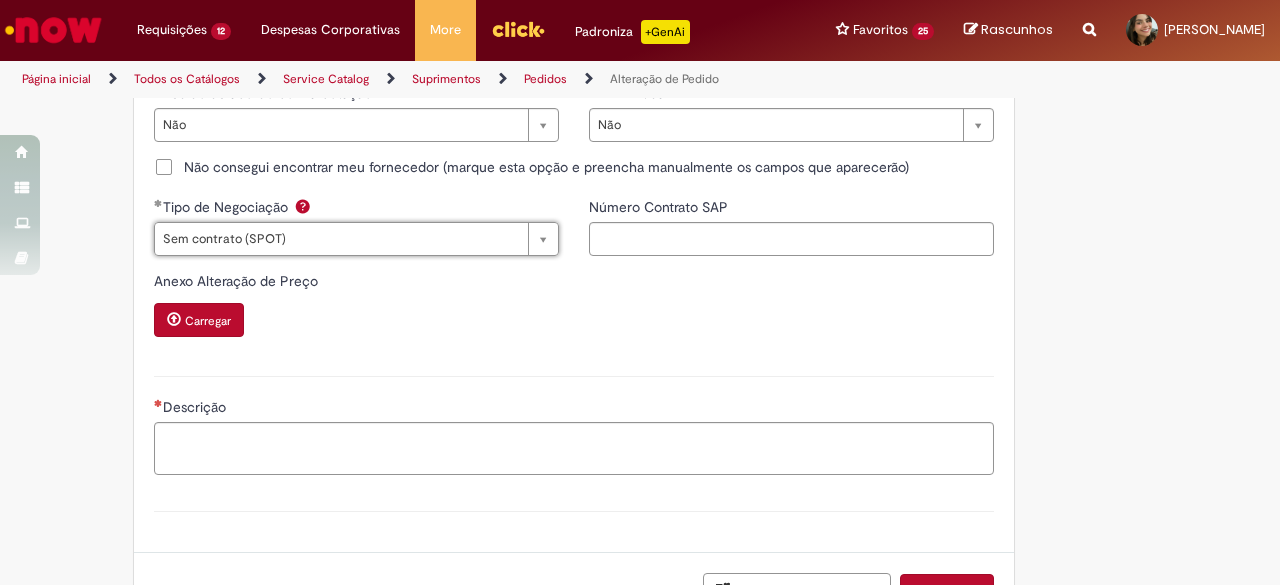 scroll, scrollTop: 2010, scrollLeft: 0, axis: vertical 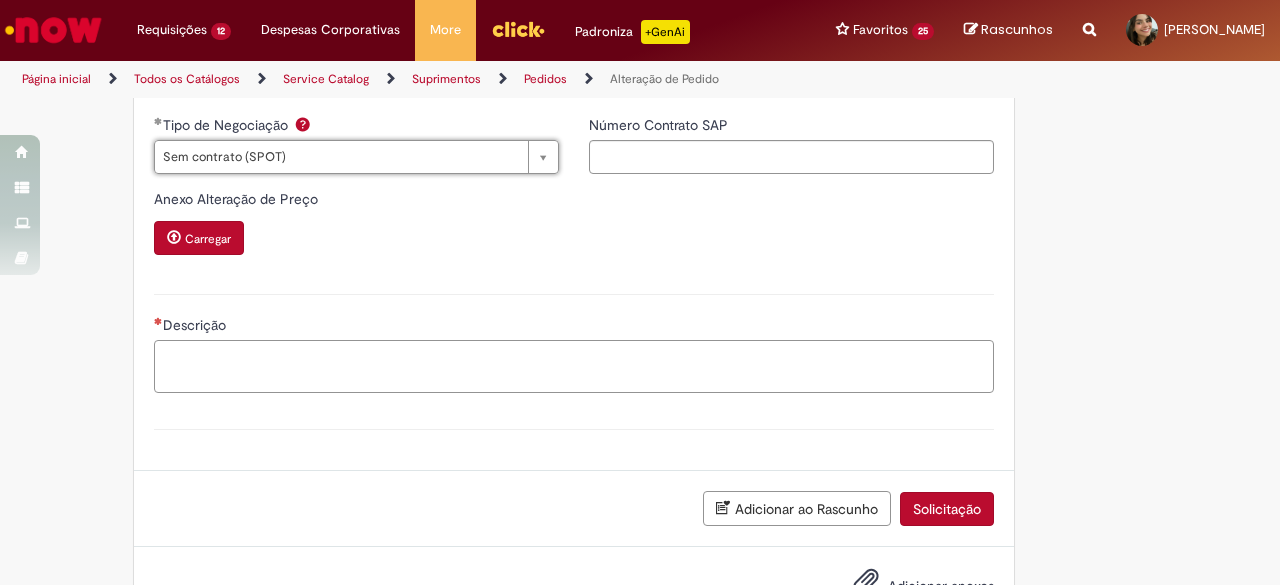 click on "Descrição" at bounding box center (574, 366) 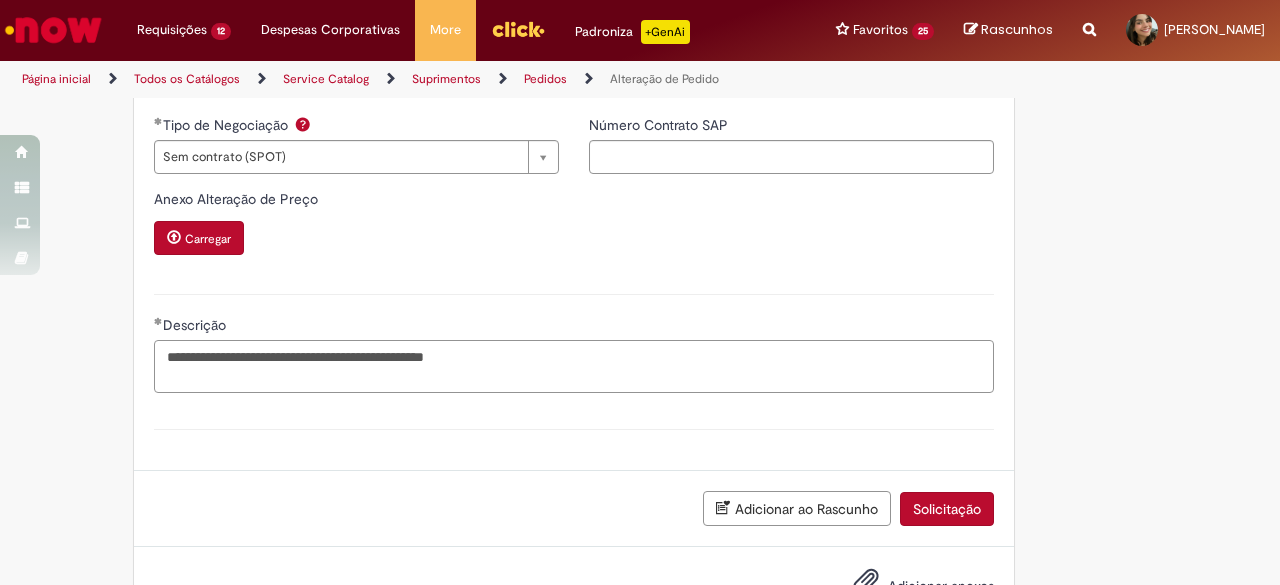 scroll, scrollTop: 2086, scrollLeft: 0, axis: vertical 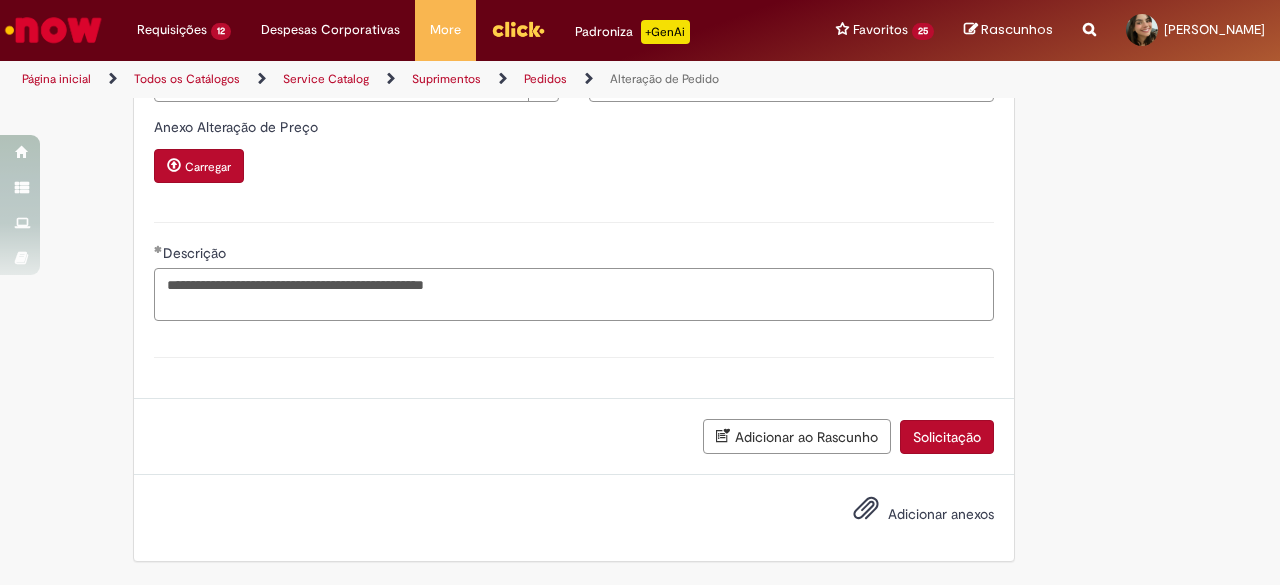 type on "**********" 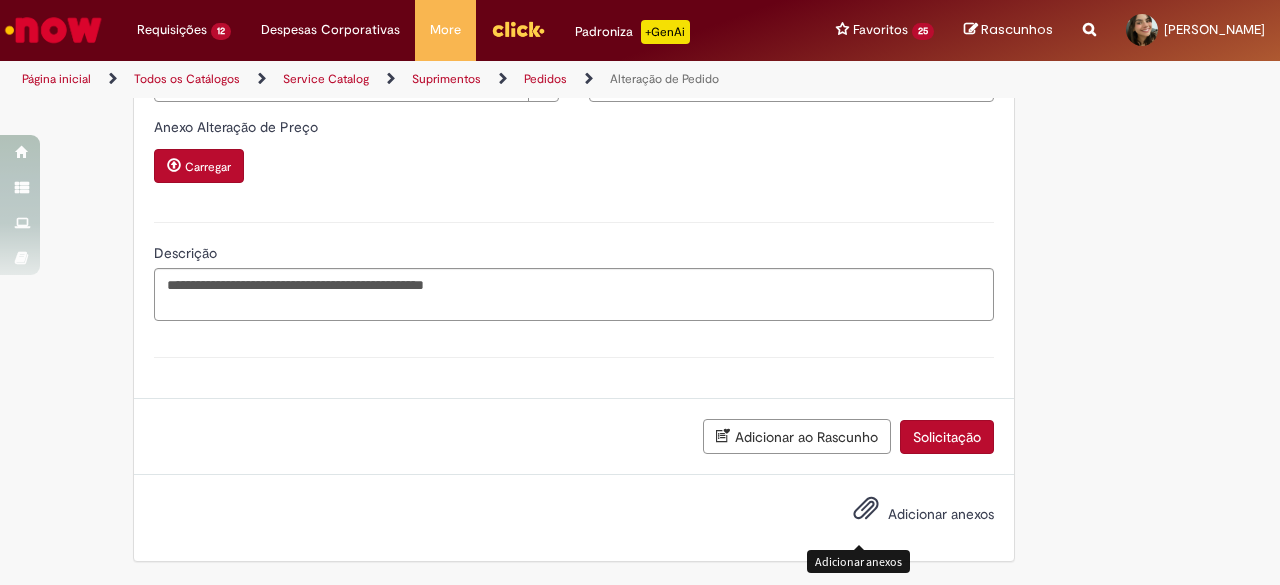 click at bounding box center [866, 509] 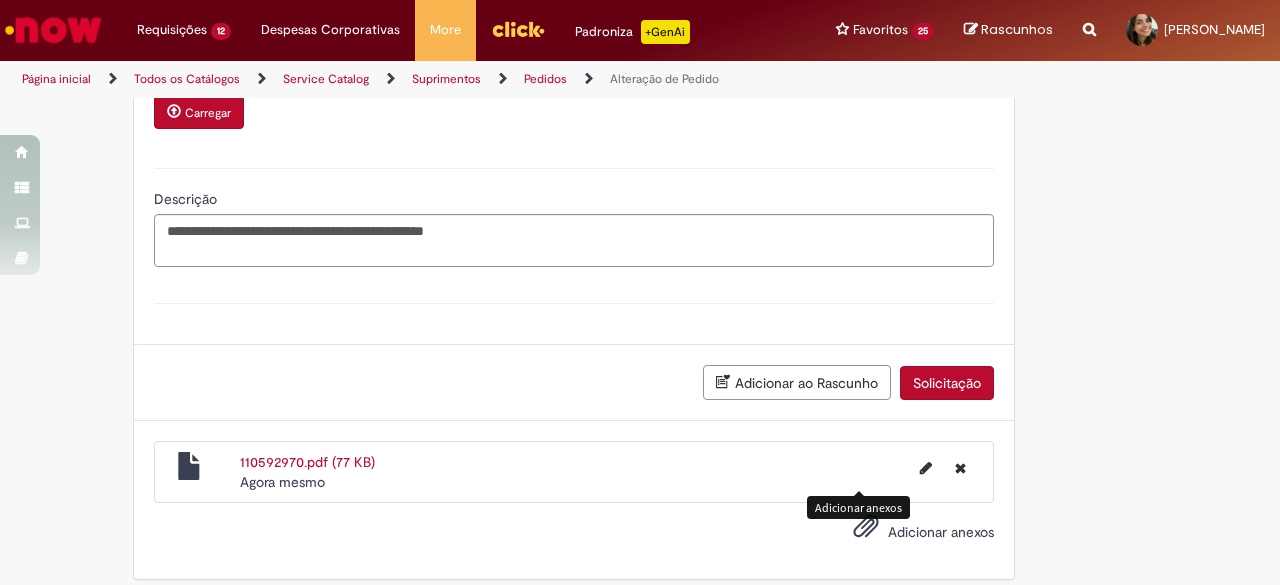 scroll, scrollTop: 2157, scrollLeft: 0, axis: vertical 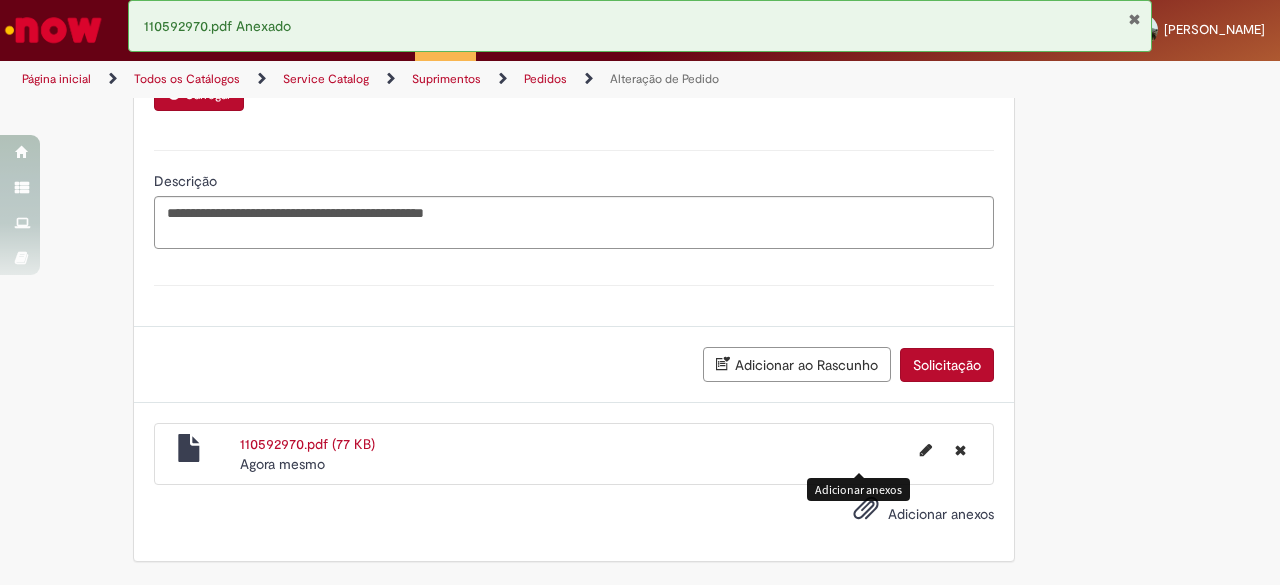 click on "Solicitação" at bounding box center [947, 365] 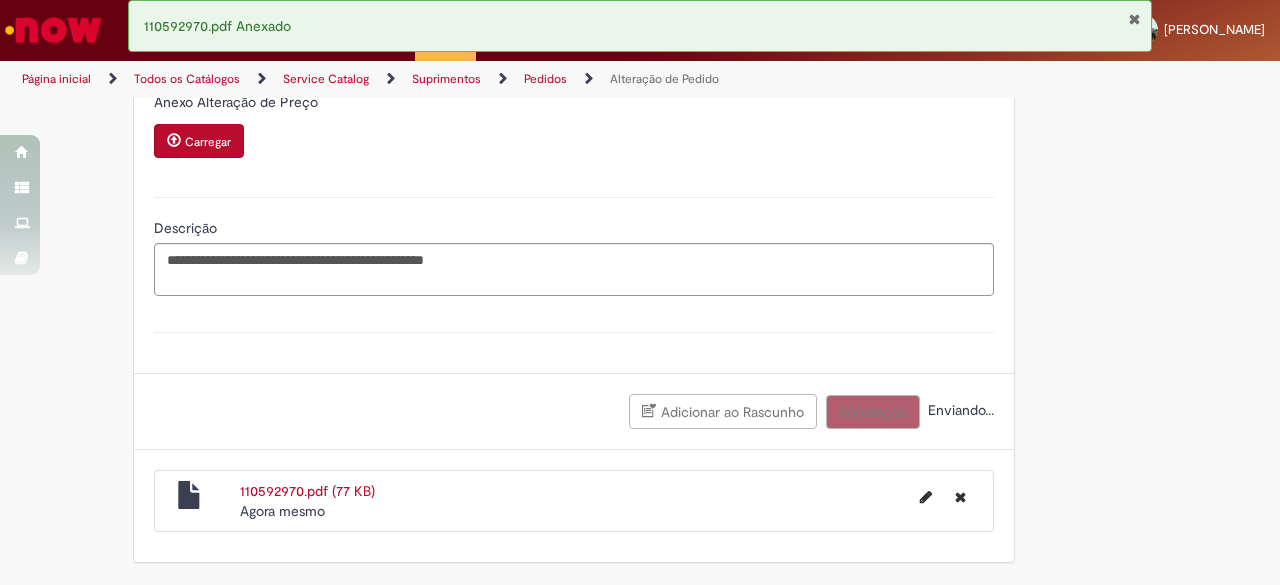 scroll, scrollTop: 2112, scrollLeft: 0, axis: vertical 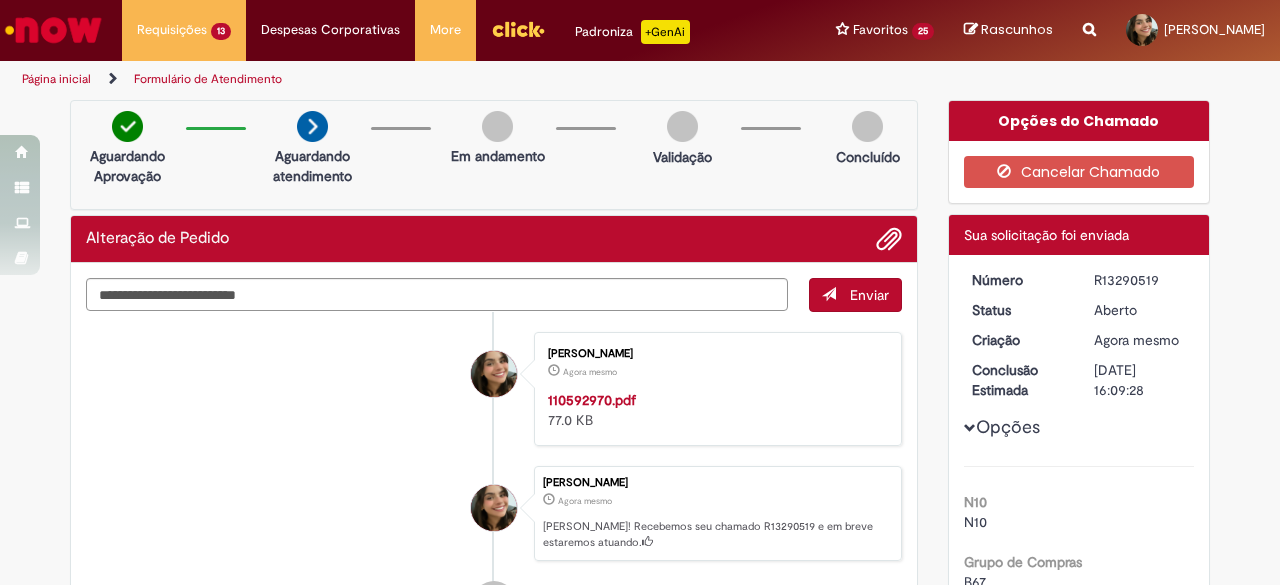 click on "R13290519" at bounding box center (1140, 280) 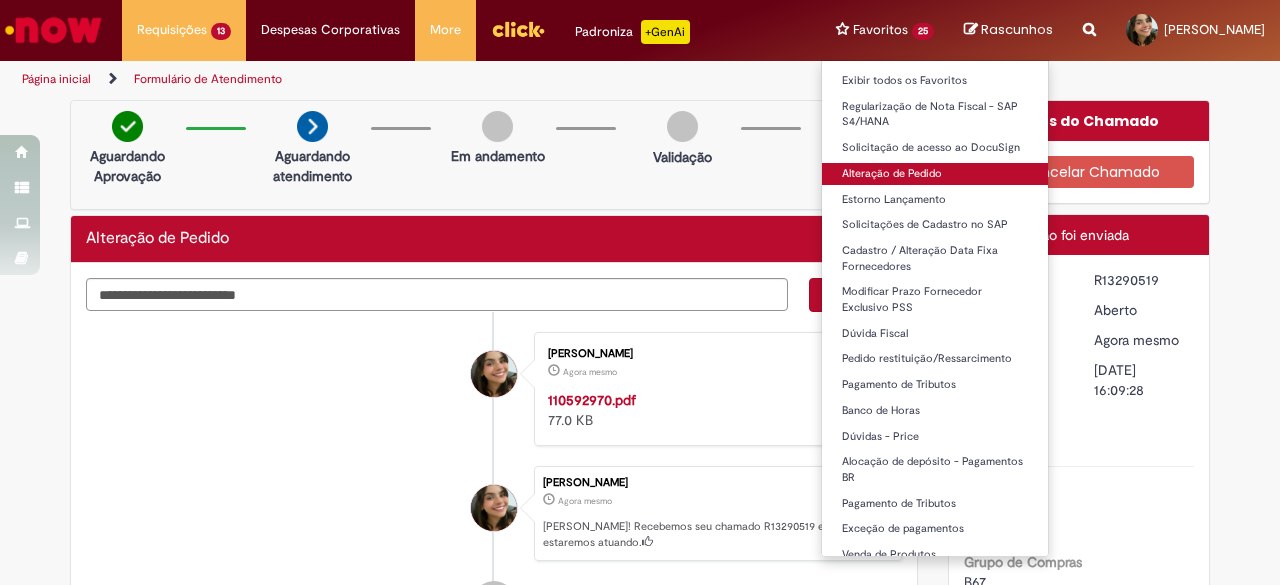 click on "Alteração de Pedido" at bounding box center [935, 174] 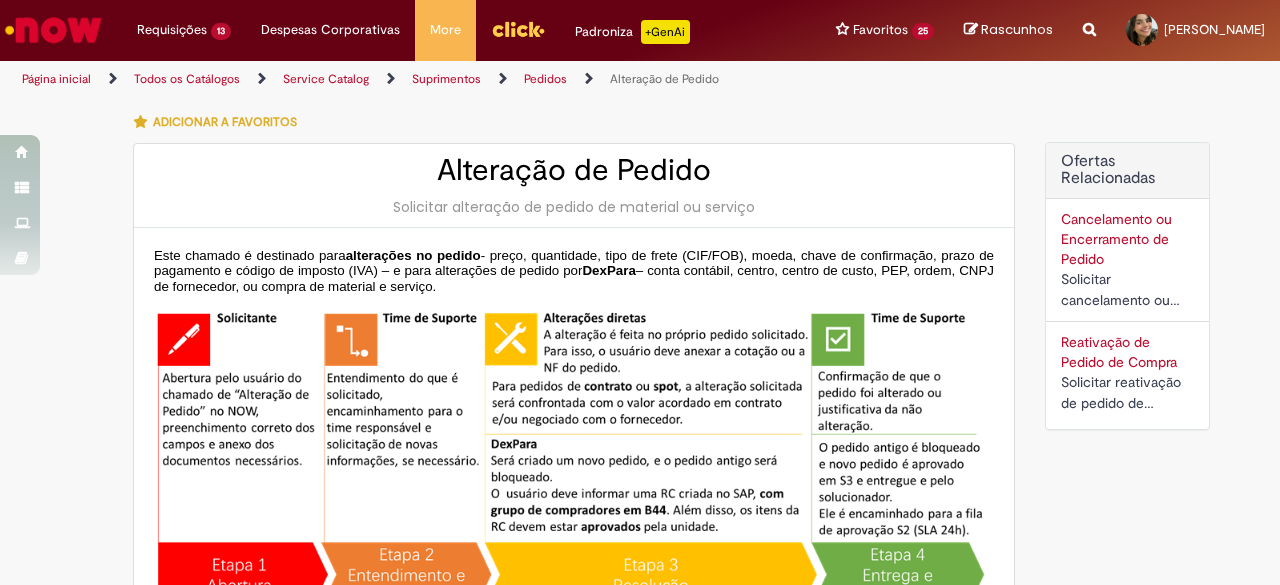 type on "********" 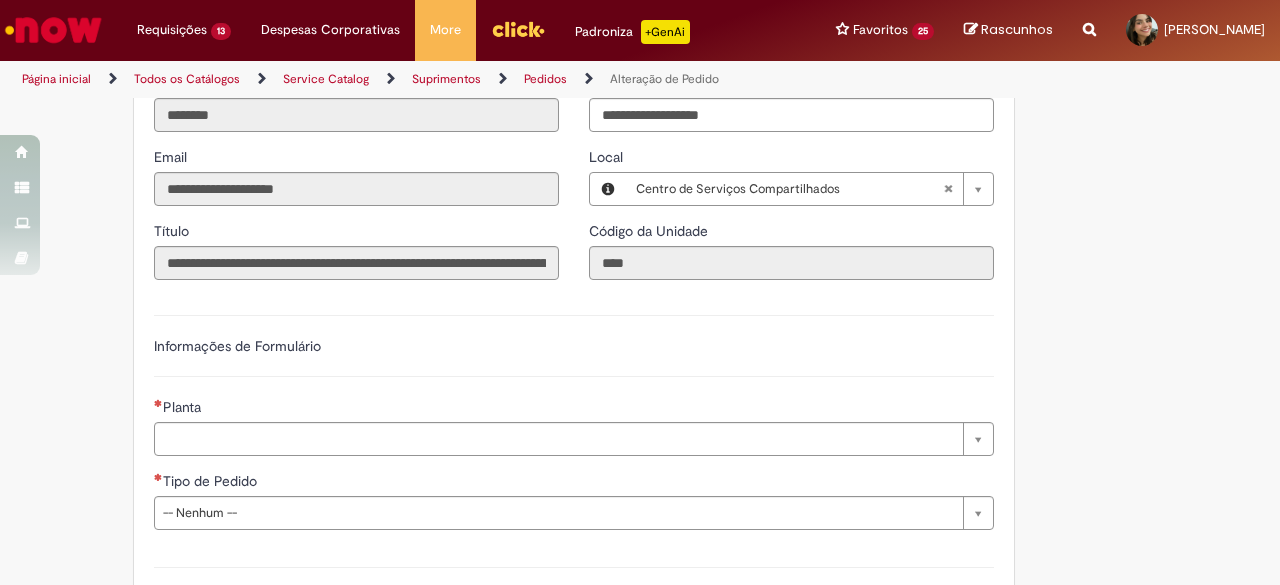 scroll, scrollTop: 1100, scrollLeft: 0, axis: vertical 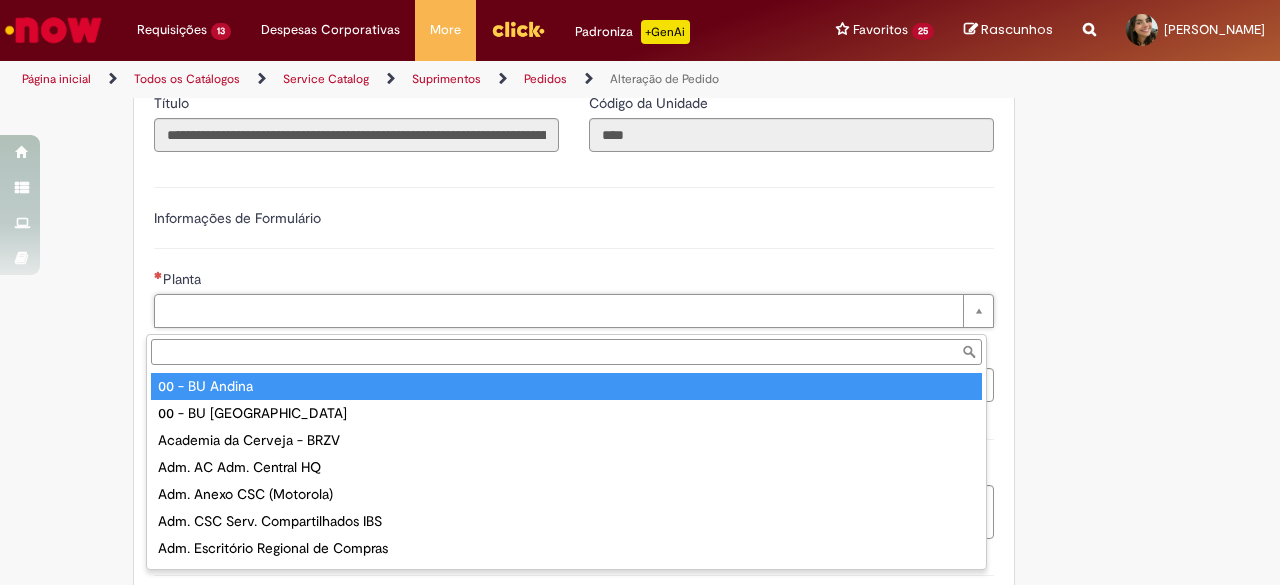 drag, startPoint x: 214, startPoint y: 381, endPoint x: 139, endPoint y: 395, distance: 76.29548 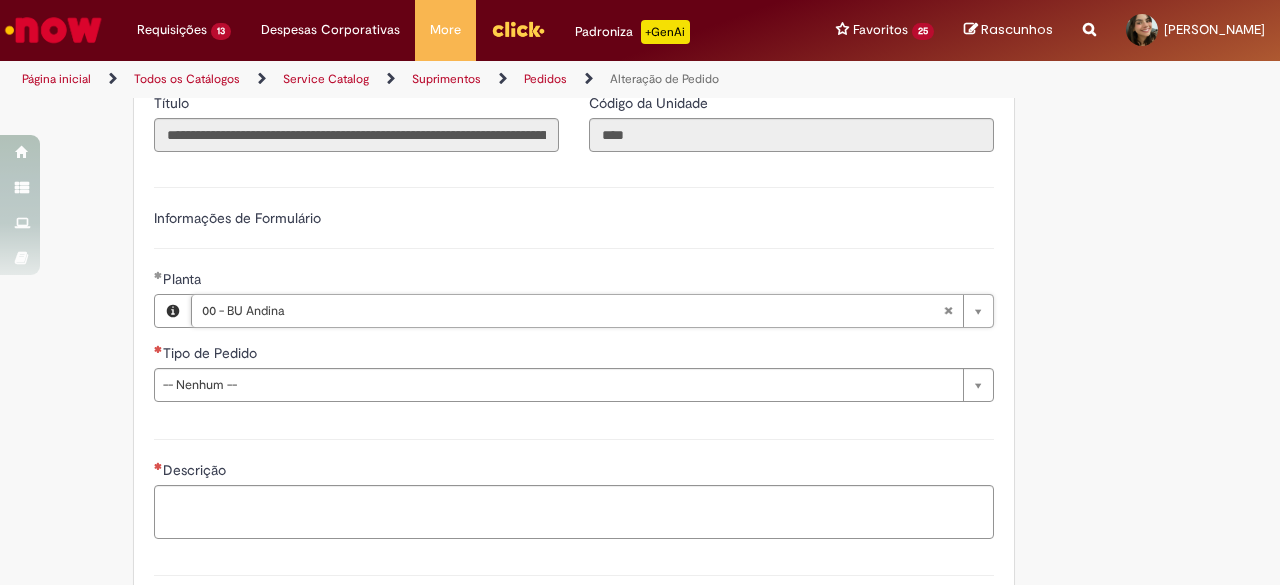 click on "**********" at bounding box center [574, 292] 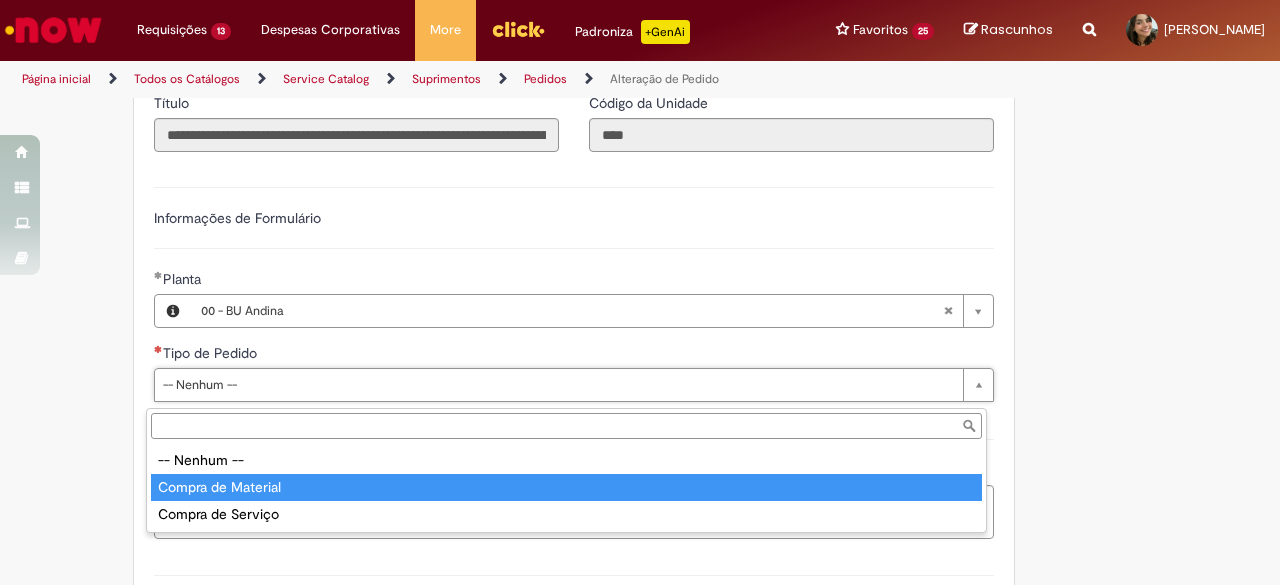 drag, startPoint x: 190, startPoint y: 494, endPoint x: 128, endPoint y: 483, distance: 62.968246 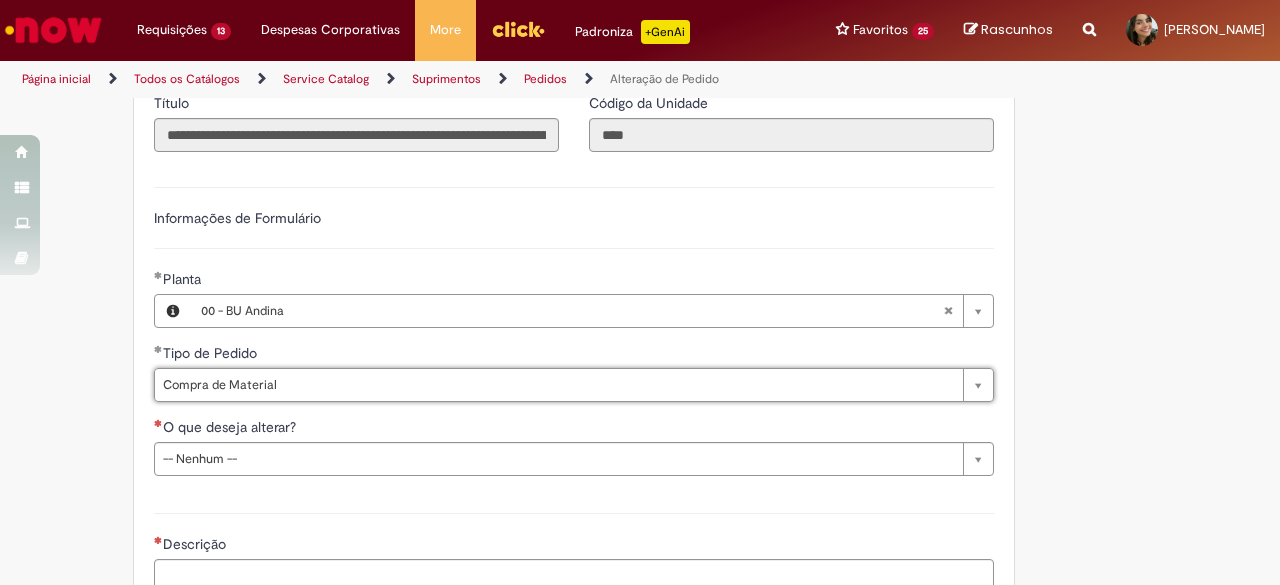 click on "**********" at bounding box center [574, 270] 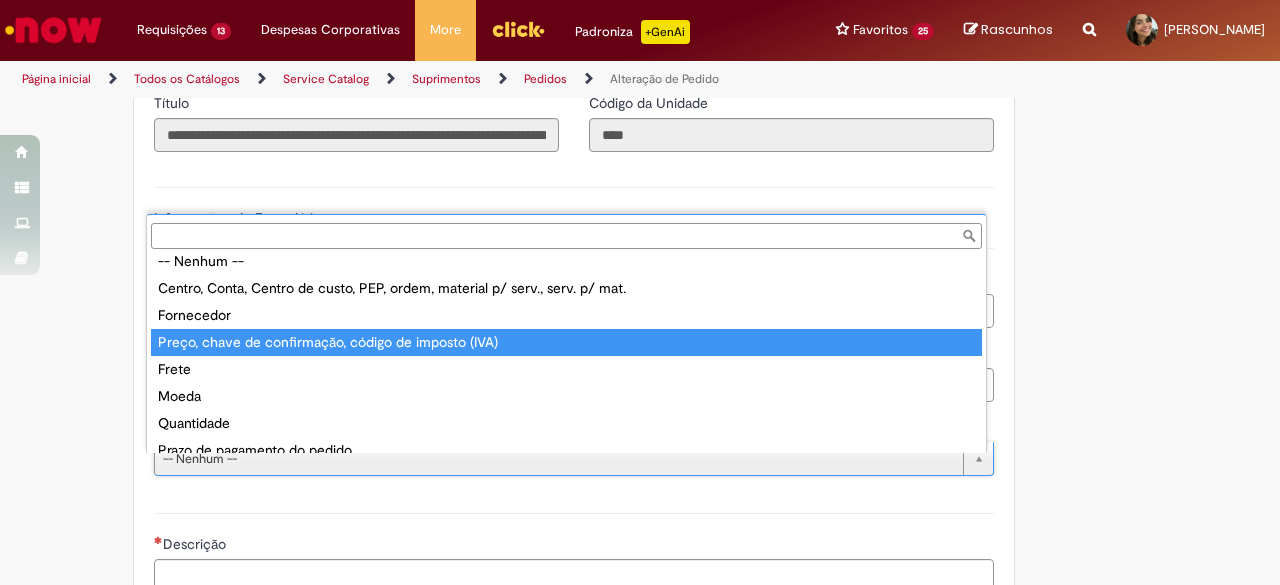 scroll, scrollTop: 0, scrollLeft: 0, axis: both 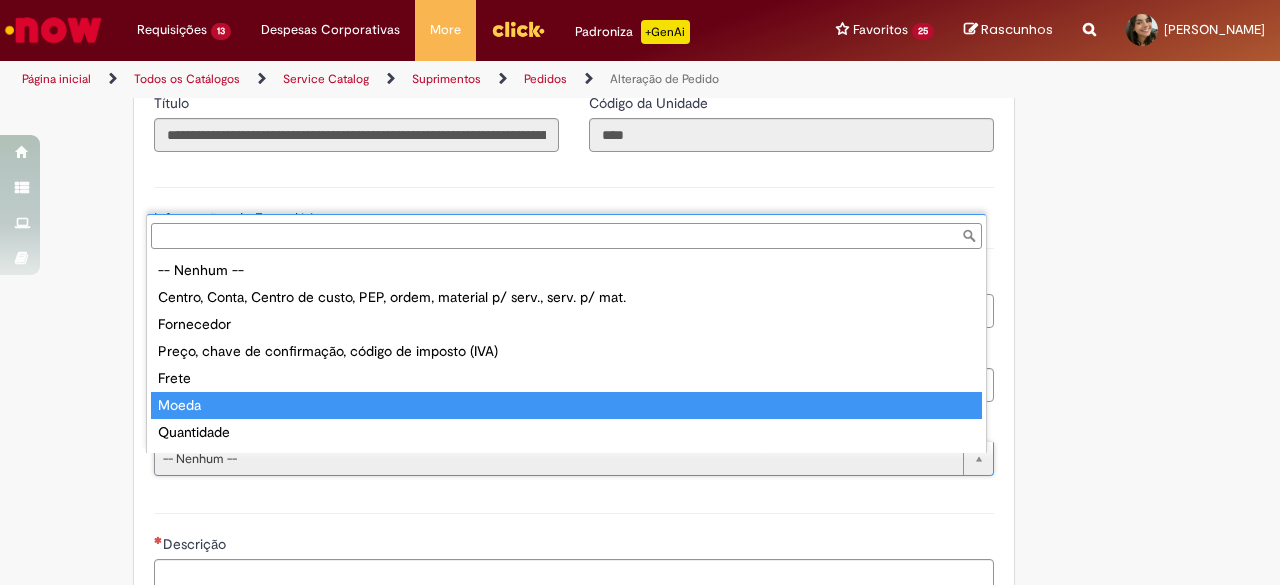 drag, startPoint x: 197, startPoint y: 406, endPoint x: 96, endPoint y: 437, distance: 105.65037 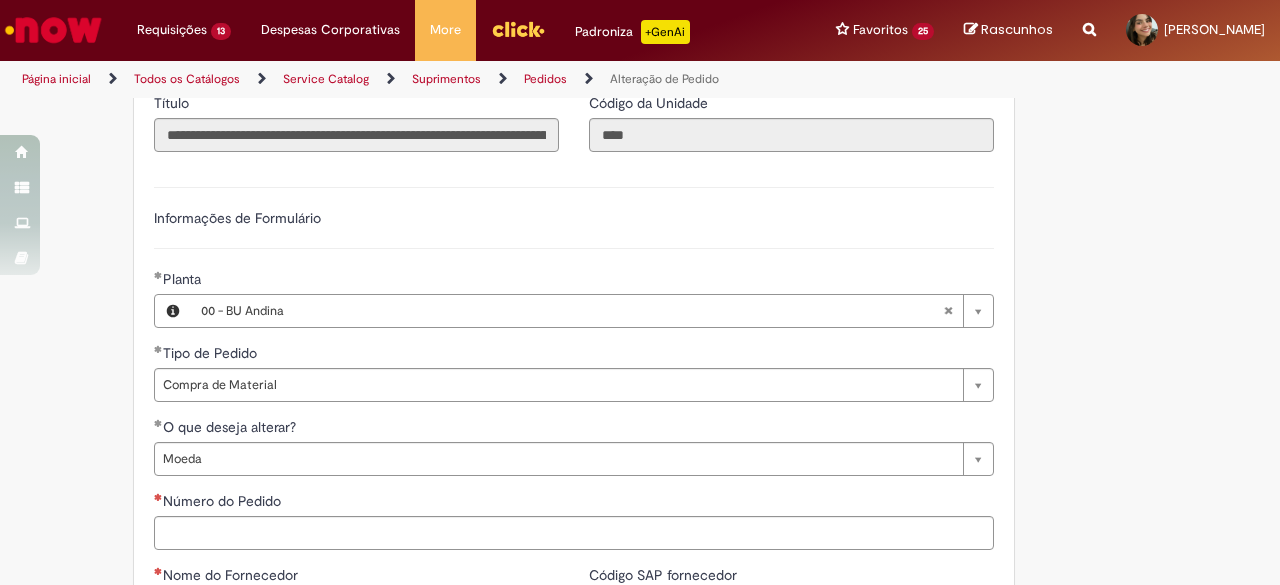 click on "Adicionar a Favoritos
Alteração de Pedido
Solicitar alteração de pedido de material ou serviço
Este chamado é destinado para  alterações no pedido  - preço, quantidade, tipo de frete (CIF/FOB), moeda, chave de confirmação, prazo de pagamento e código de imposto (IVA) – e para alterações de pedido por  DexPara  – conta contábil, centro, centro de custo, PEP, ordem, CNPJ de fornecedor, ou compra de material e serviço.
INFORMAÇÕES IMPORTANTES PARA ALTERAÇÃO DE PREÇO:
Pedidos de contrato:  A solicitação será confrontada com o valor acordado  em contrato  e só será modificado caso seja identificado algum  erro  na negociação ou no cálculo do preço.
É obrigatório anexar o e-mail com a solicitação do fornecedor!
O prazo para atendimento da NIMBI e NOW é o mesmo (3 dias úteis):  Favor orientar o fornecedor a marcar pendência na  Nimbi" at bounding box center (542, 85) 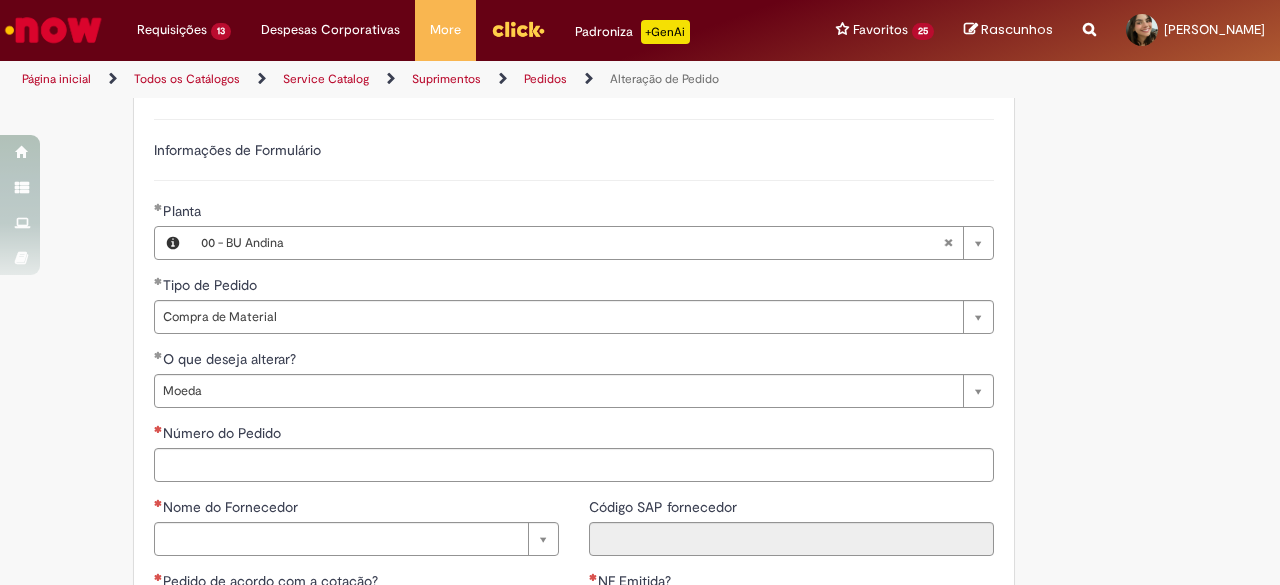 scroll, scrollTop: 1200, scrollLeft: 0, axis: vertical 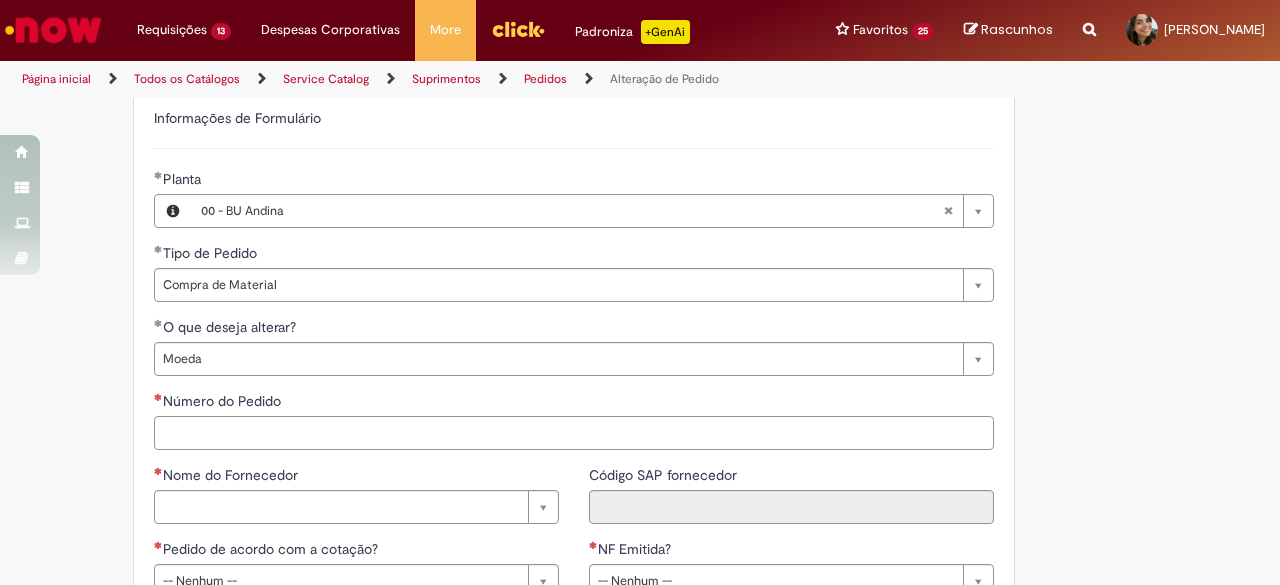 click on "Número do Pedido" at bounding box center (574, 433) 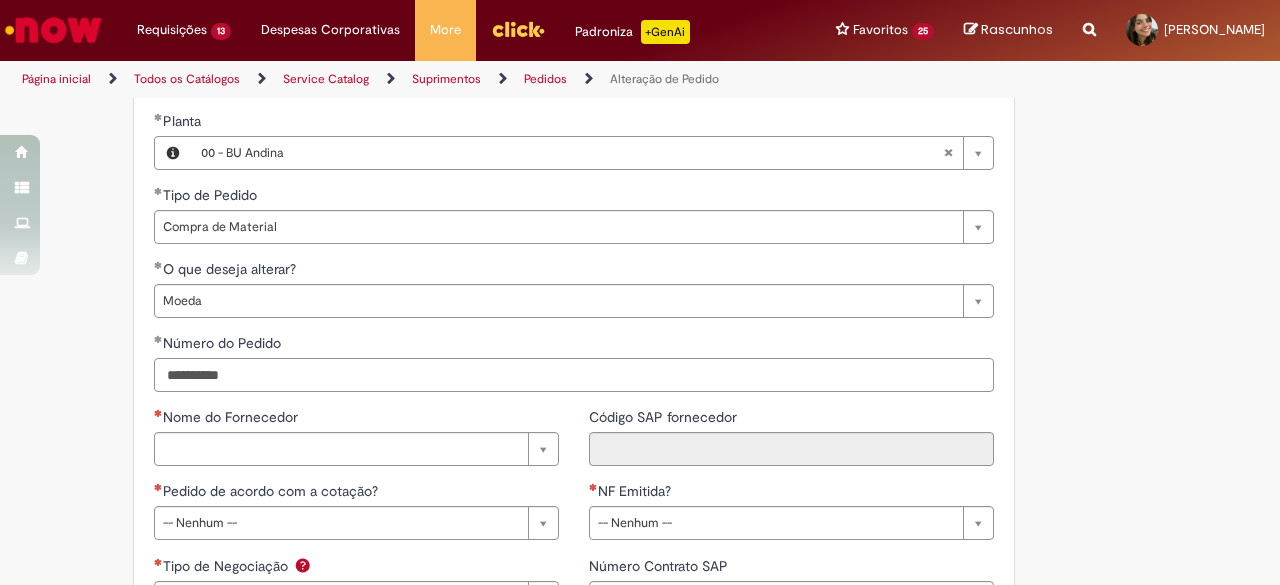 scroll, scrollTop: 1300, scrollLeft: 0, axis: vertical 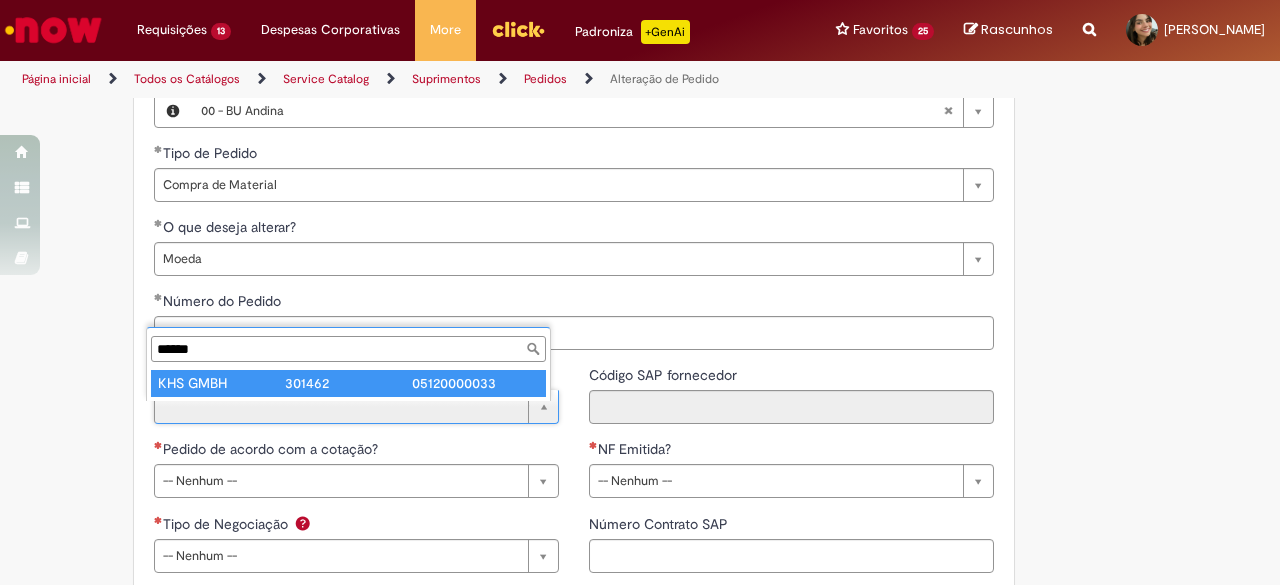 drag, startPoint x: 214, startPoint y: 387, endPoint x: 129, endPoint y: 406, distance: 87.09765 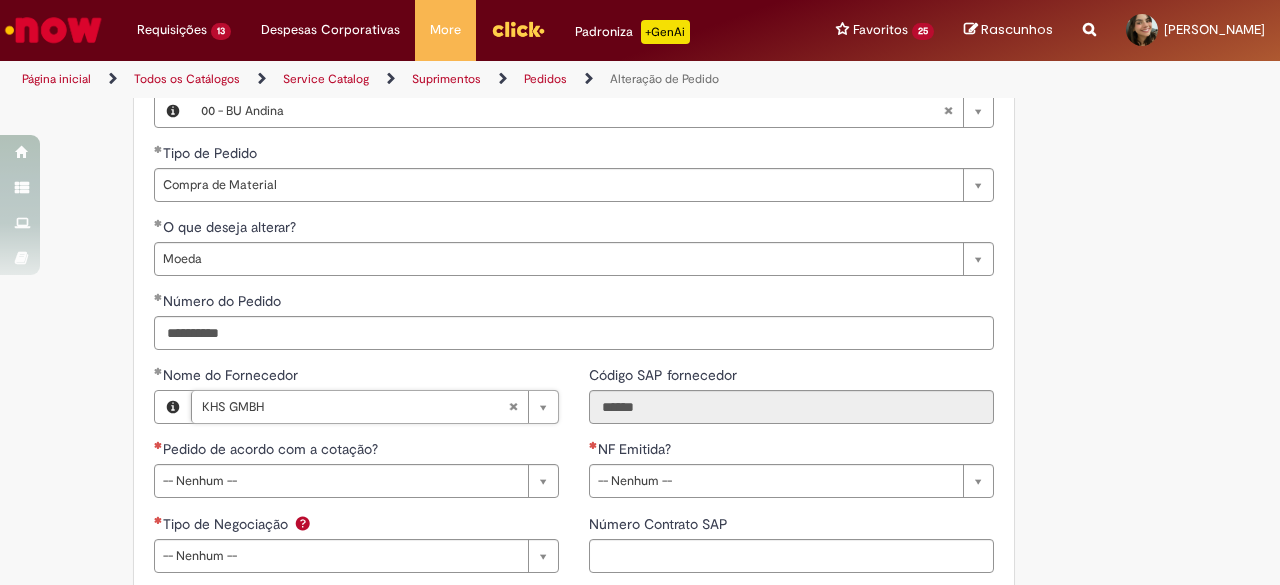 click on "Adicionar a Favoritos
Alteração de Pedido
Solicitar alteração de pedido de material ou serviço
Este chamado é destinado para  alterações no pedido  - preço, quantidade, tipo de frete (CIF/FOB), moeda, chave de confirmação, prazo de pagamento e código de imposto (IVA) – e para alterações de pedido por  DexPara  – conta contábil, centro, centro de custo, PEP, ordem, CNPJ de fornecedor, ou compra de material e serviço.
INFORMAÇÕES IMPORTANTES PARA ALTERAÇÃO DE PREÇO:
Pedidos de contrato:  A solicitação será confrontada com o valor acordado  em contrato  e só será modificado caso seja identificado algum  erro  na negociação ou no cálculo do preço.
É obrigatório anexar o e-mail com a solicitação do fornecedor!
O prazo para atendimento da NIMBI e NOW é o mesmo (3 dias úteis):  Favor orientar o fornecedor a marcar pendência na  Nimbi" at bounding box center (542, -115) 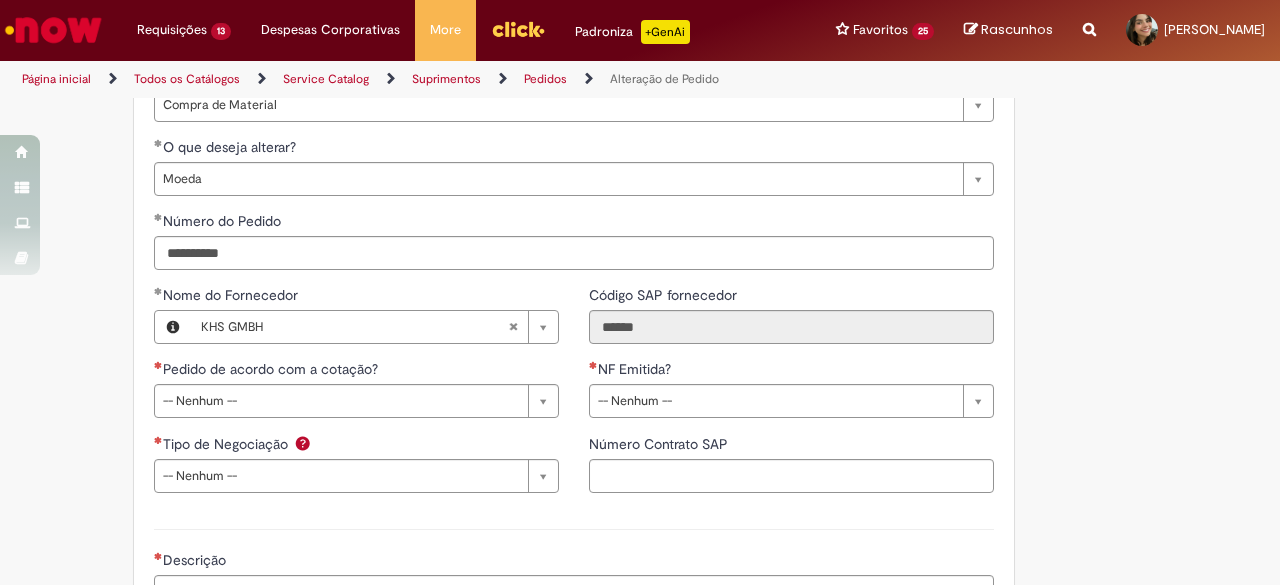 scroll, scrollTop: 1500, scrollLeft: 0, axis: vertical 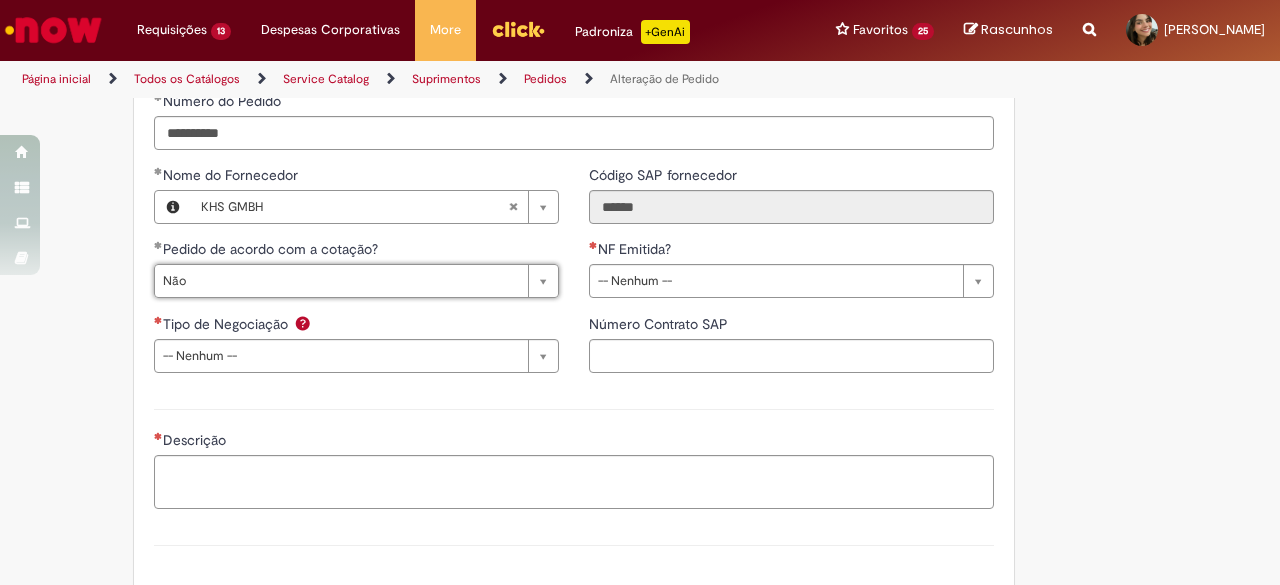 drag, startPoint x: 656, startPoint y: 289, endPoint x: 616, endPoint y: 340, distance: 64.815125 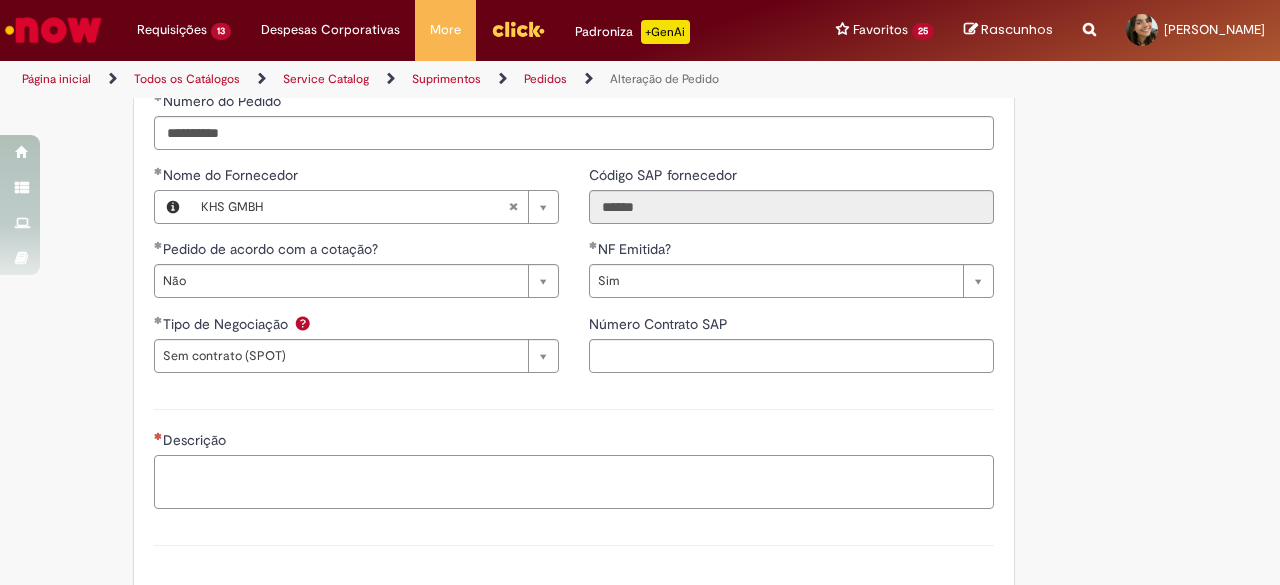 click on "Descrição" at bounding box center (574, 481) 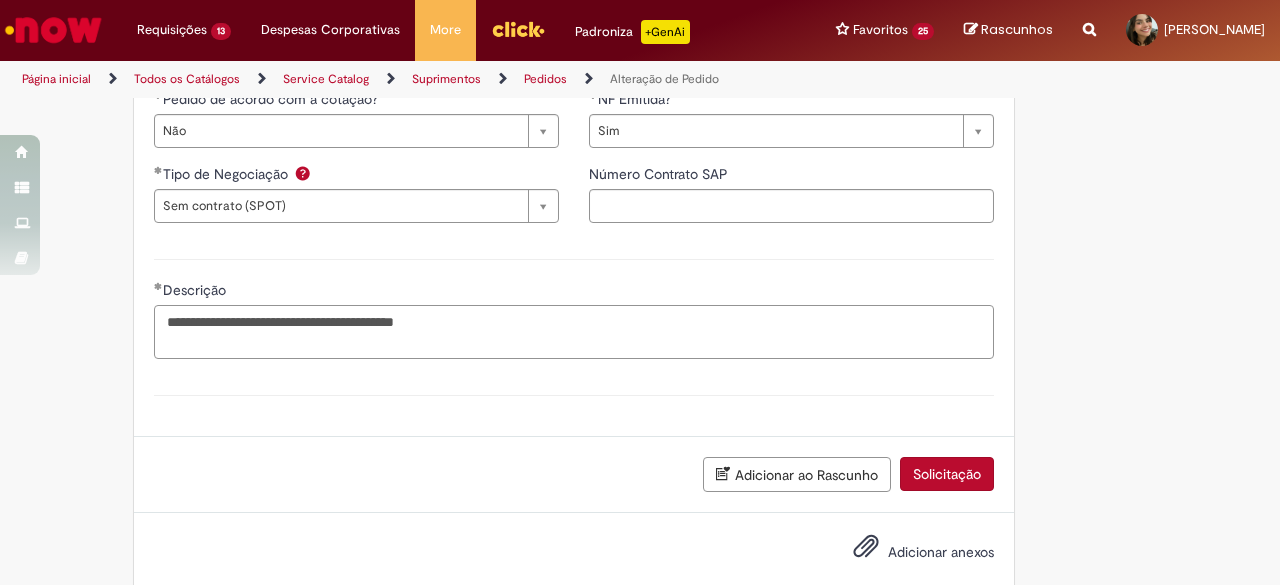 scroll, scrollTop: 1694, scrollLeft: 0, axis: vertical 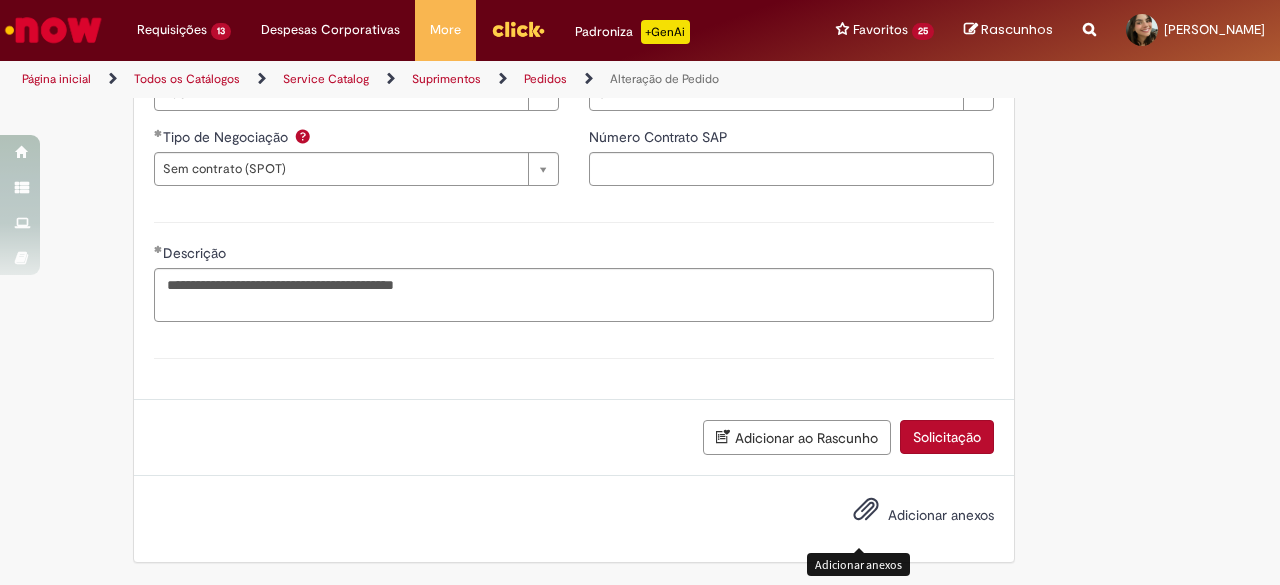 click at bounding box center (866, 510) 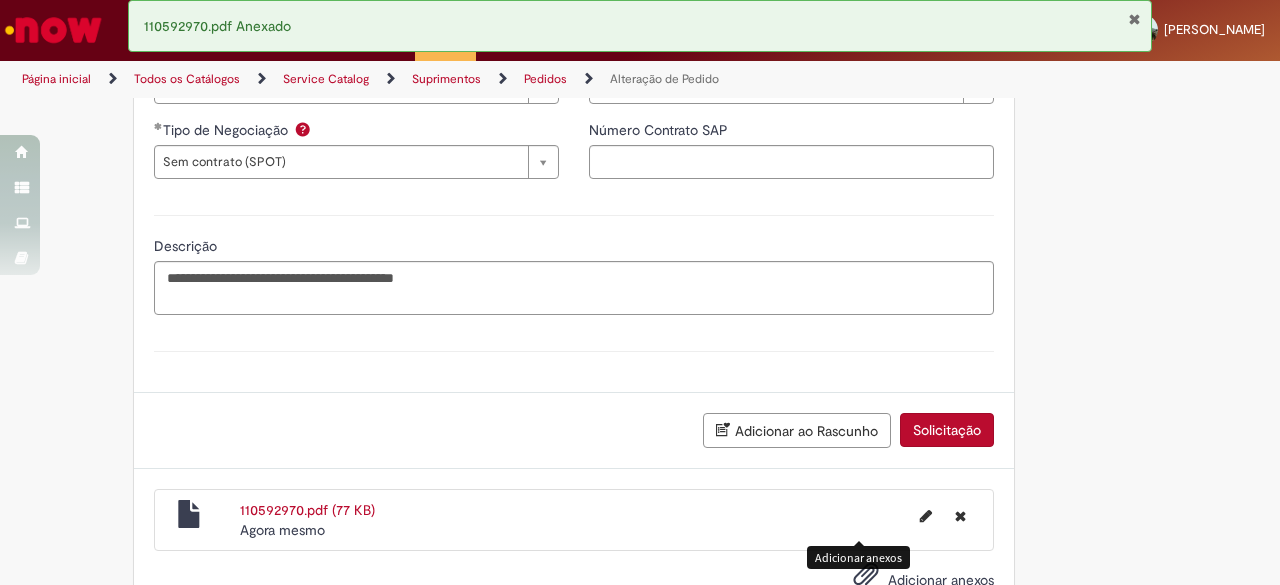click on "Solicitação" at bounding box center (947, 430) 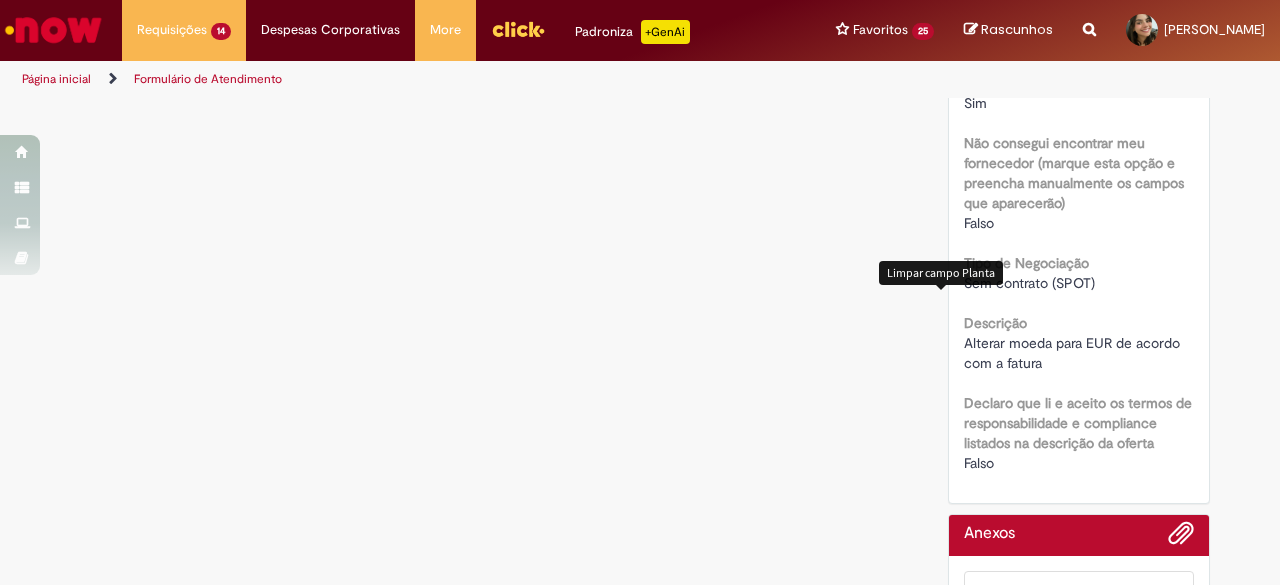 scroll, scrollTop: 0, scrollLeft: 0, axis: both 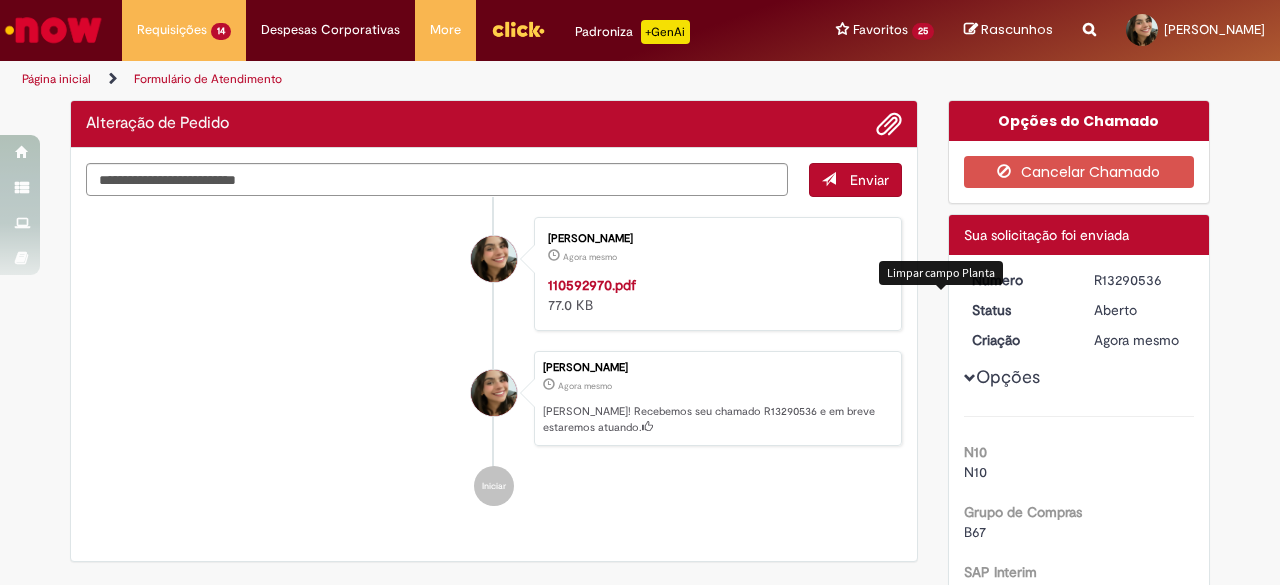 click on "R13290536" at bounding box center (1140, 280) 